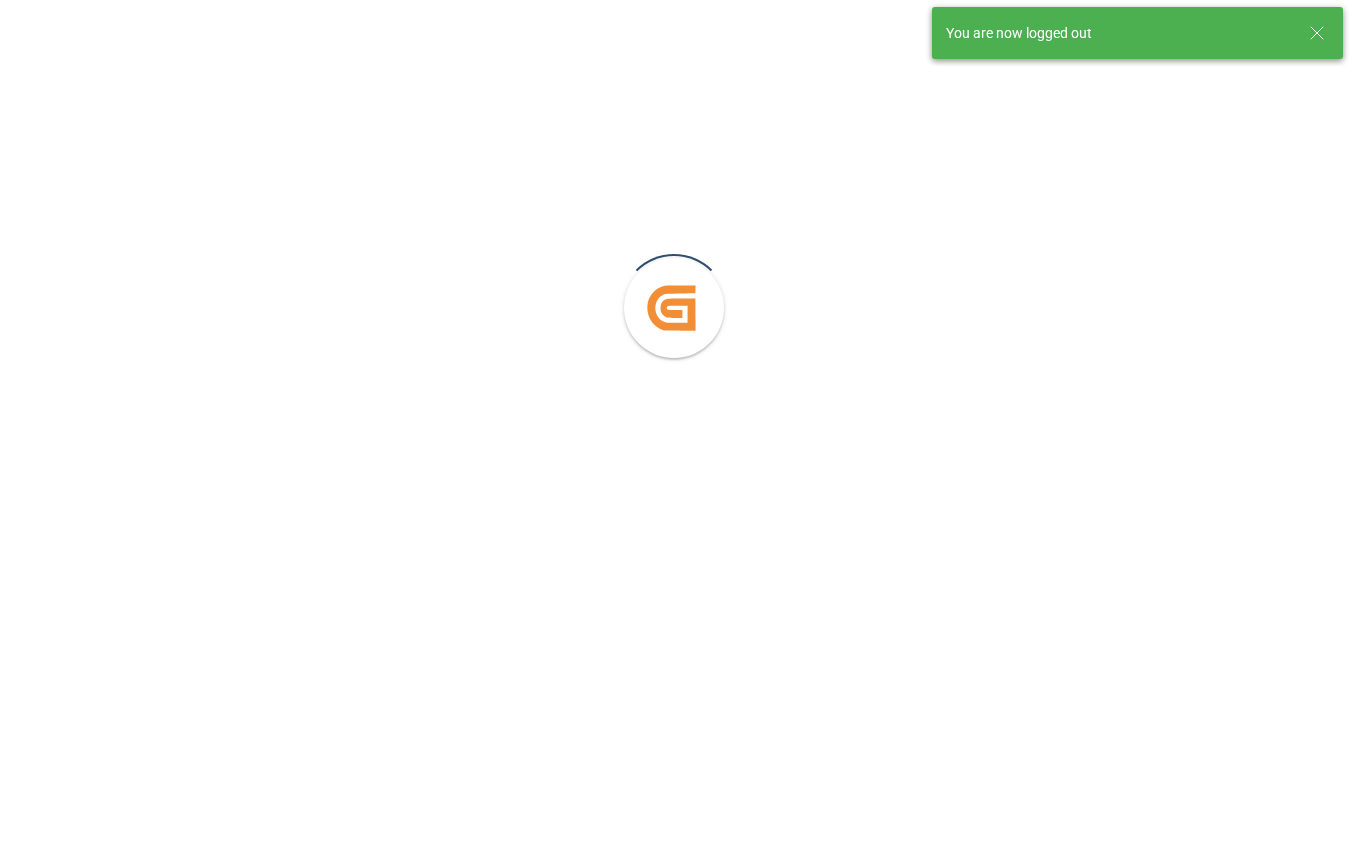 scroll, scrollTop: 0, scrollLeft: 0, axis: both 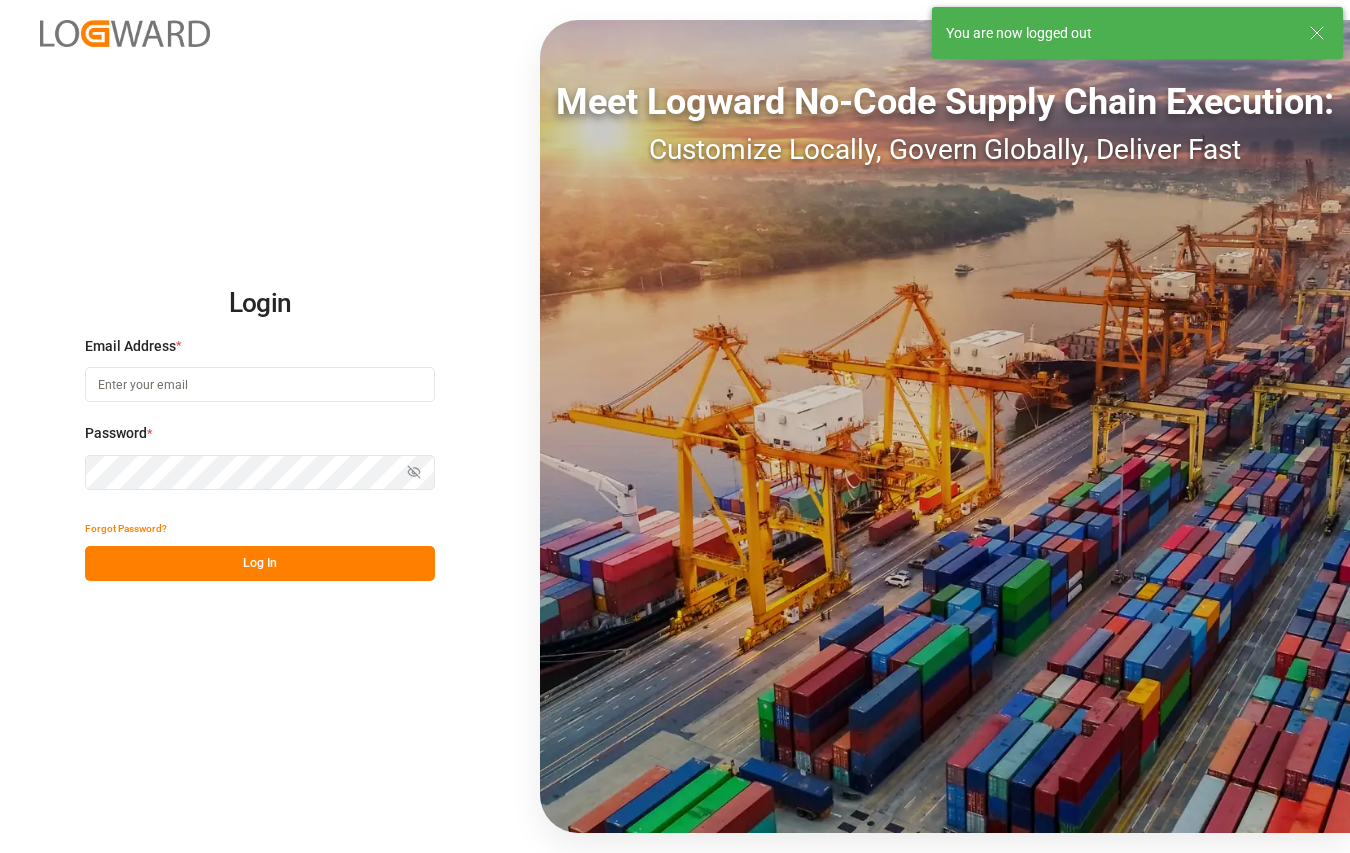 type on "[DOMAIN_NAME][EMAIL_ADDRESS][PERSON_NAME][DOMAIN_NAME]" 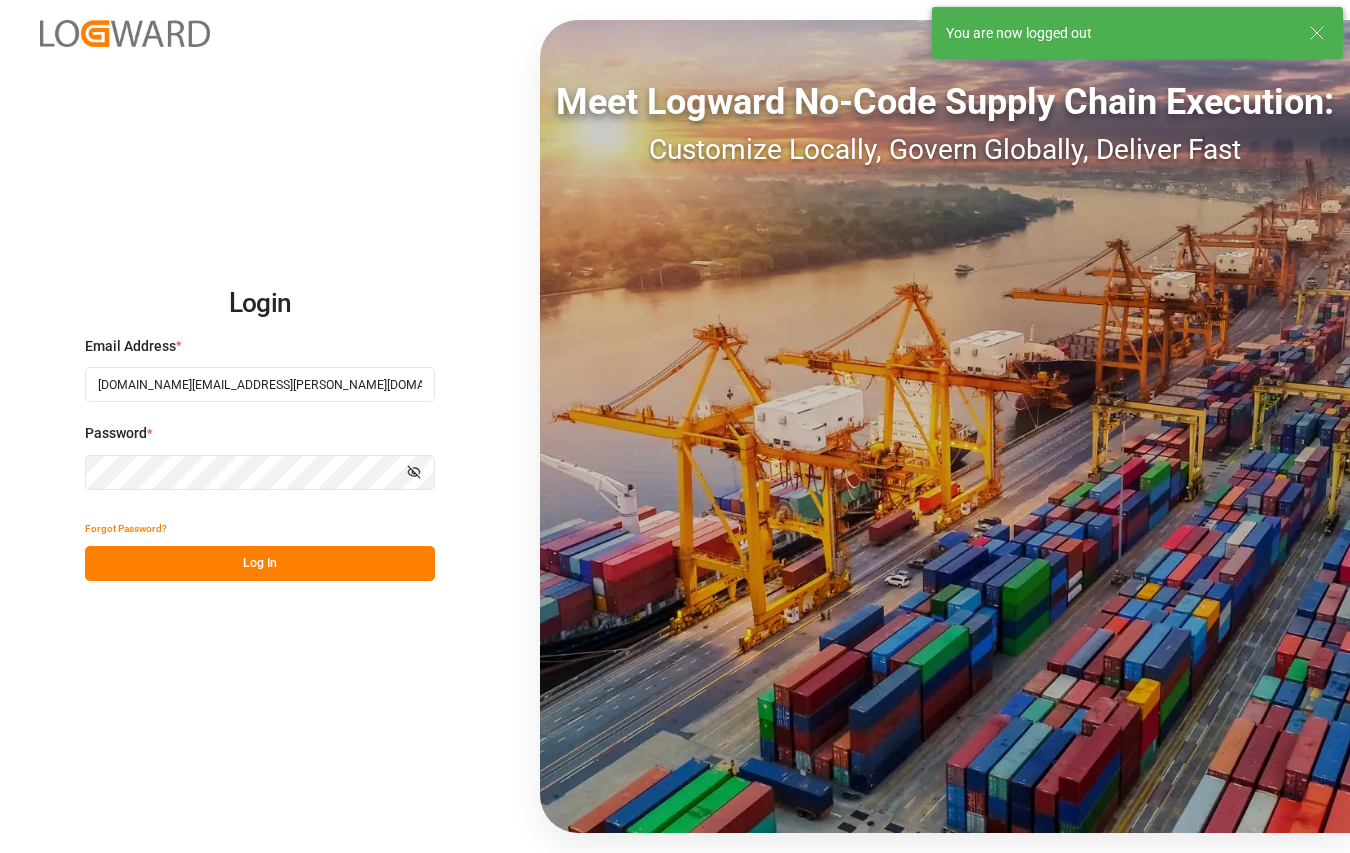 click on "Log In" at bounding box center (260, 563) 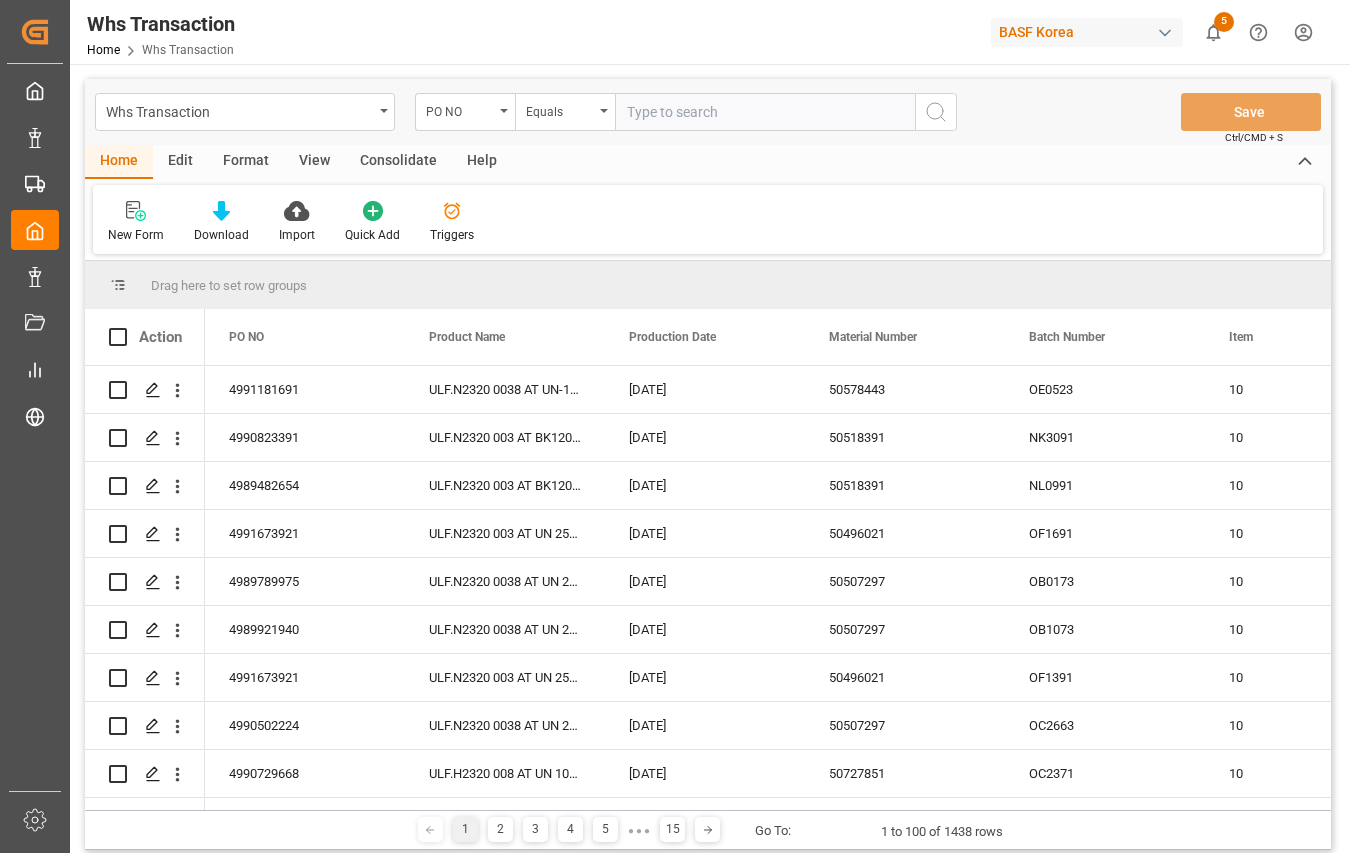 click on "Action" at bounding box center (160, 337) 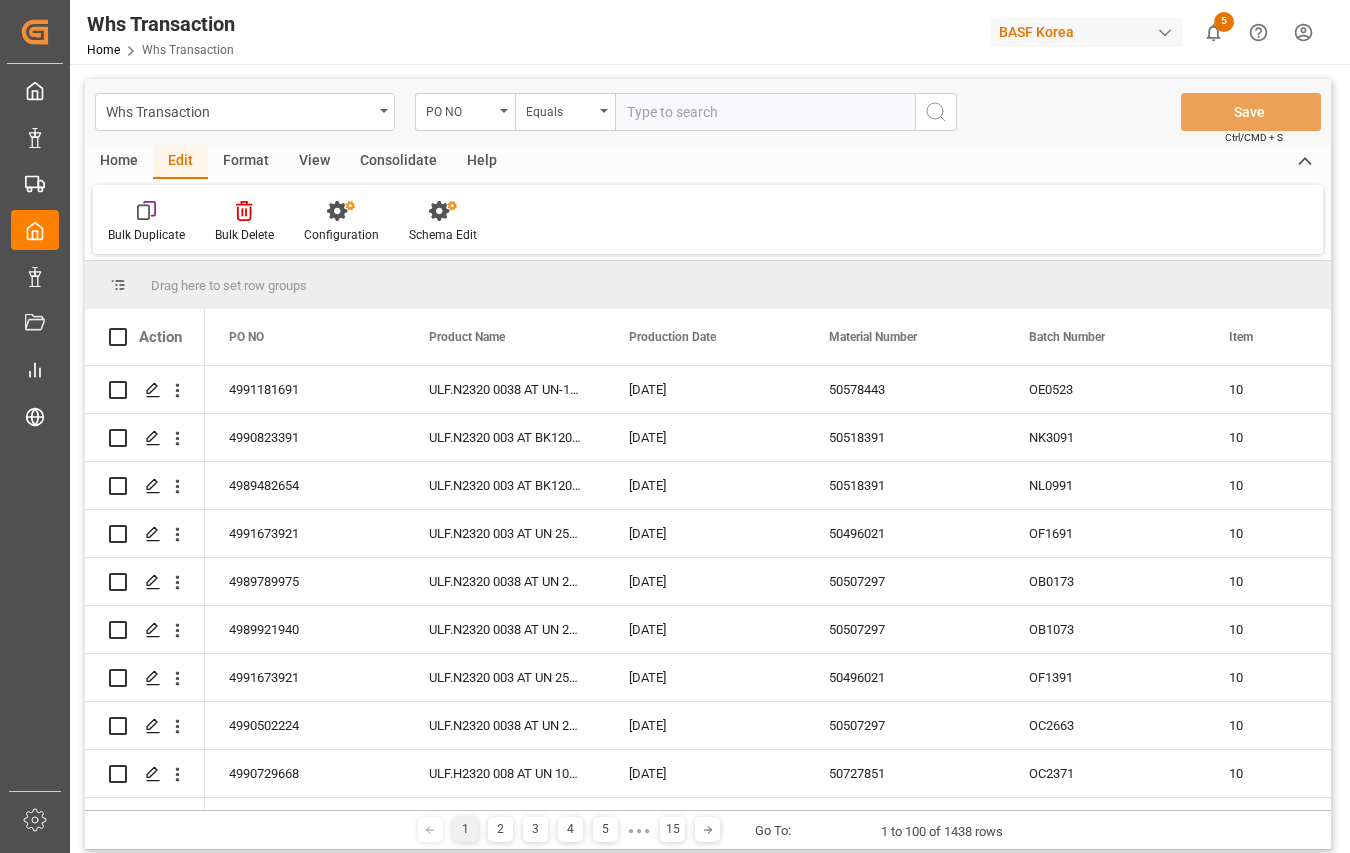 click on "Action" at bounding box center (145, 337) 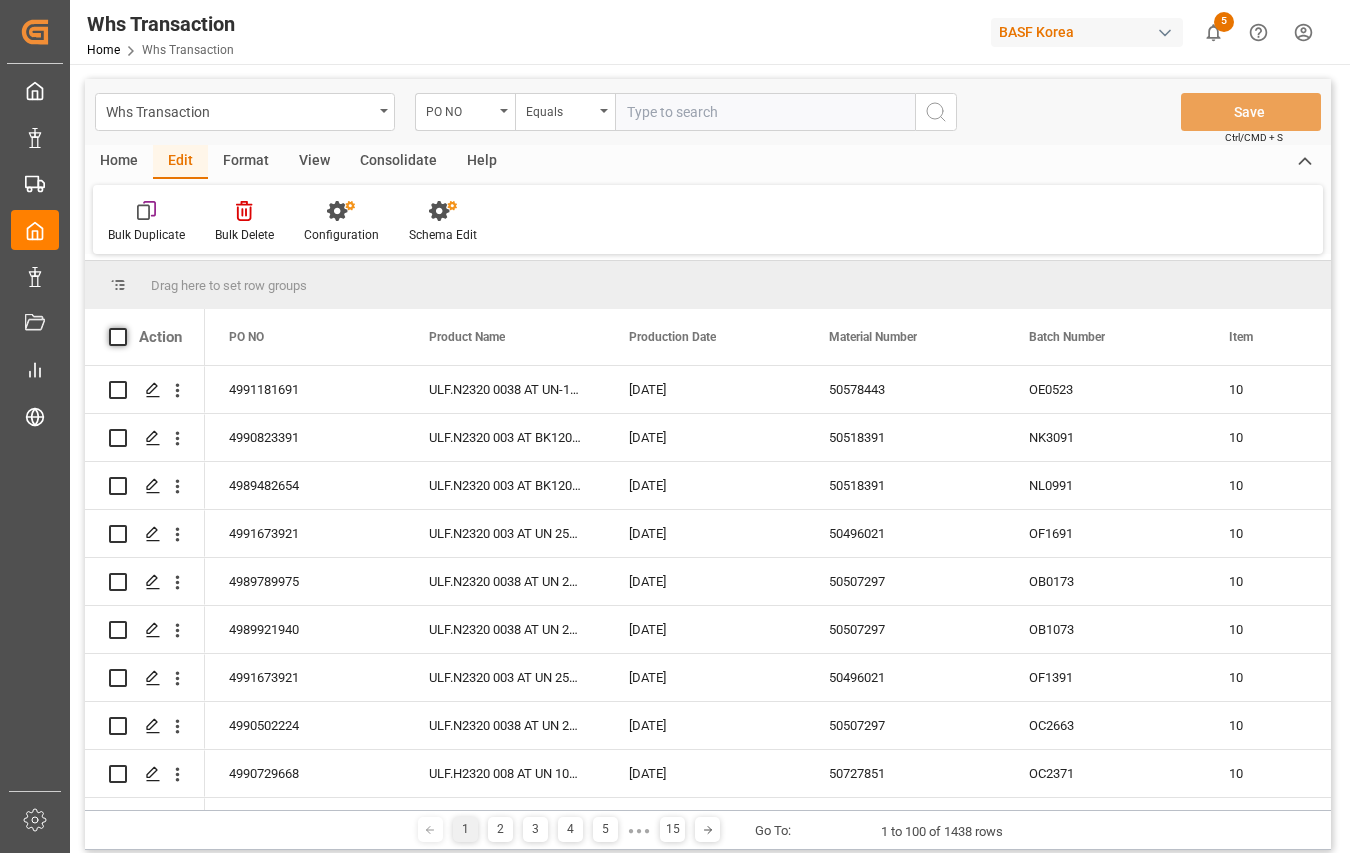 click at bounding box center (118, 337) 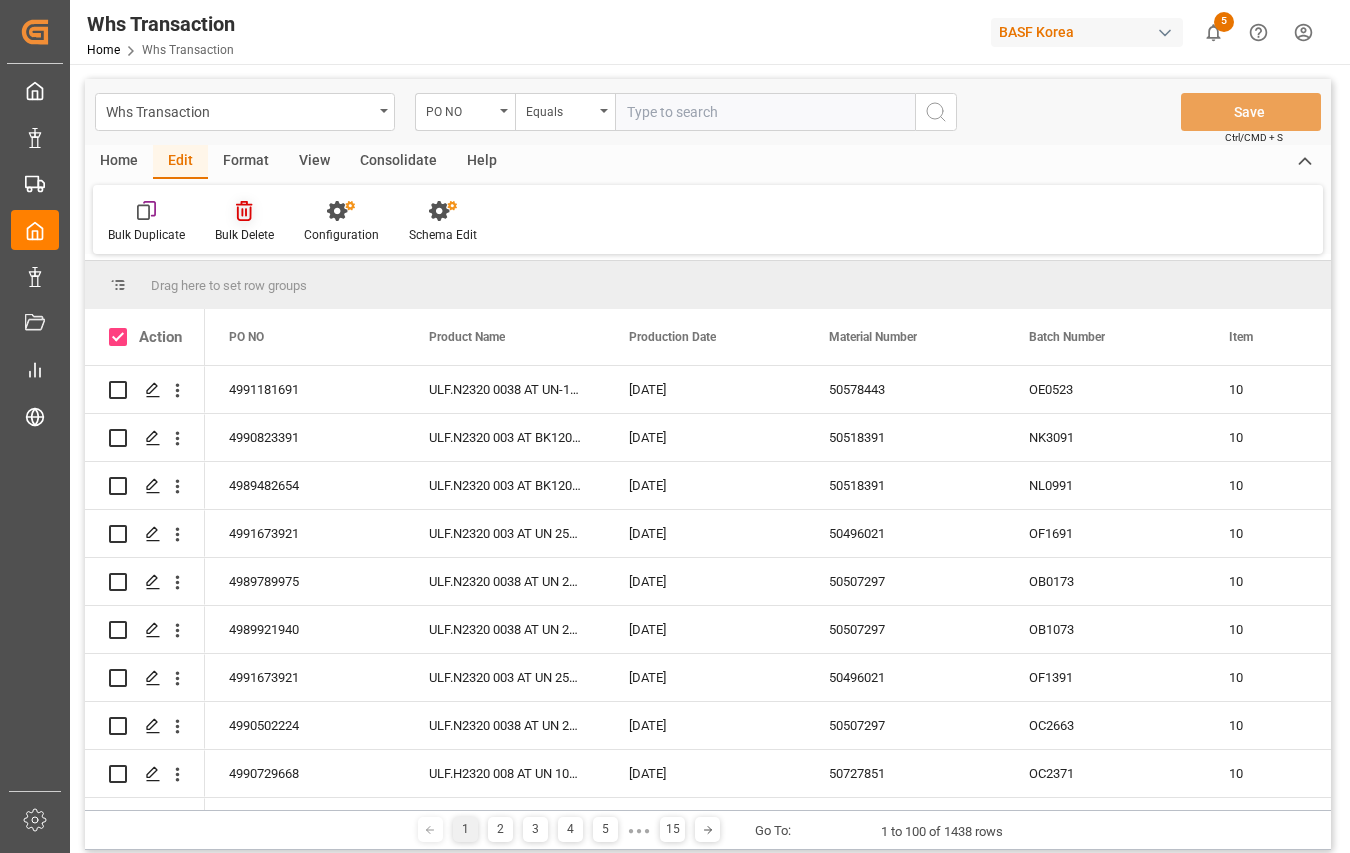 checkbox on "true" 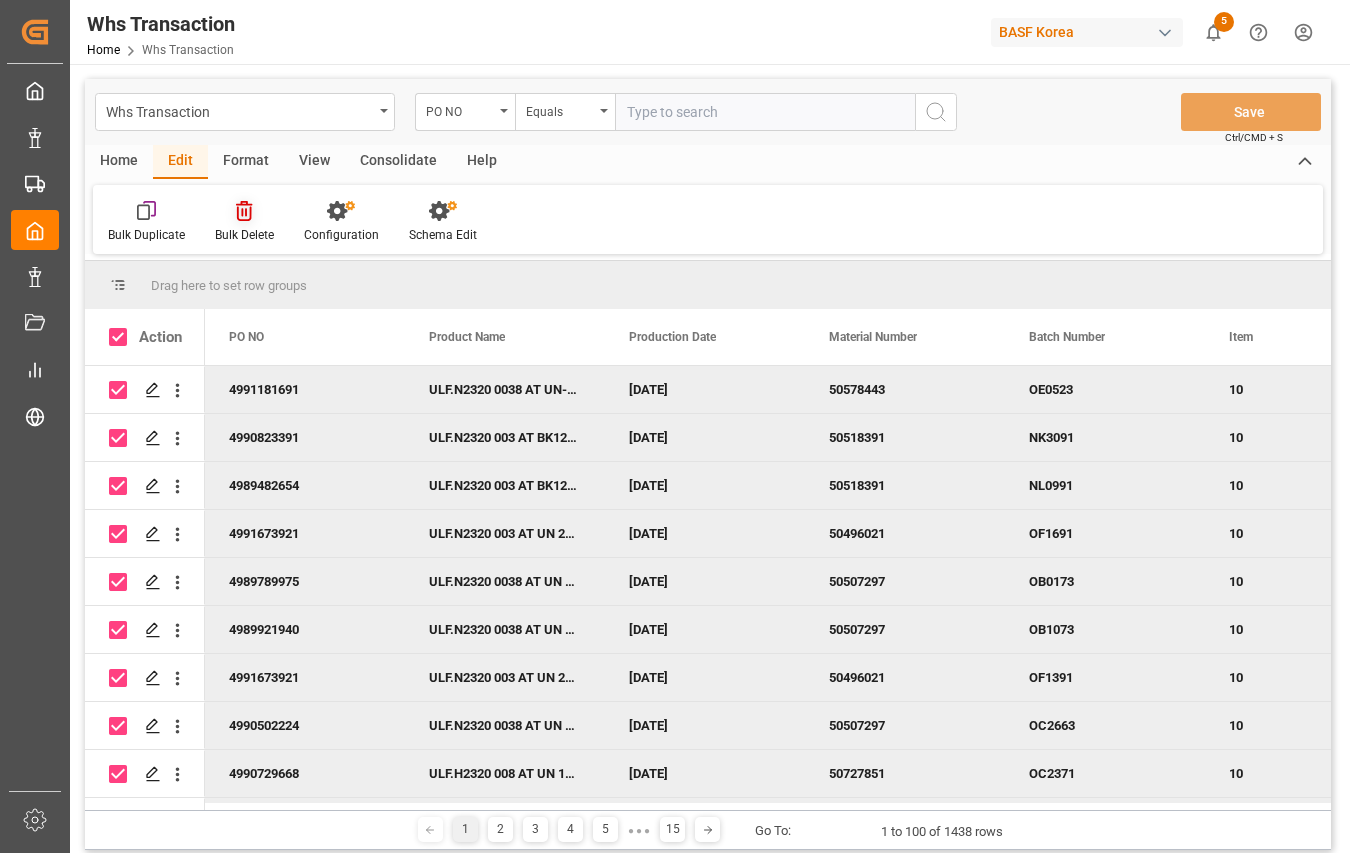 click 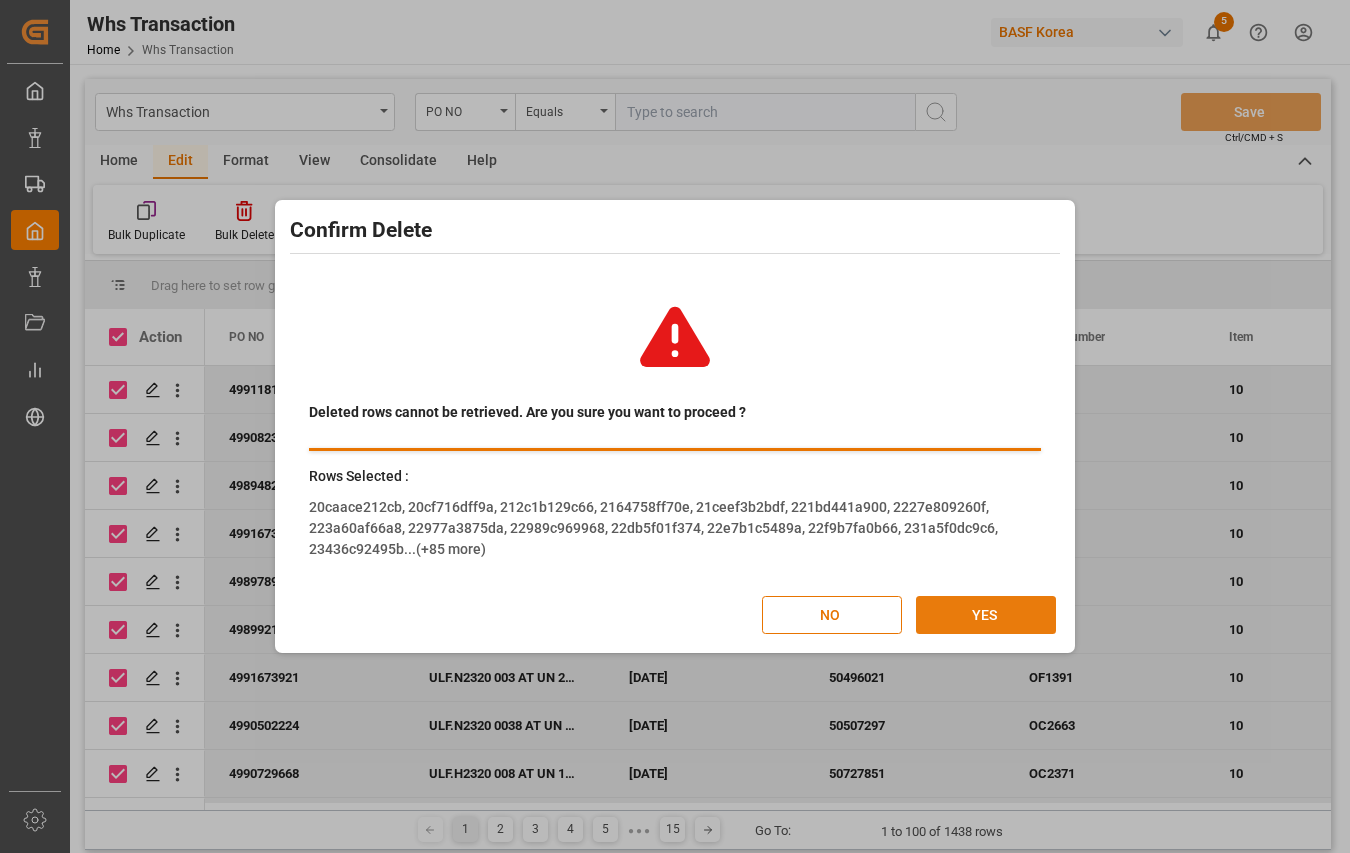click on "YES" at bounding box center (986, 615) 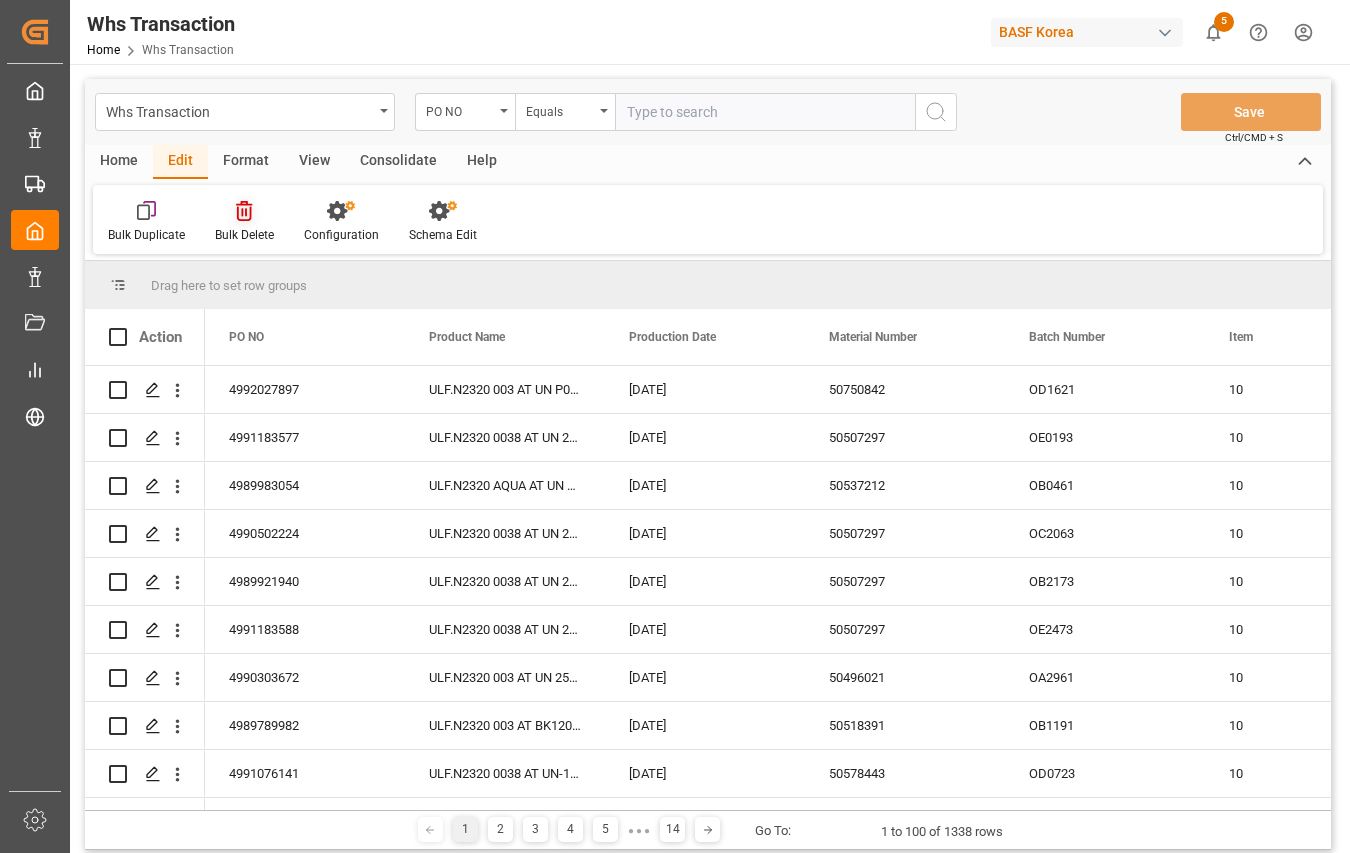 click at bounding box center [118, 337] 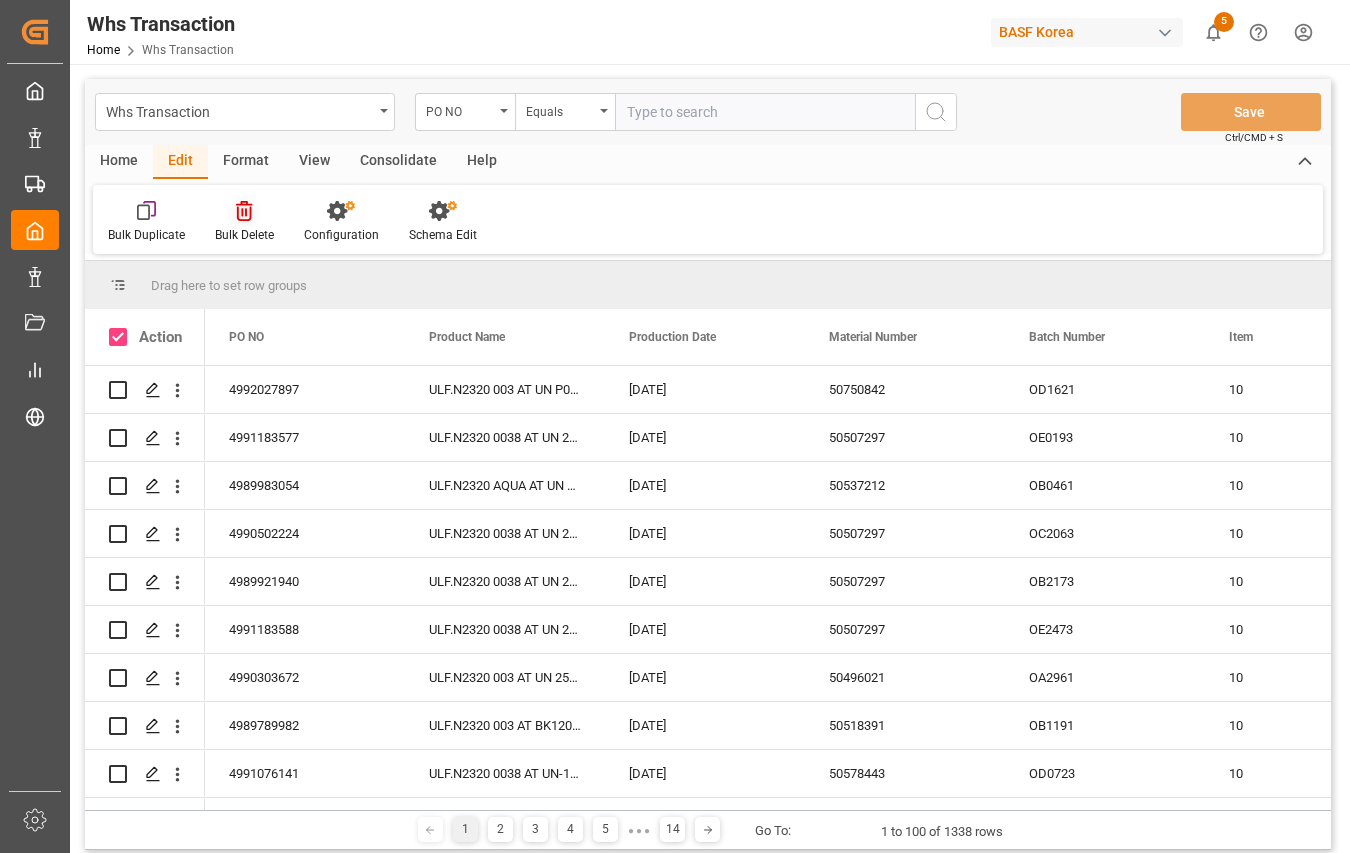 checkbox on "true" 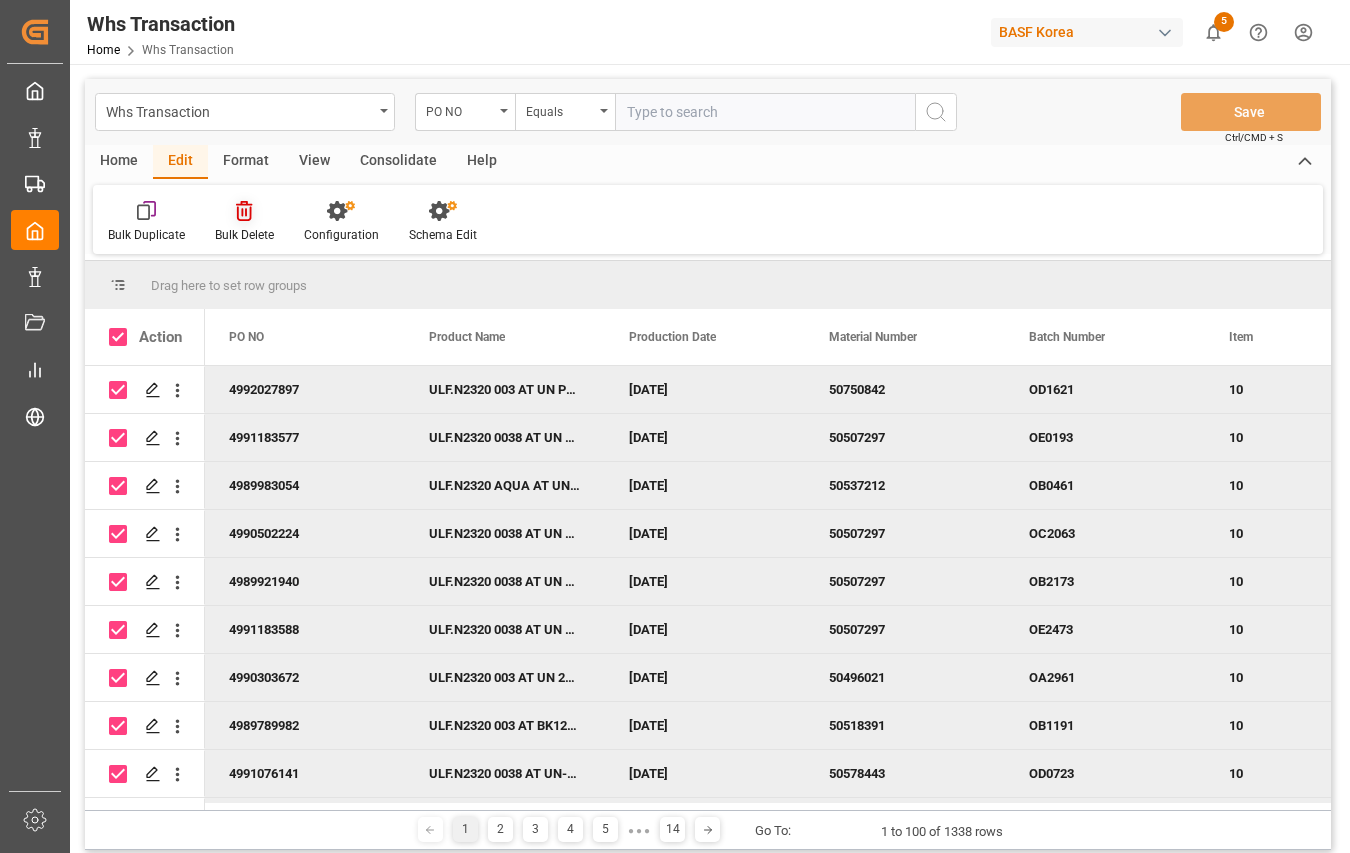 click on "Bulk Delete" at bounding box center (244, 222) 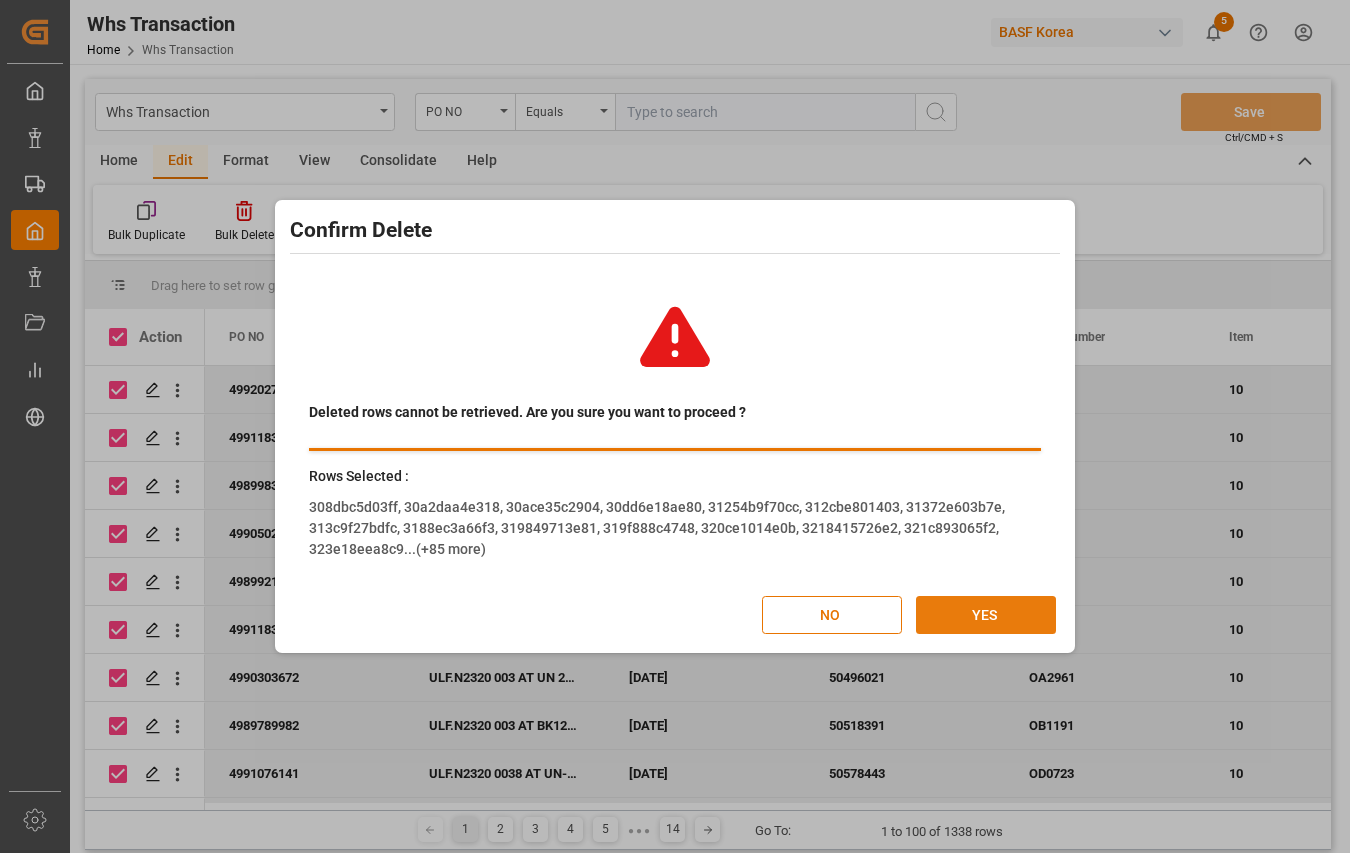 click on "YES" at bounding box center (986, 615) 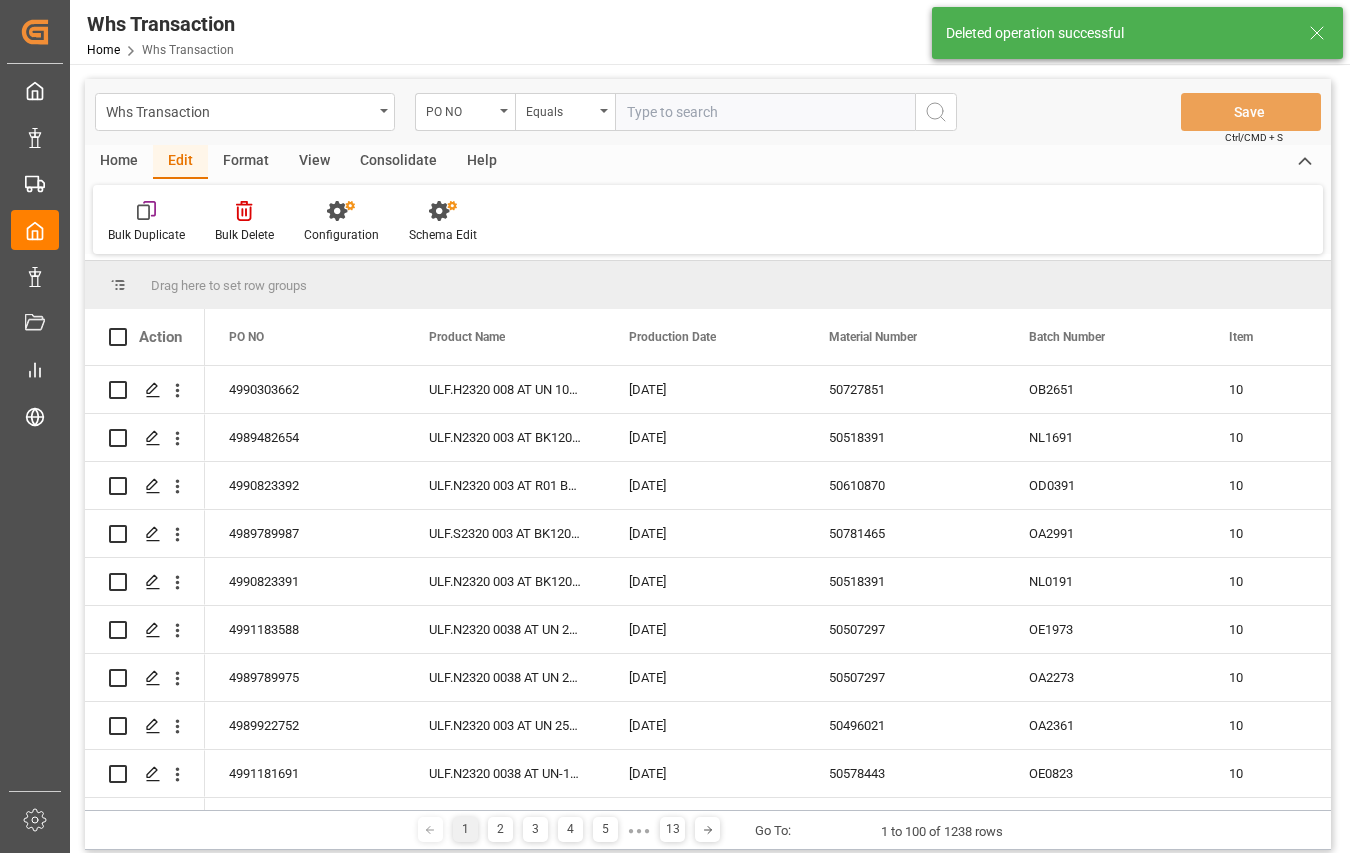 click 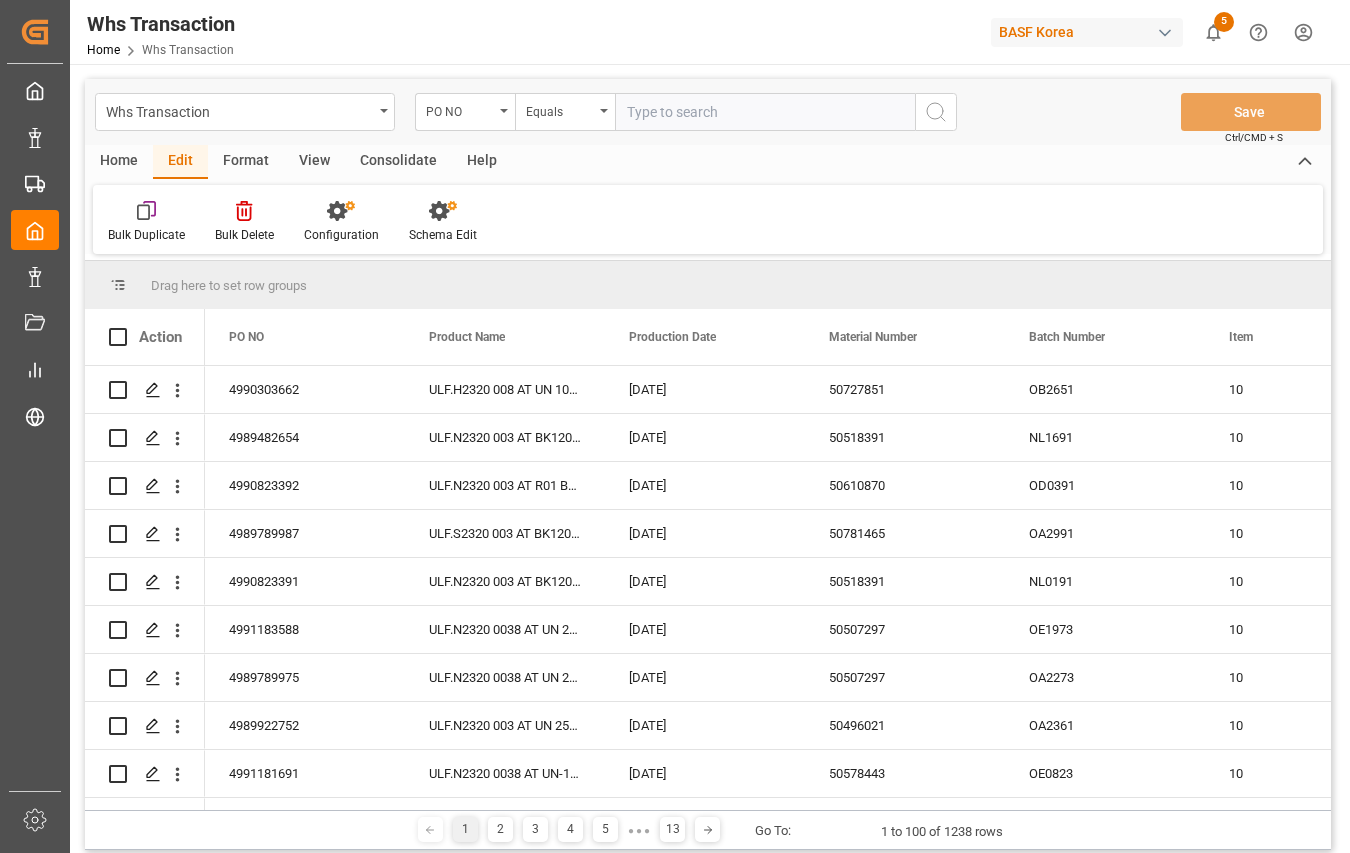 click on "Created by potrace 1.15, written by [PERSON_NAME] [DATE]-[DATE] Created by potrace 1.15, written by [PERSON_NAME] [DATE]-[DATE] My Cockpit My Cockpit Master Data Master Data Tracking DB Tracking DB Domestic Orders Domestic Orders Data Management Data Management Document Management Document Management My Reports My Reports Freebies Freebies Sidebar Settings Back to main menu Whs Order Fulfillment Whs Order Fulfillment Whs Transaction Whs Transaction Whs Transaction Home Whs Transaction BASF [GEOGRAPHIC_DATA] 5 Notifications Only show unread All Mark all categories read Uploads Mark all as read Line Items [DATE] 2837 number of rows uploaded Whs Transaction [DATE] Bulk import failed Line Items [DATE] Bulk import failed Transport Orders [DATE] 989 number of rows uploaded Whs Transaction [DATE] Bulk import failed Whs Transaction PO NO Equals Save Ctrl/CMD + S Home Edit Format View Consolidate Help Bulk Duplicate Bulk Delete Configuration Schema Edit
Drag here to set row groups" at bounding box center [675, 426] 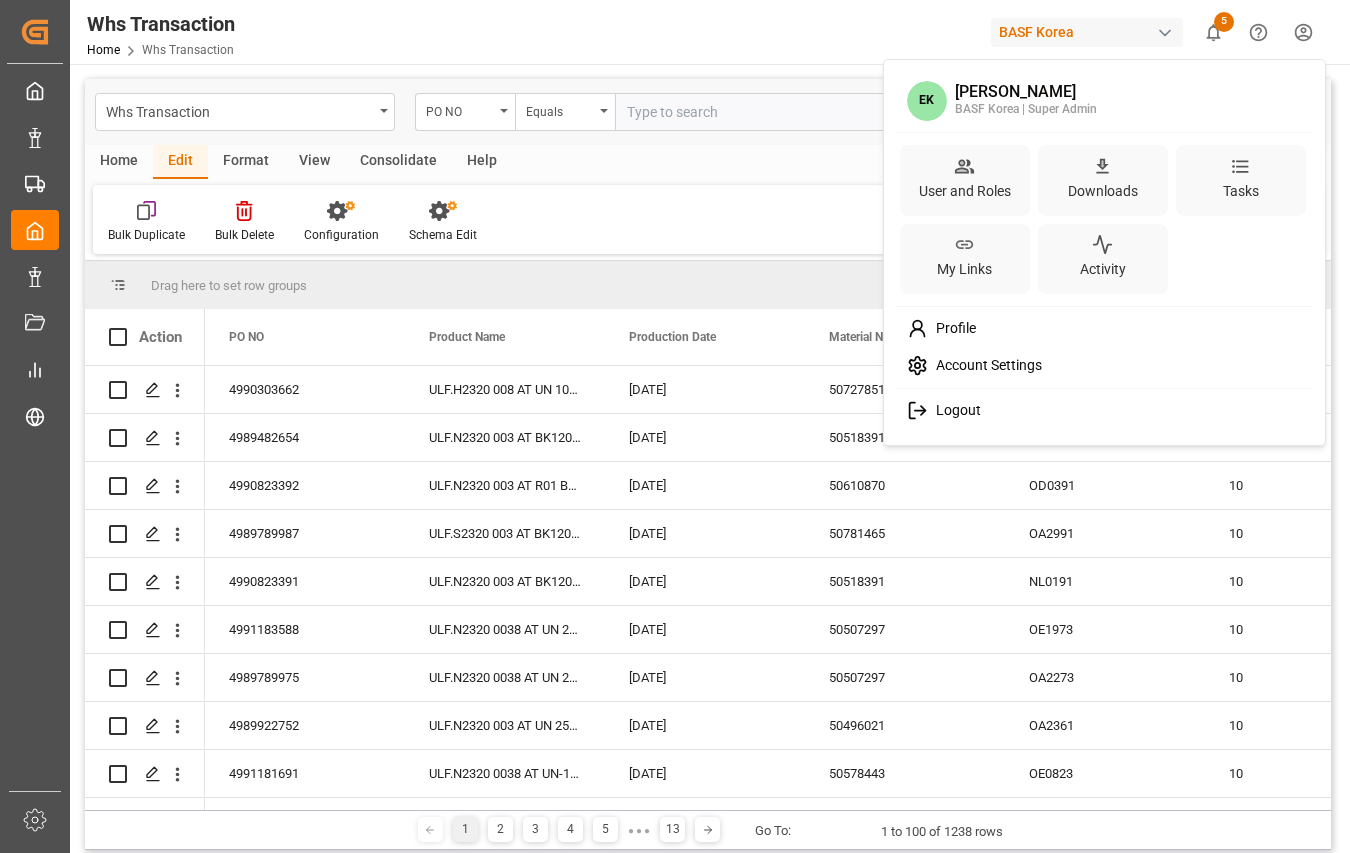 click on "Account Settings" at bounding box center [985, 366] 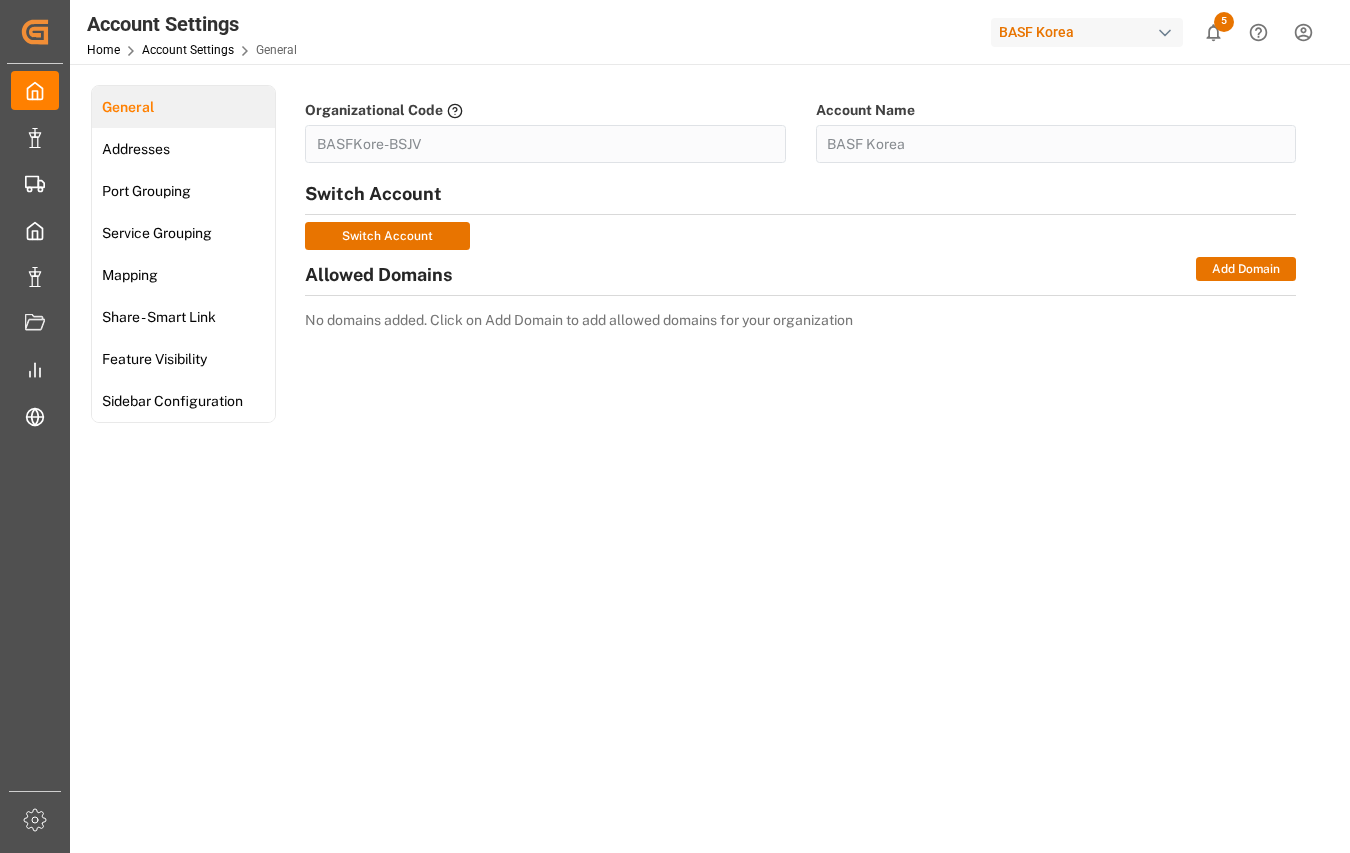 click on "Created by potrace 1.15, written by [PERSON_NAME] [DATE]-[DATE] Created by potrace 1.15, written by [PERSON_NAME] [DATE]-[DATE] My Cockpit My Cockpit Master Data Master Data Tracking DB Tracking DB Domestic Orders Domestic Orders Data Management Data Management Document Management Document Management My Reports My Reports Freebies Freebies Sidebar Settings Back to main menu Account Settings Home Account Settings General BASF [GEOGRAPHIC_DATA] 5 Notifications Only show unread All Mark all categories read Uploads [PERSON_NAME] all as read Line Items [DATE] 2837 number of rows uploaded Whs Transaction [DATE] Bulk import failed Line Items [DATE] Bulk import failed Transport Orders [DATE] 989 number of rows uploaded Whs Transaction [DATE] Bulk import failed    General       Addresses       Port Grouping       Service Grouping       Mapping       Share - Smart Link       Feature Visibility       Sidebar Configuration    Organizational Code BASFKore-BSJV Account Name     BASF [GEOGRAPHIC_DATA] ©  2025" at bounding box center [675, 426] 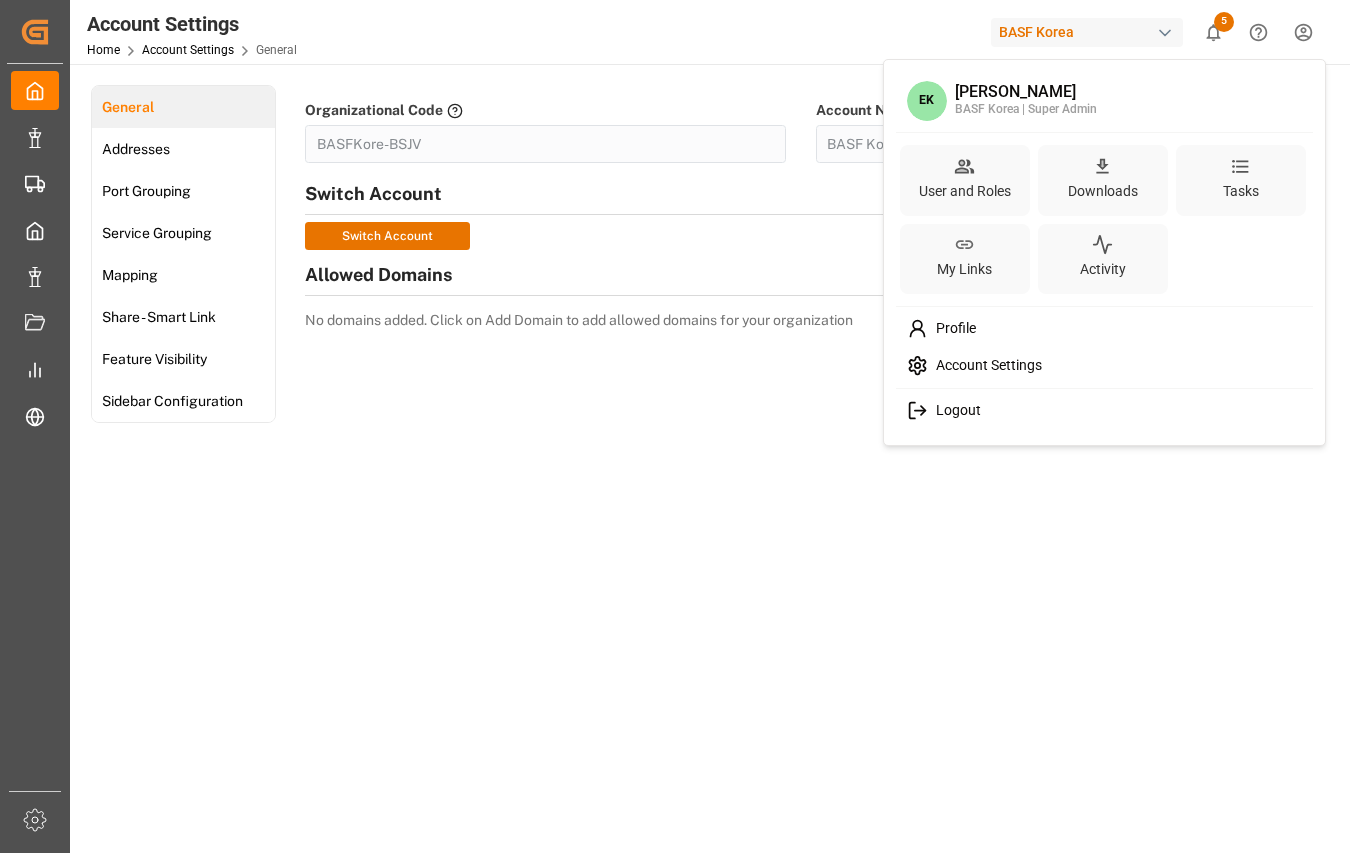 click on "Profile" at bounding box center [1105, 328] 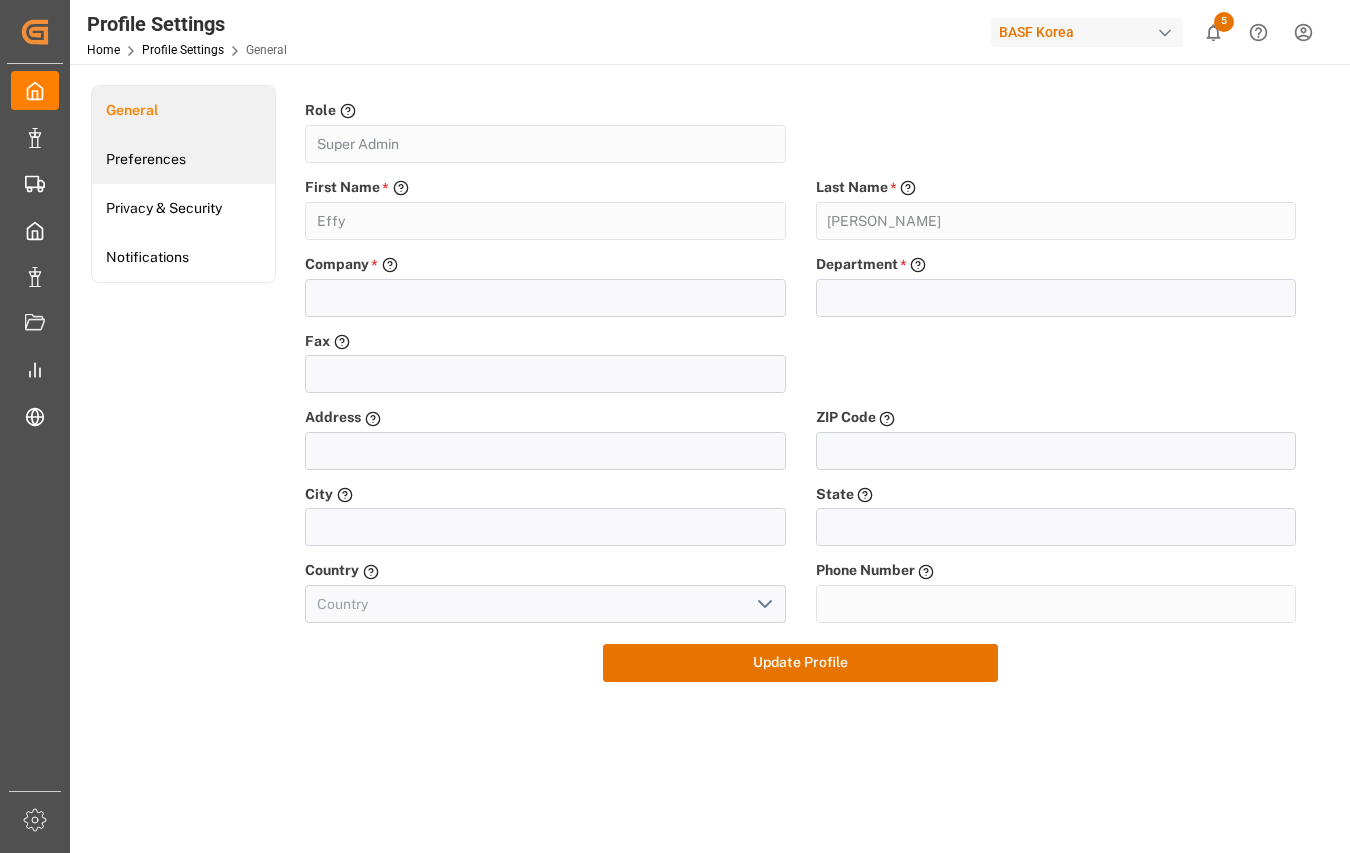 click on "Preferences" at bounding box center (183, 159) 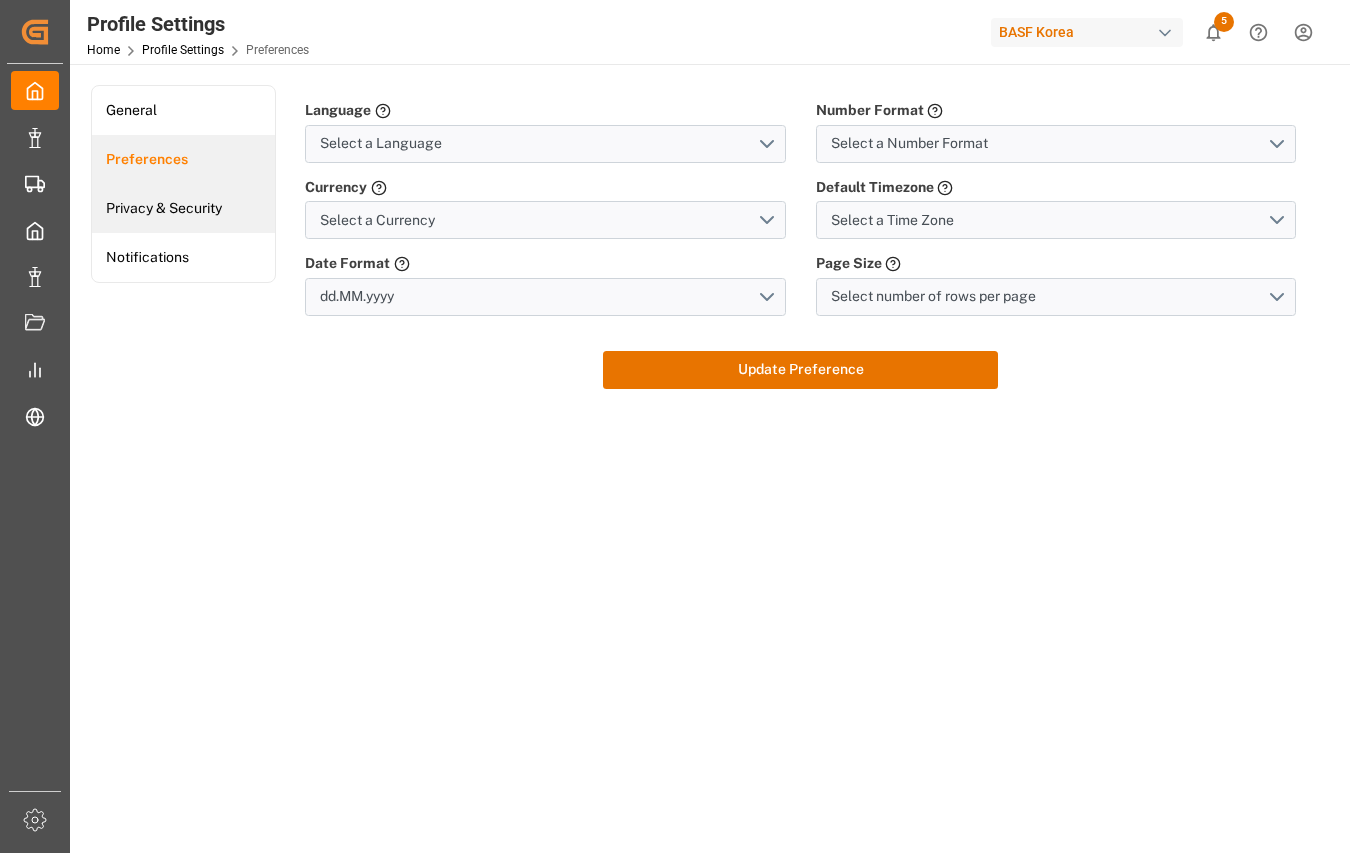 click on "Privacy & Security" at bounding box center [183, 208] 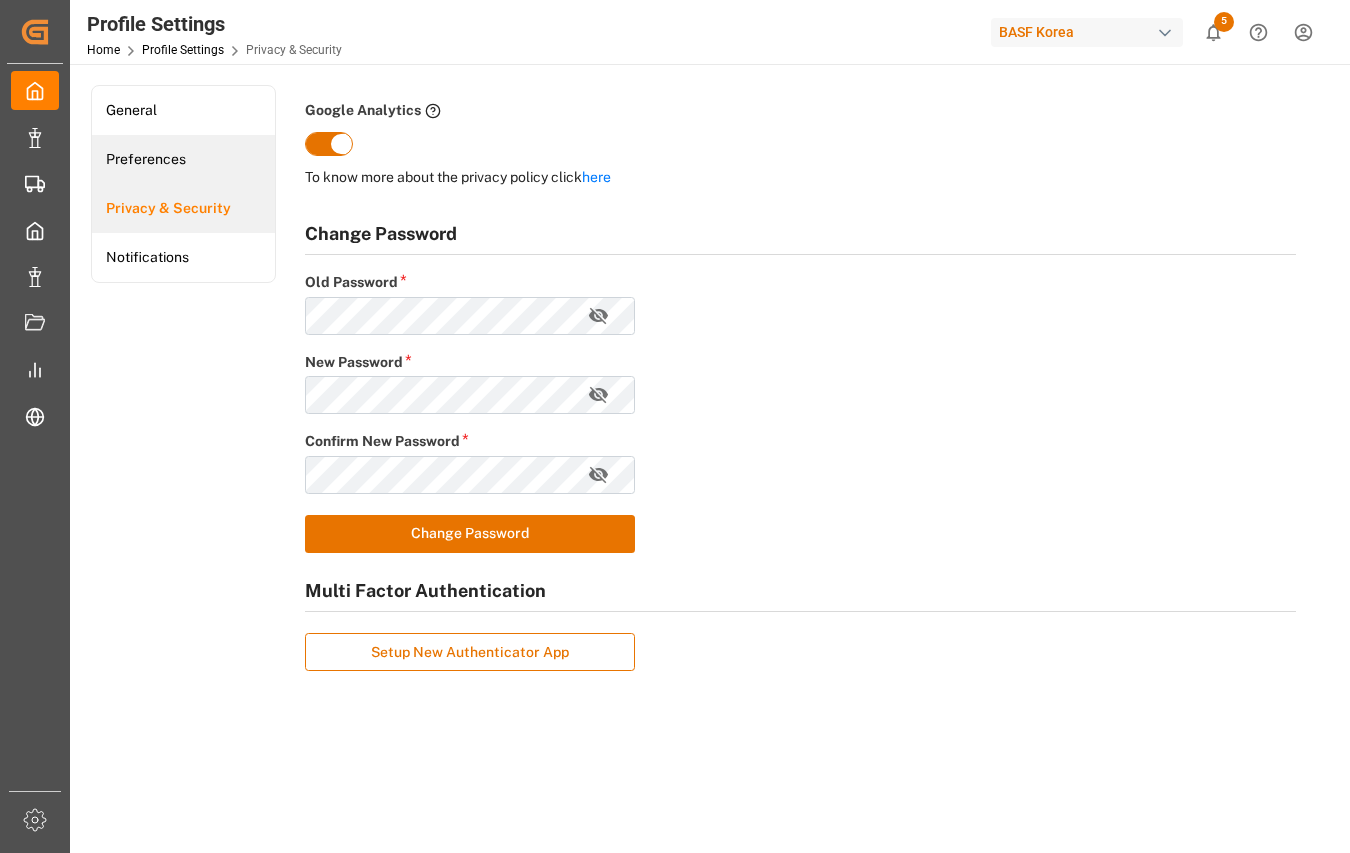 click on "Preferences" at bounding box center [183, 159] 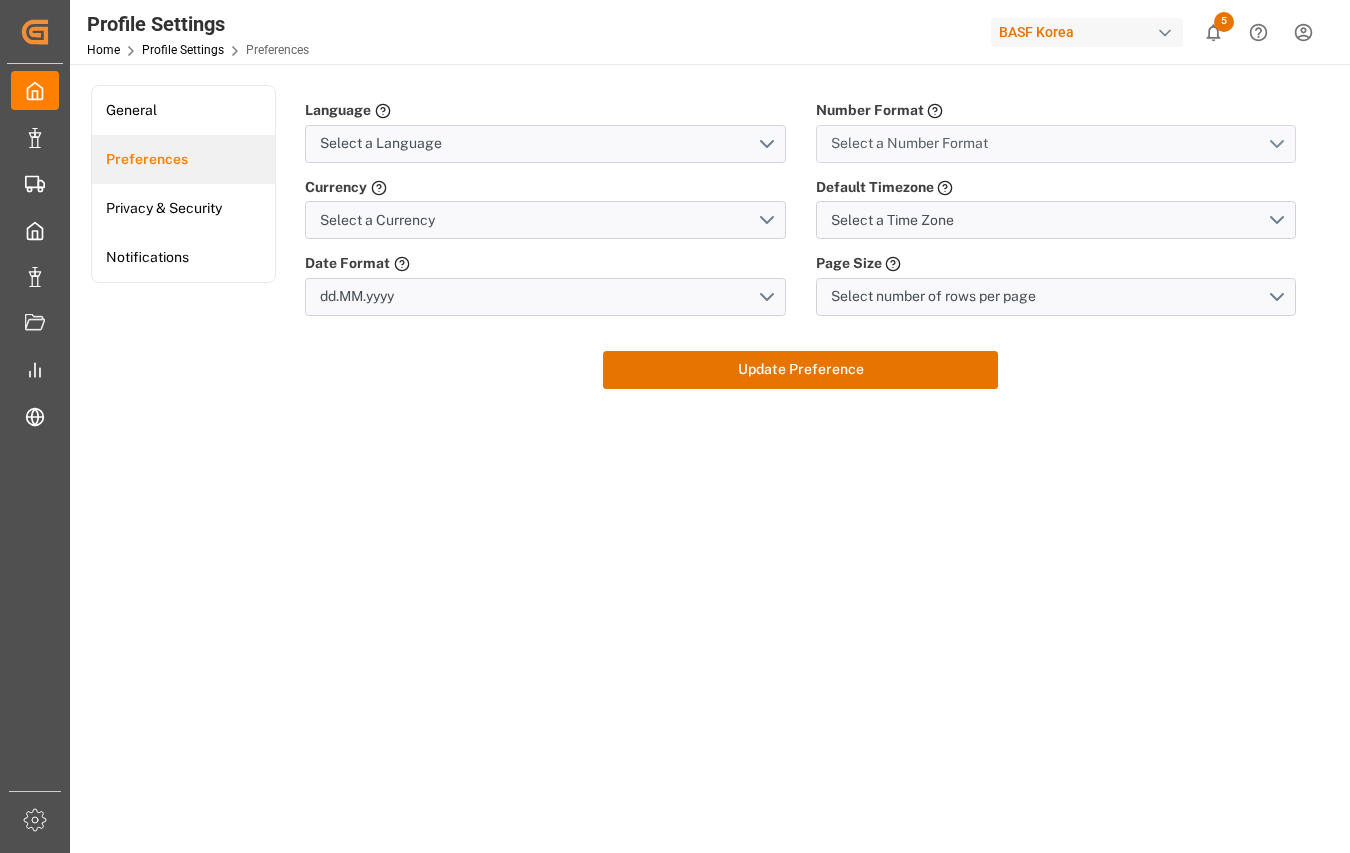 click on "Select a Number Format" at bounding box center (1056, 144) 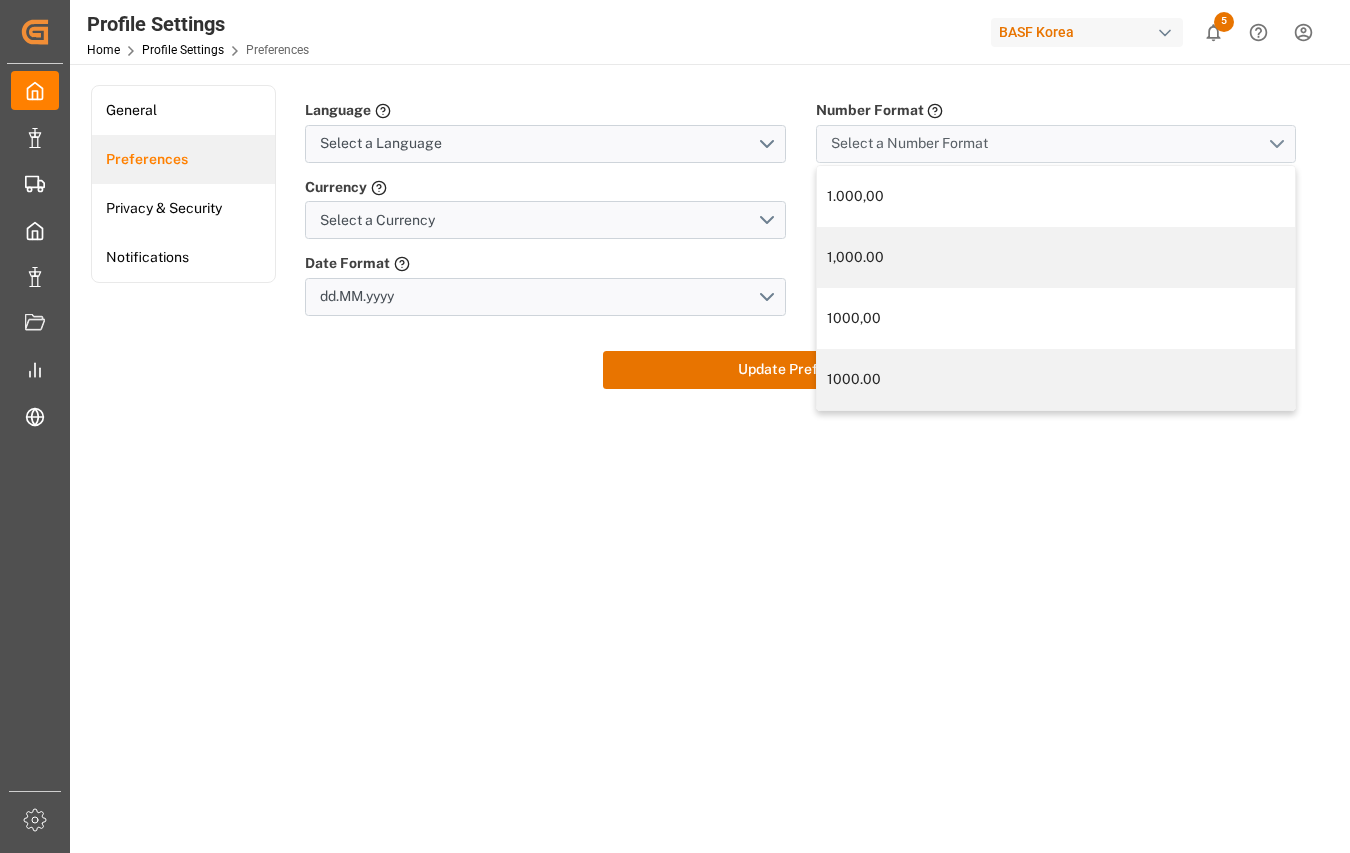 click on "Select a Number Format" at bounding box center [1056, 144] 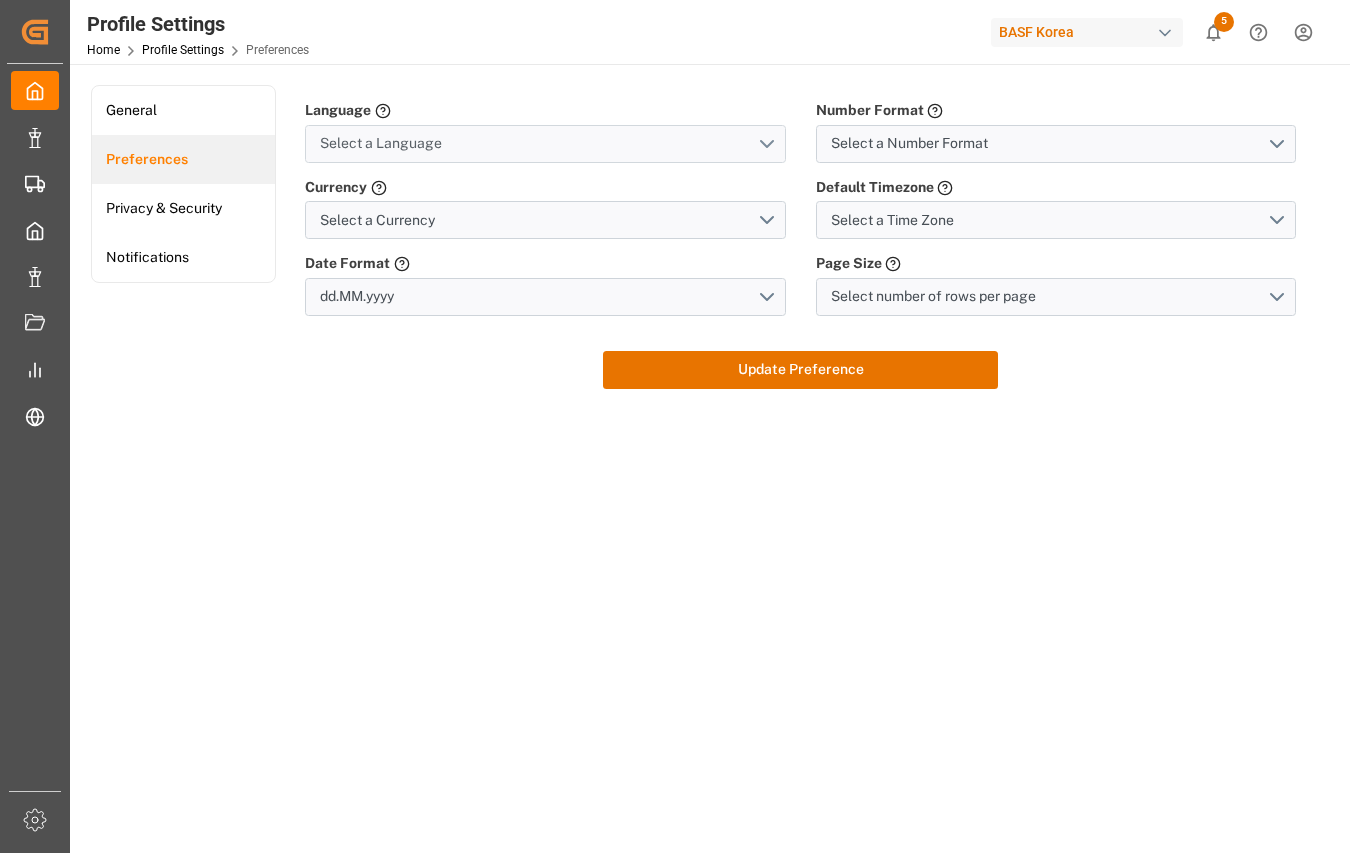 click on "Select a Language" at bounding box center [545, 144] 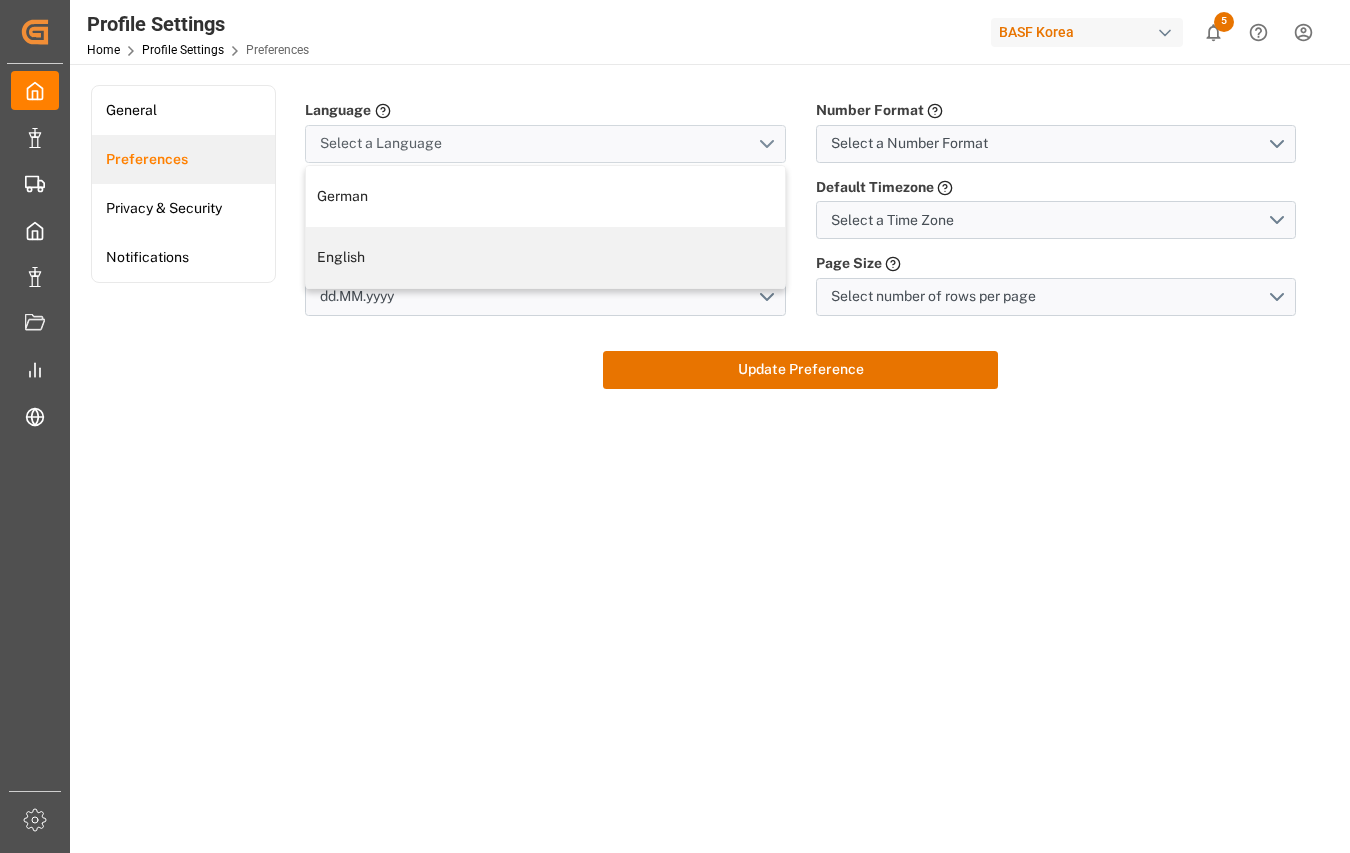 click on "Select a Language" at bounding box center (545, 144) 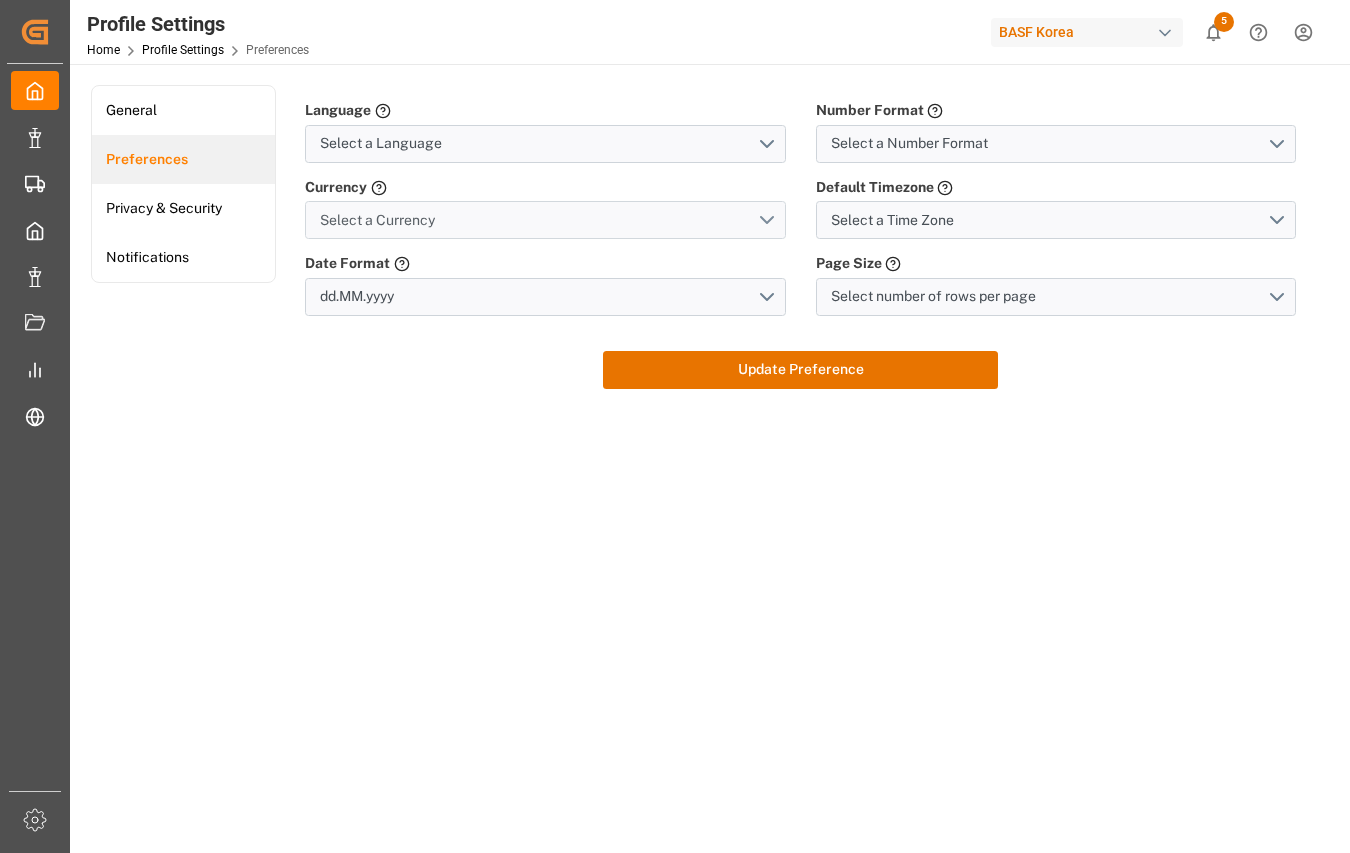 click on "Select a Currency" at bounding box center (545, 220) 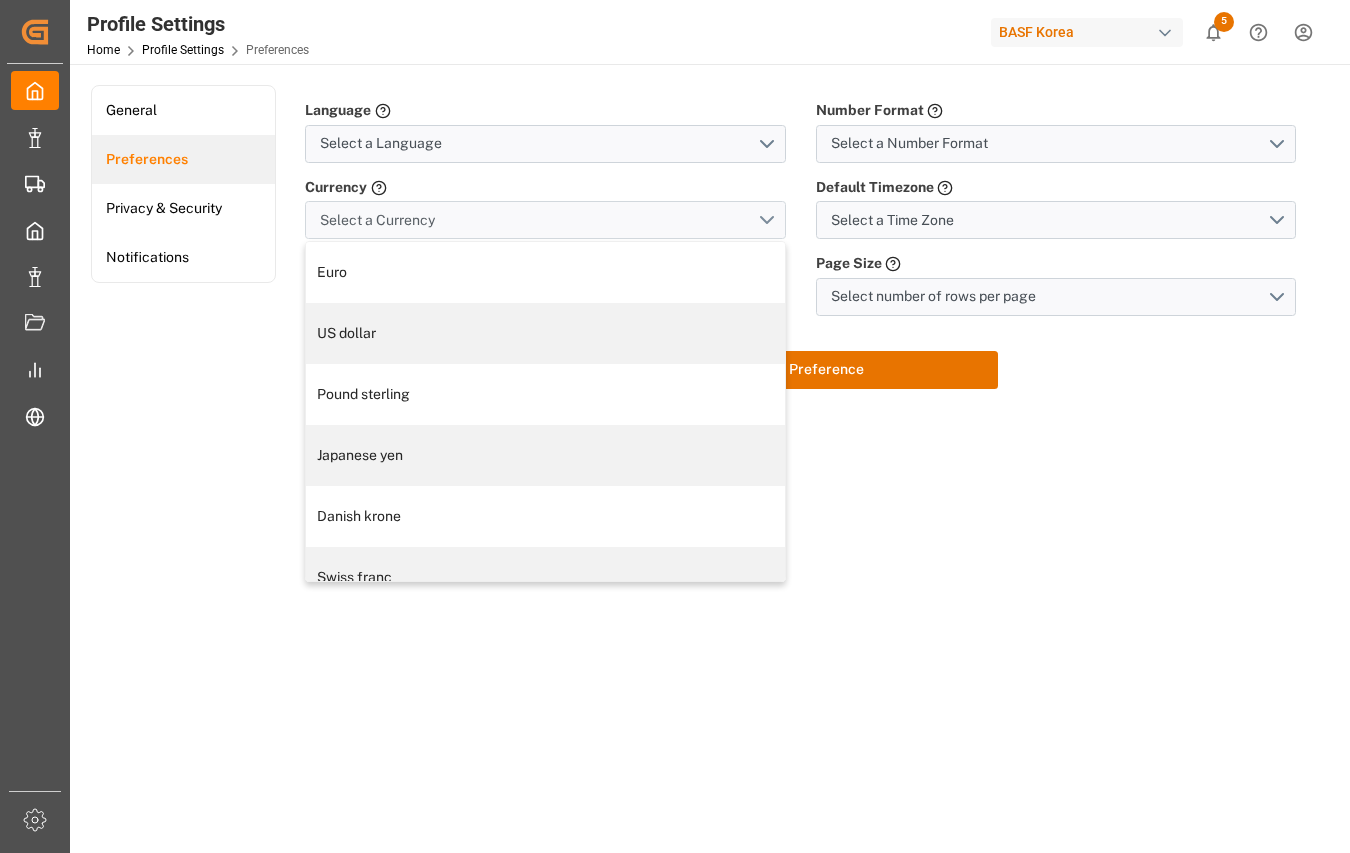 click on "Select a Currency" at bounding box center (545, 220) 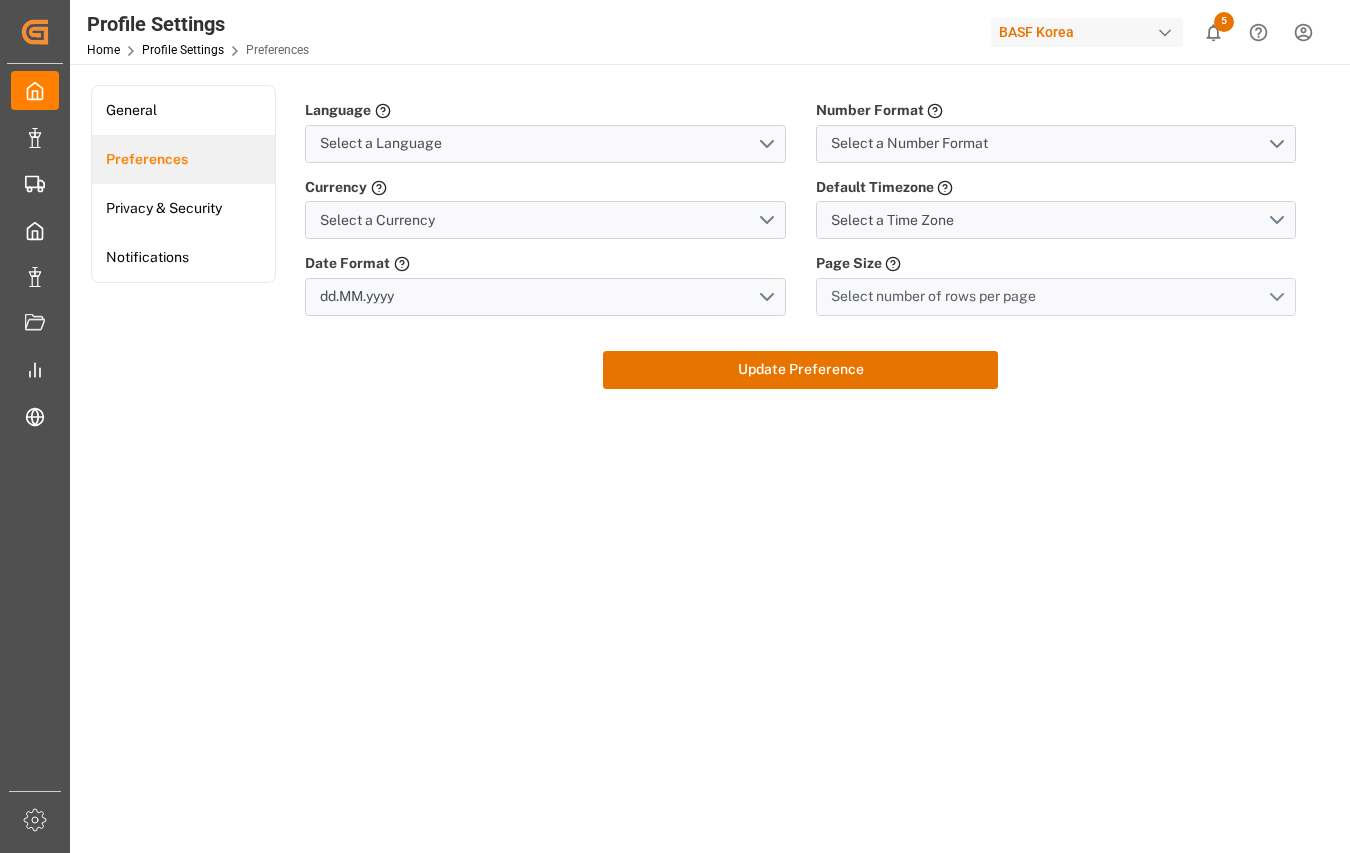 click on "Select number of rows per page" at bounding box center [1056, 297] 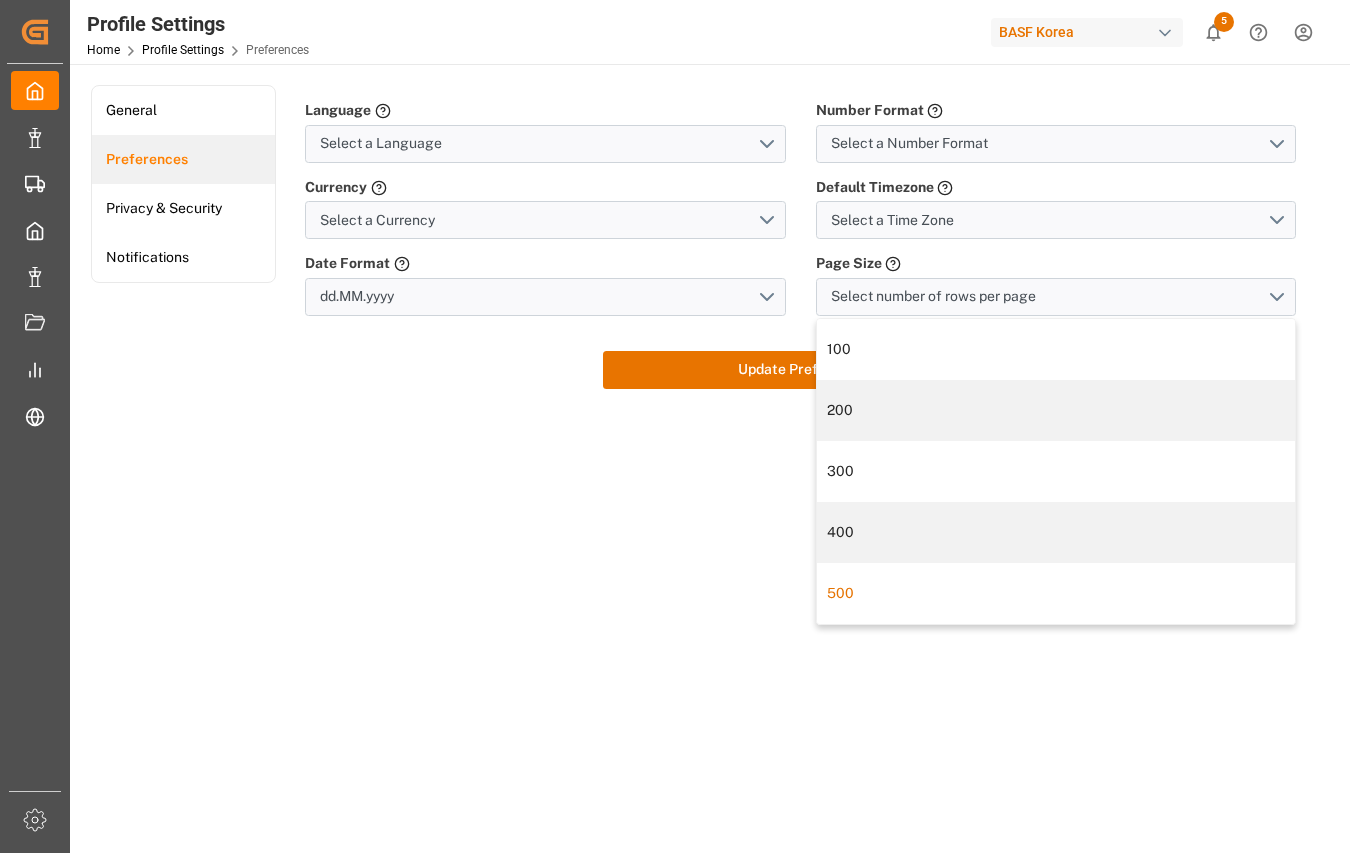 click on "500" at bounding box center (1055, 593) 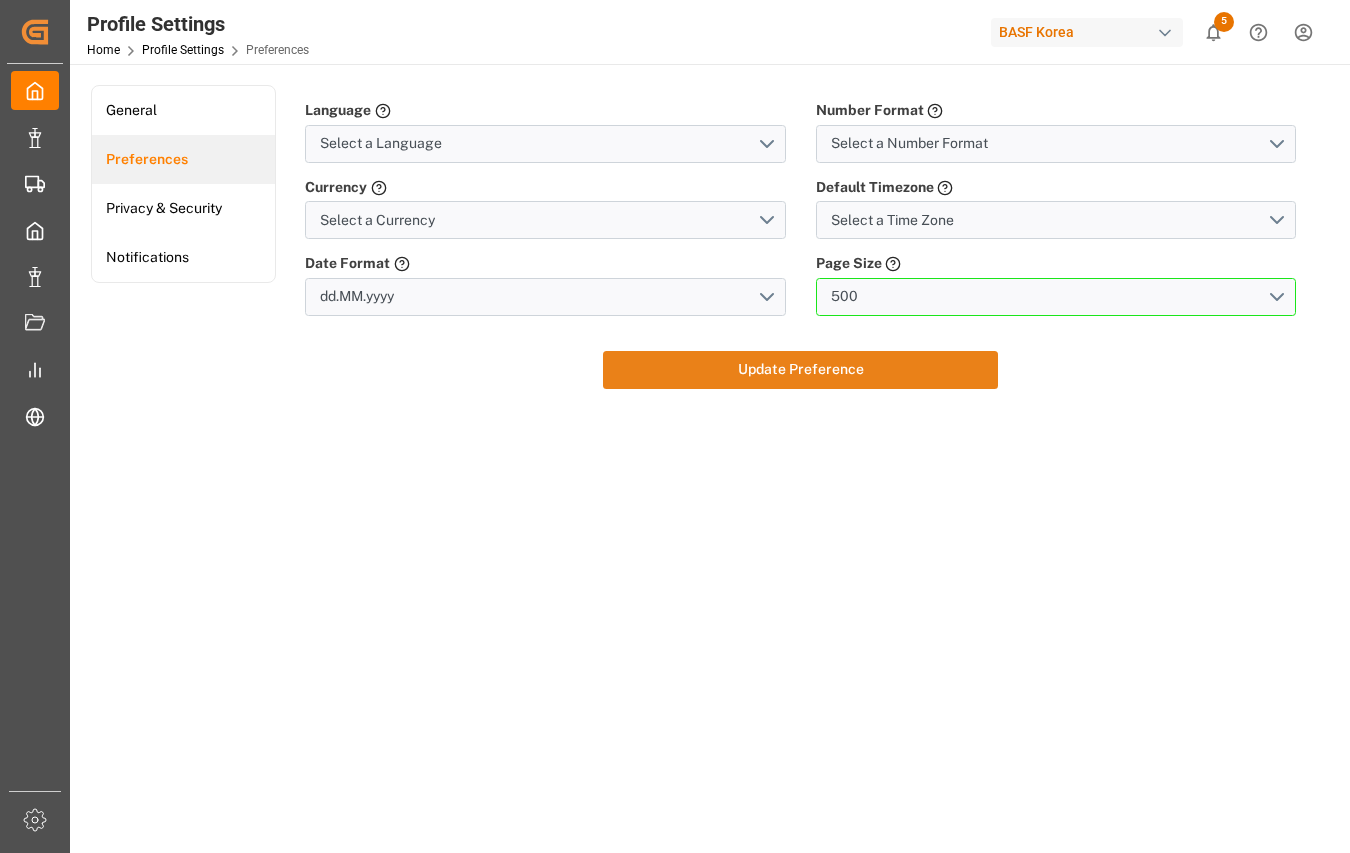 click on "Update Preference" at bounding box center [800, 370] 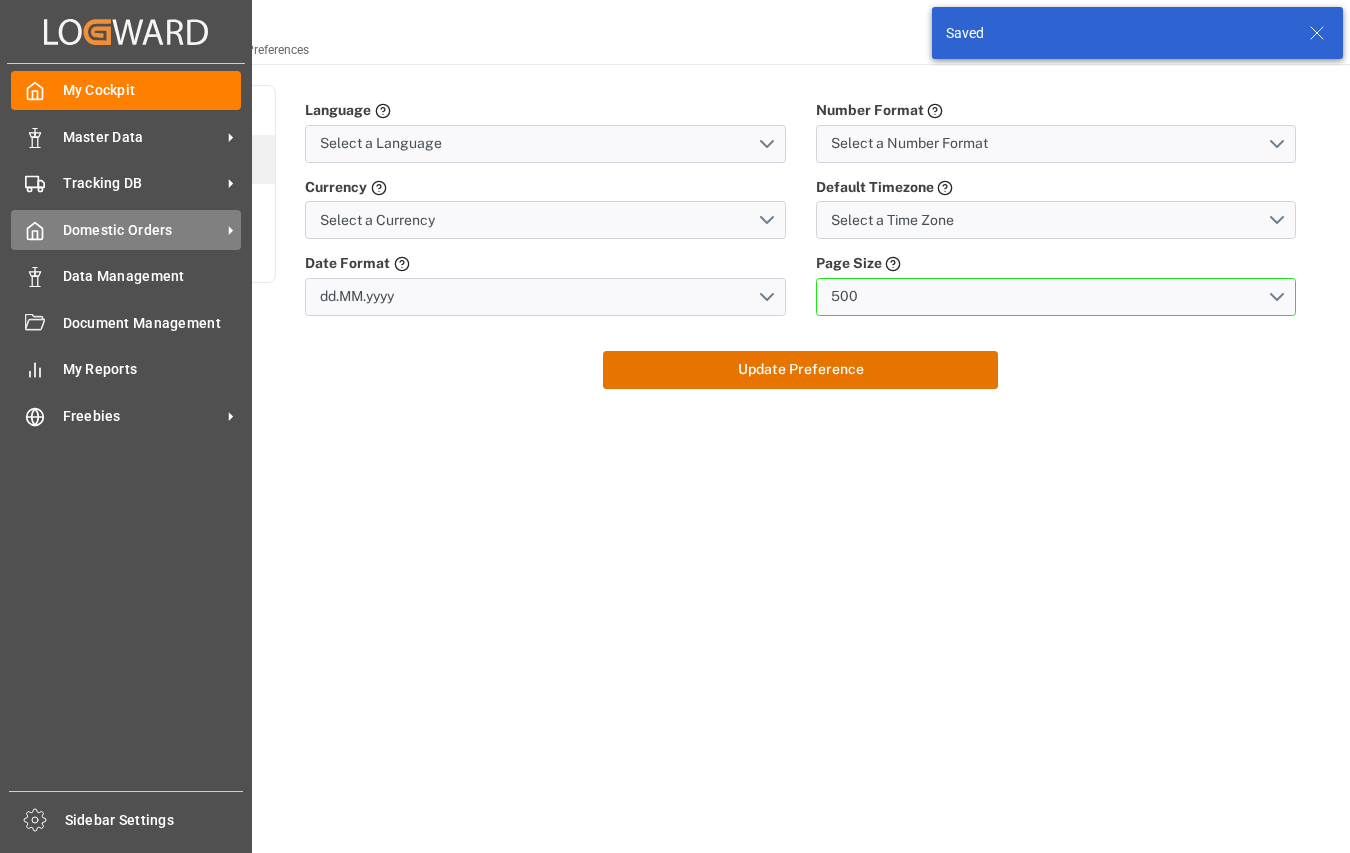 click on "Domestic Orders" at bounding box center [142, 230] 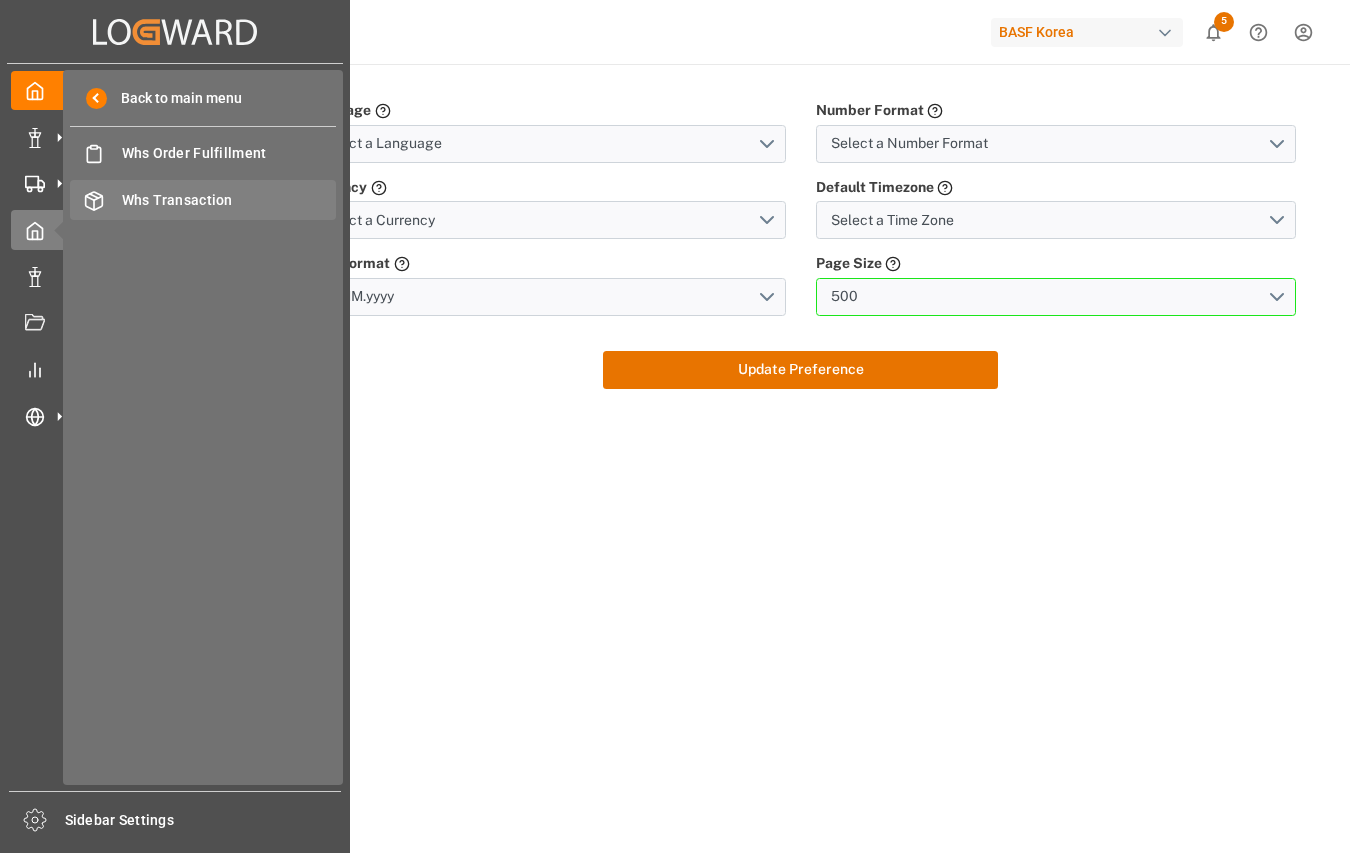 click on "Whs Transaction" at bounding box center (229, 200) 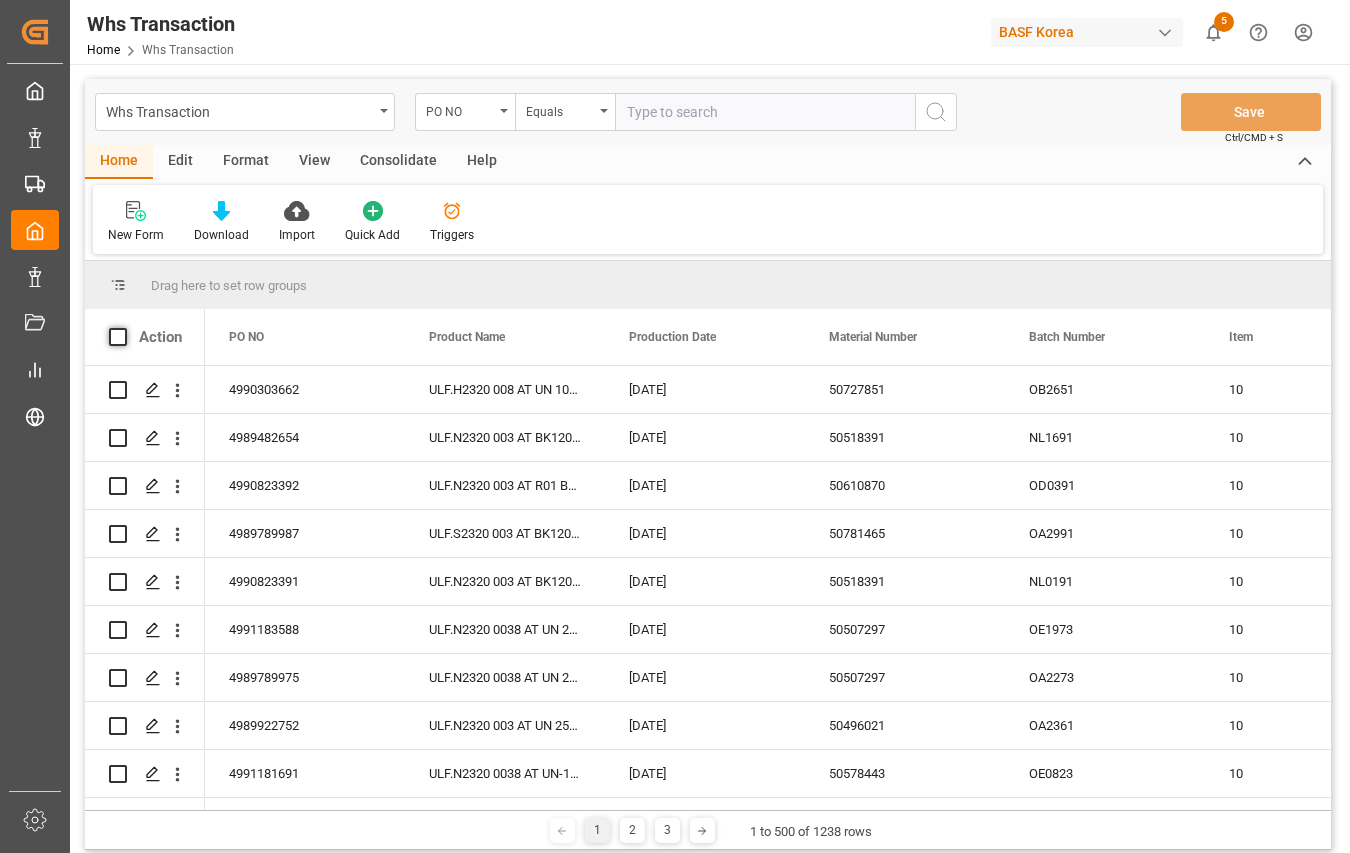 click at bounding box center [118, 337] 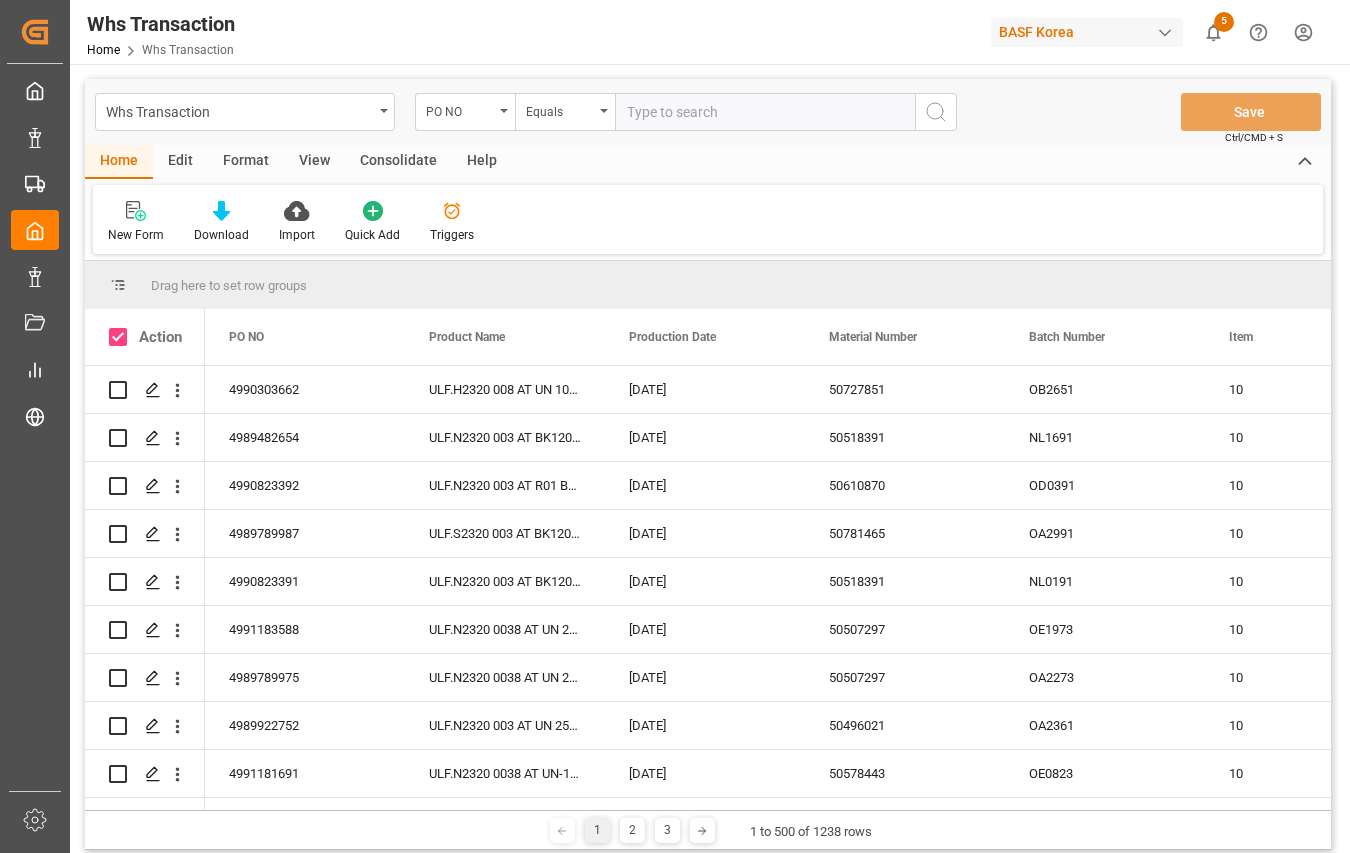 click on "Edit" at bounding box center [180, 162] 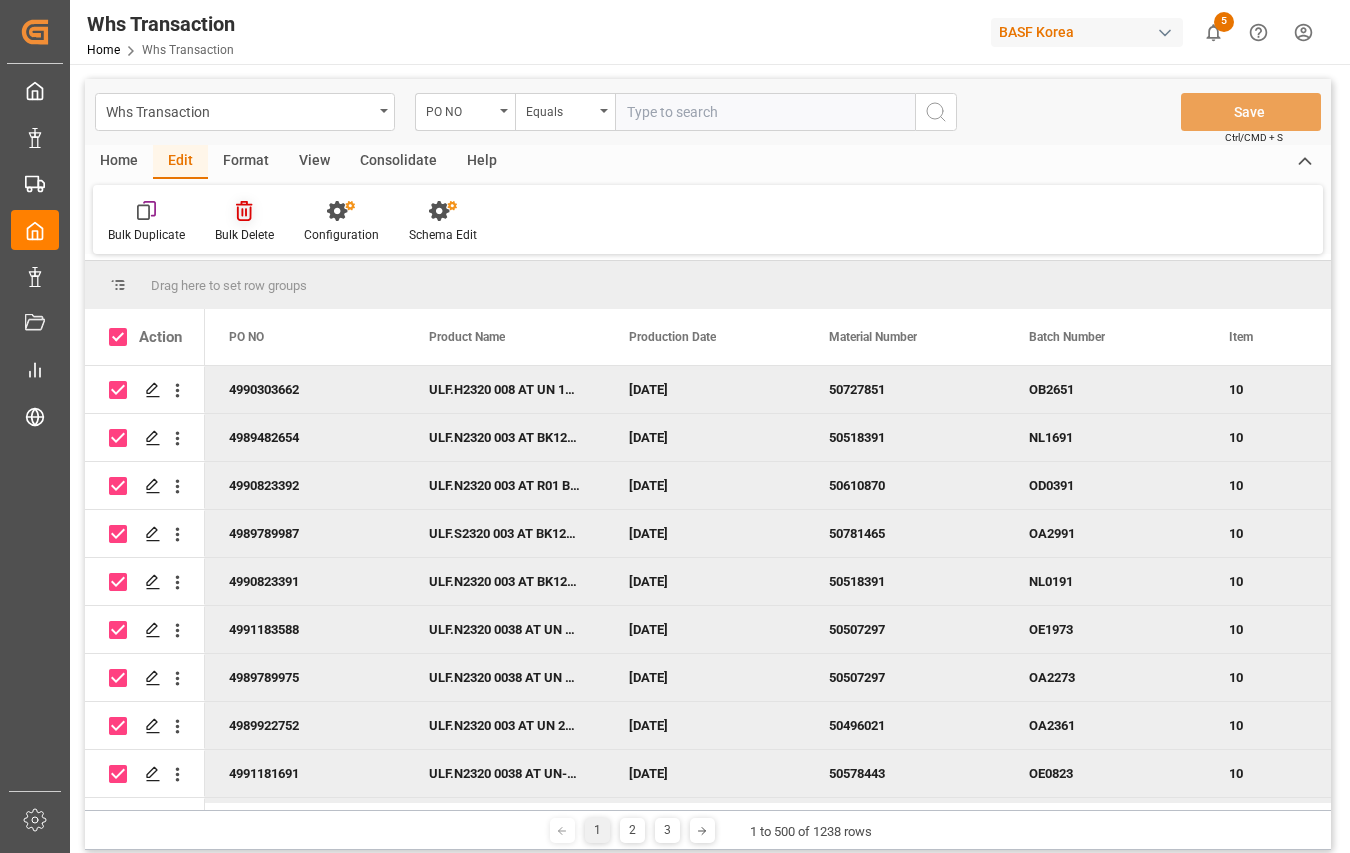 click 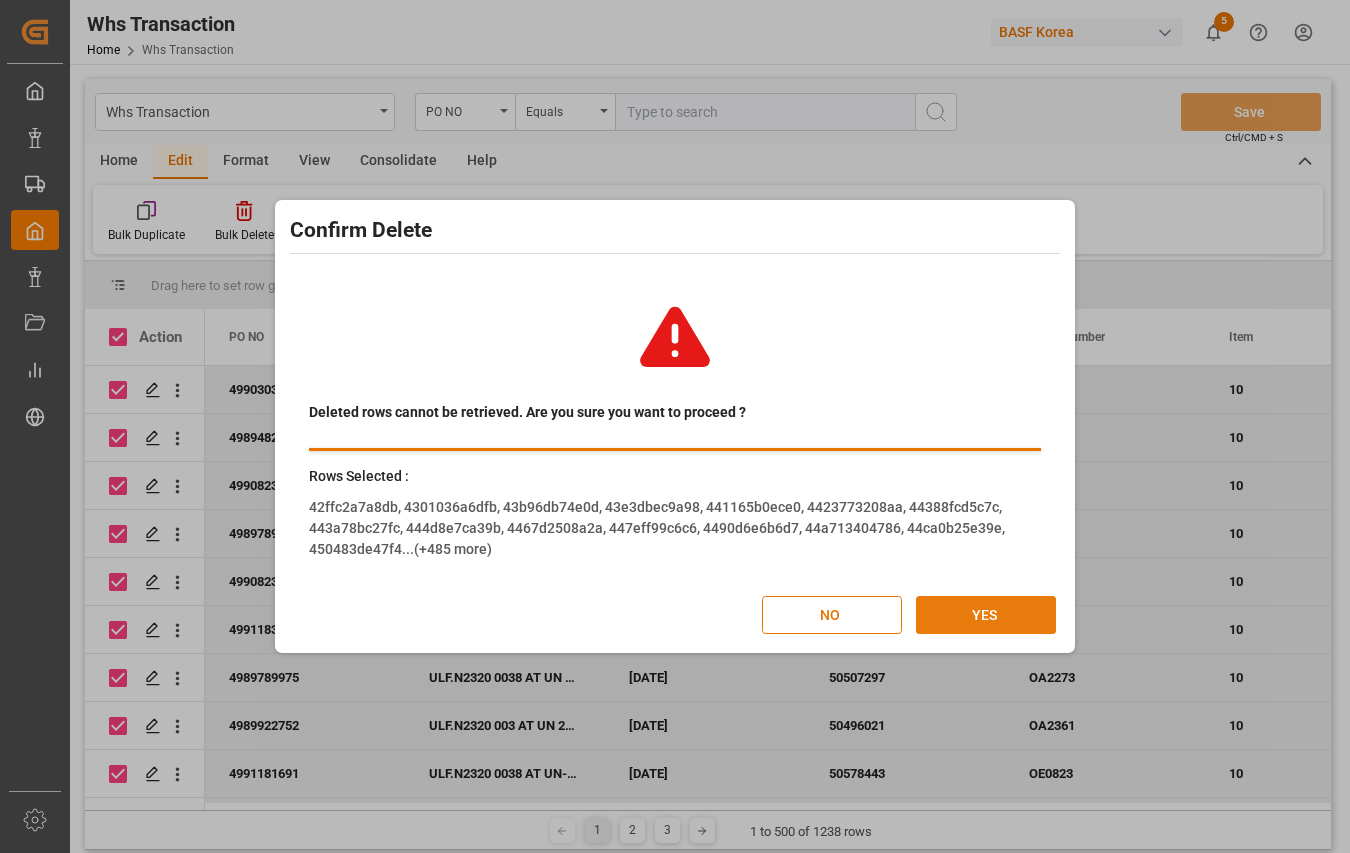 click on "YES" at bounding box center [986, 615] 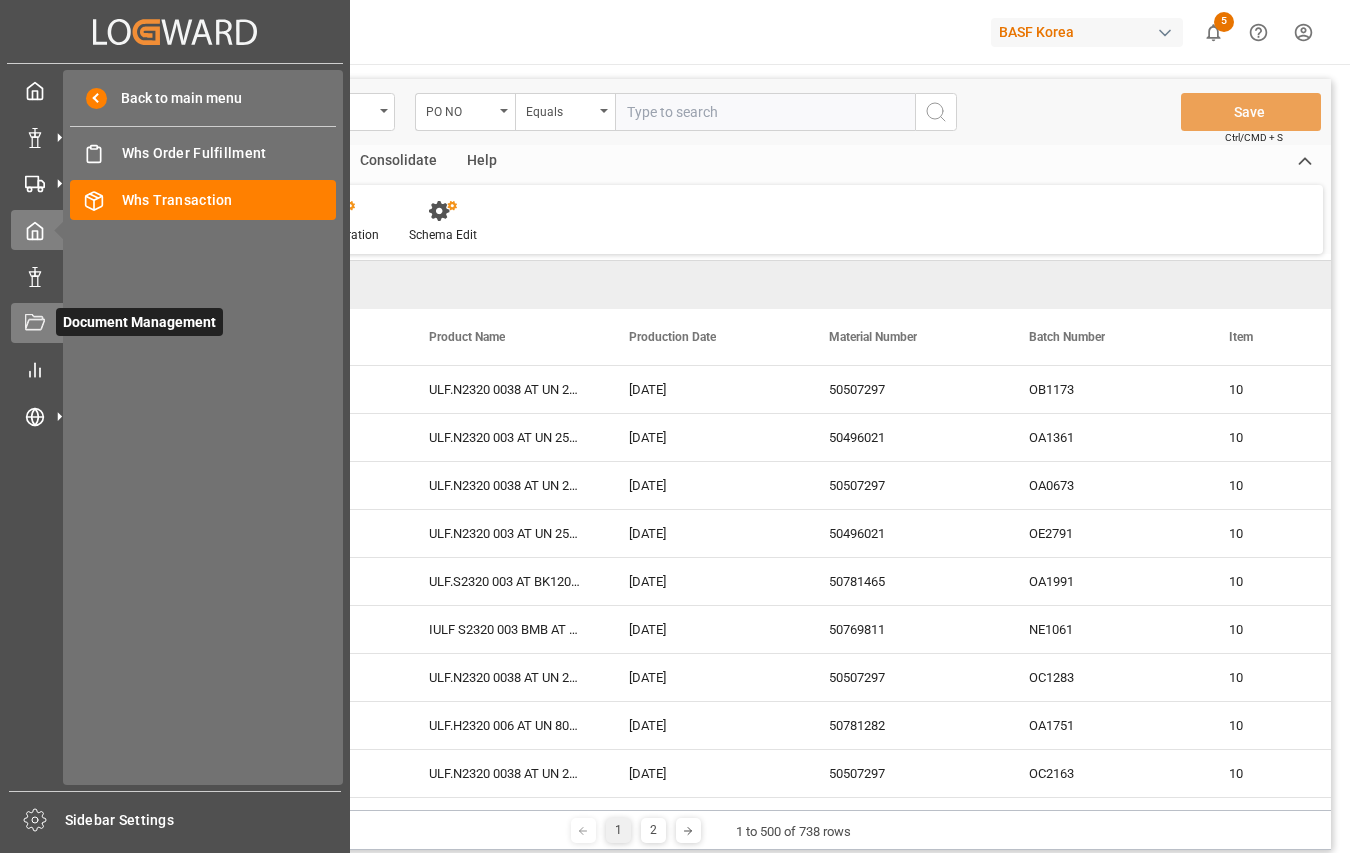 click on "Document Management" at bounding box center [139, 322] 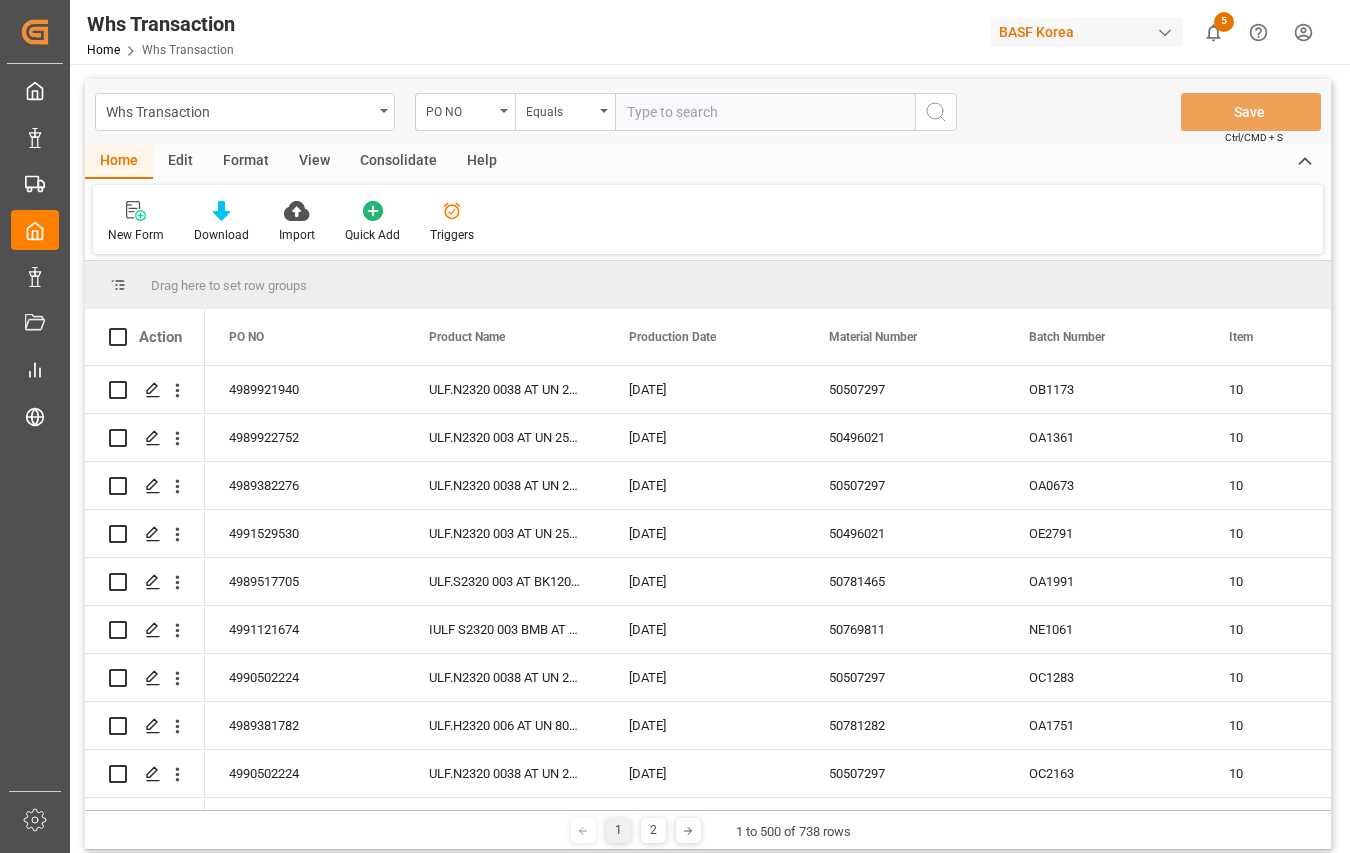 click at bounding box center [118, 337] 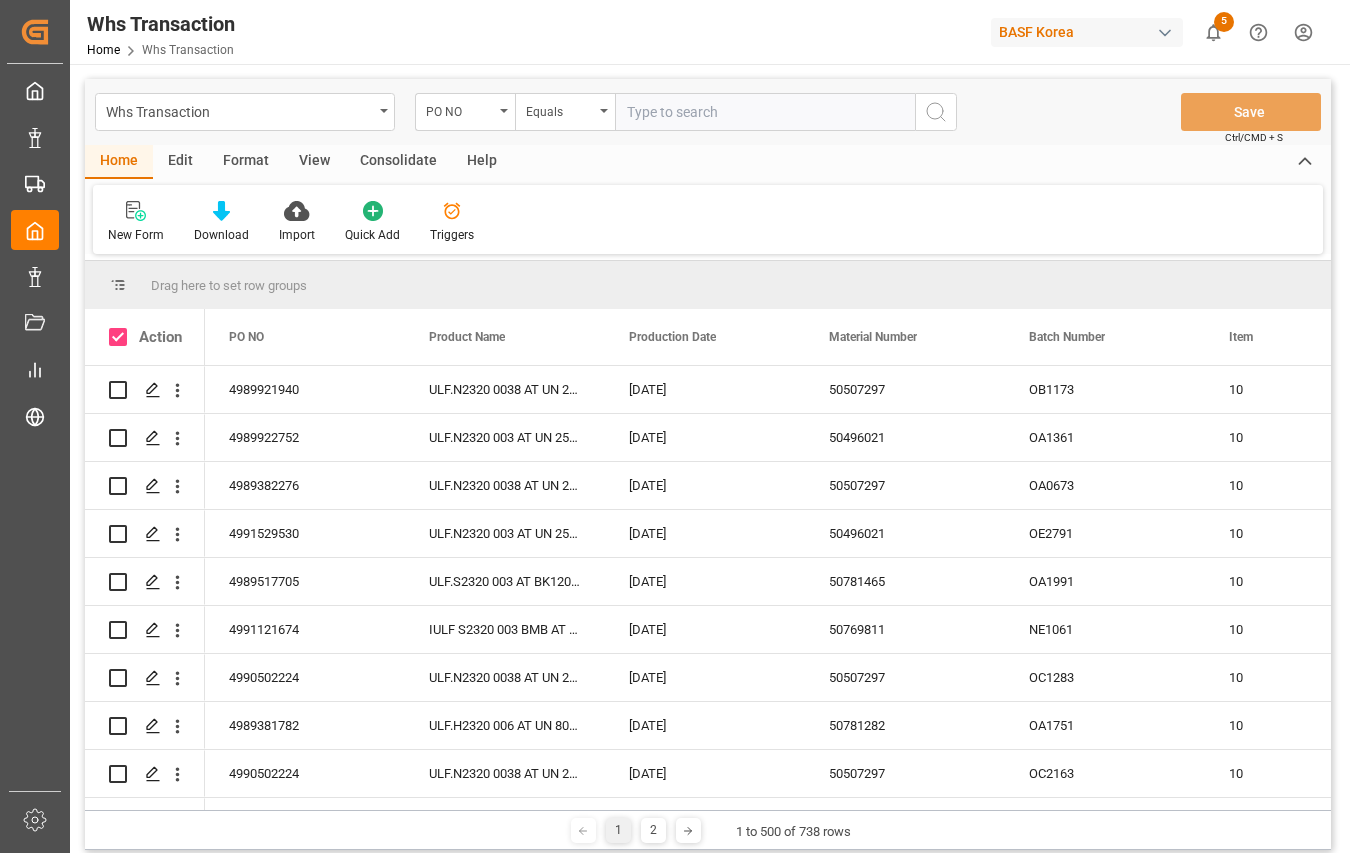 click on "Edit" at bounding box center (180, 162) 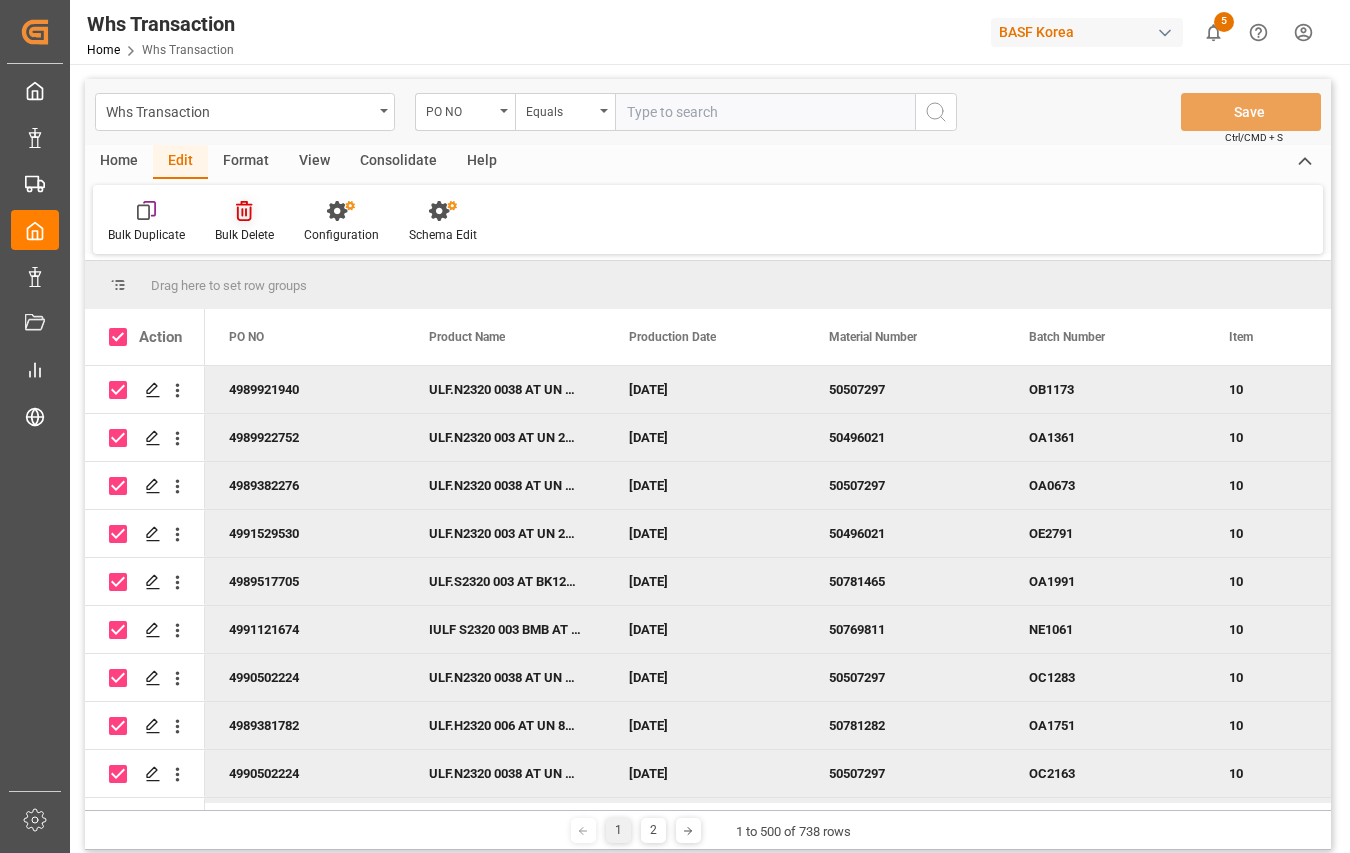 click 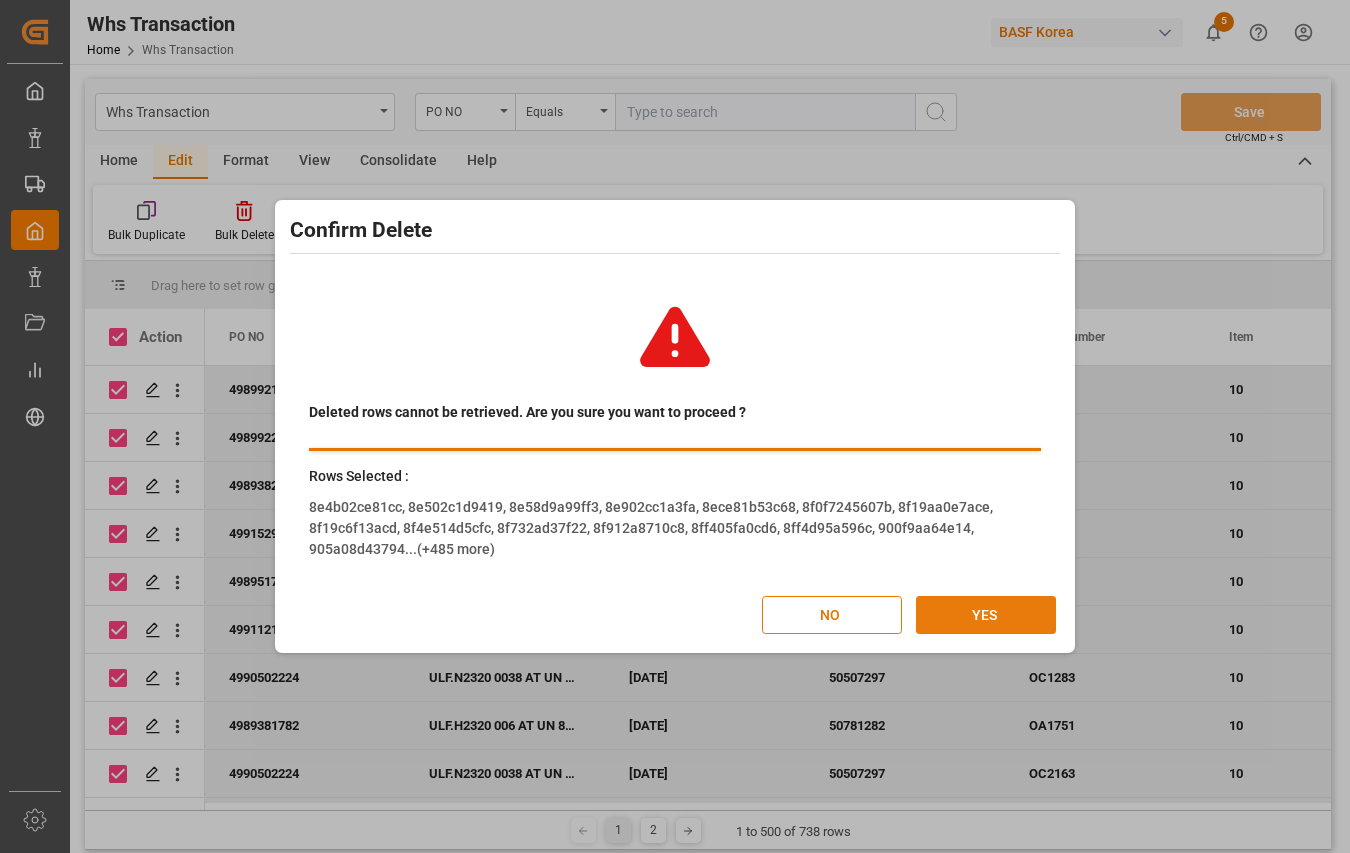 click on "YES" at bounding box center (986, 615) 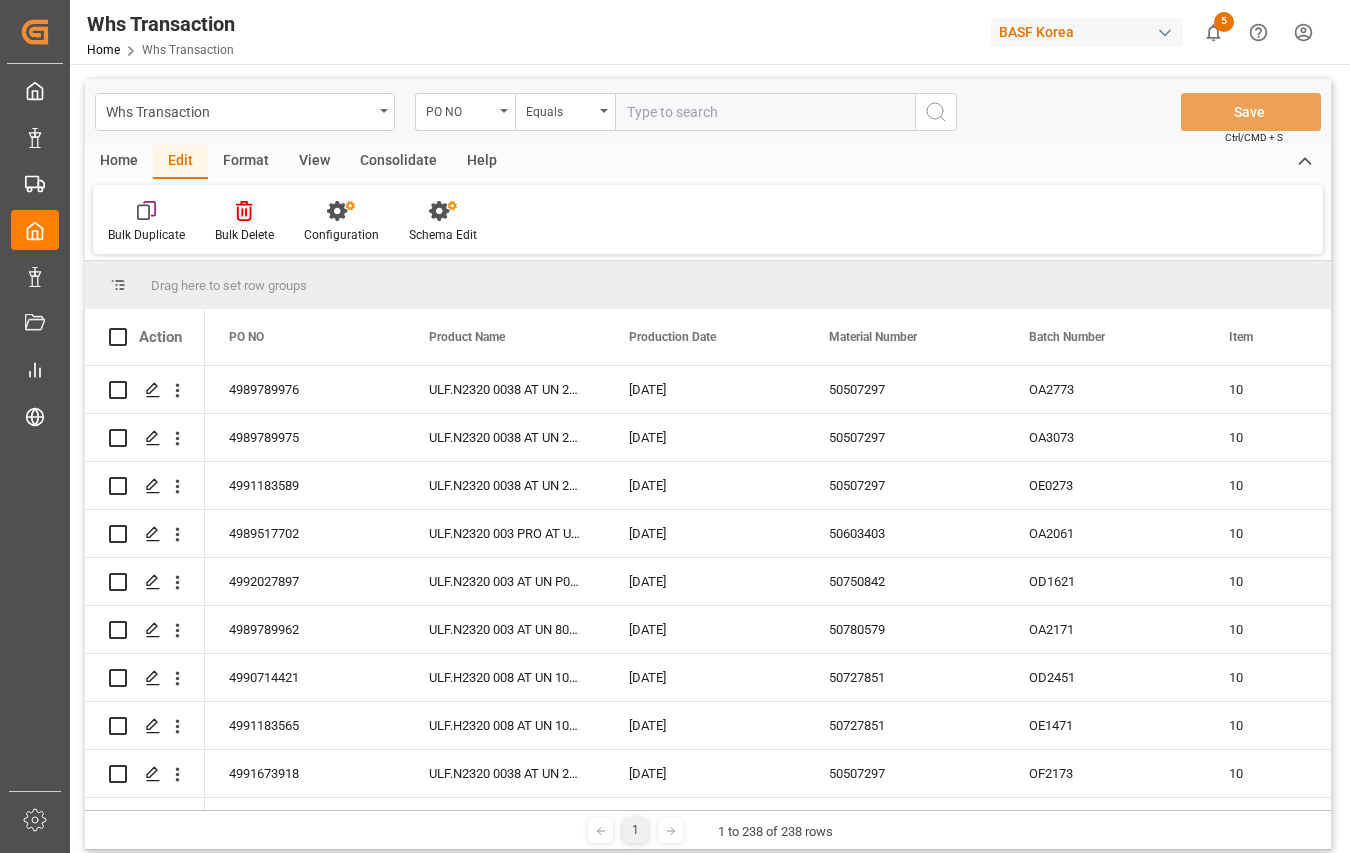 drag, startPoint x: 114, startPoint y: 338, endPoint x: 249, endPoint y: 220, distance: 179.30142 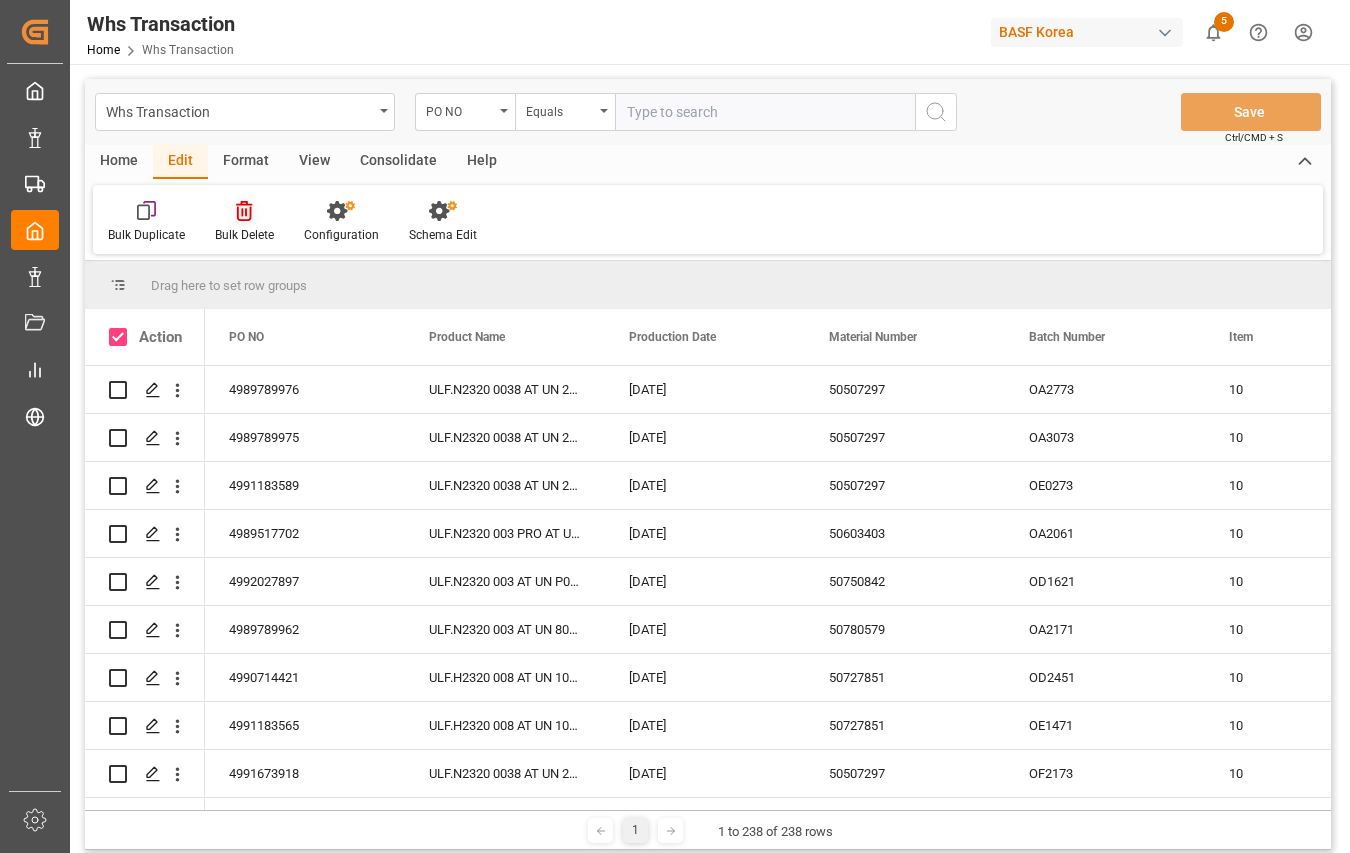 click 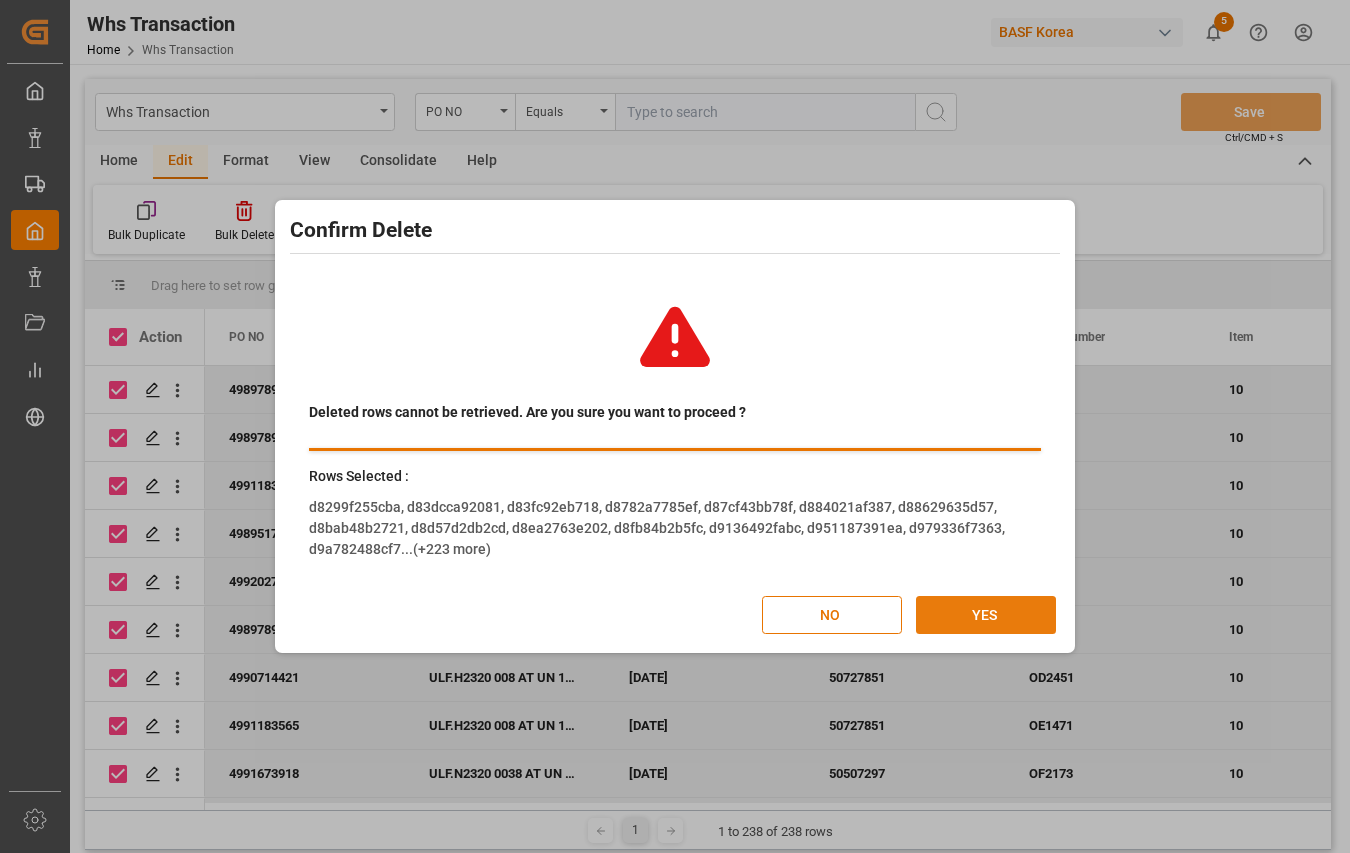 click on "YES" at bounding box center [986, 615] 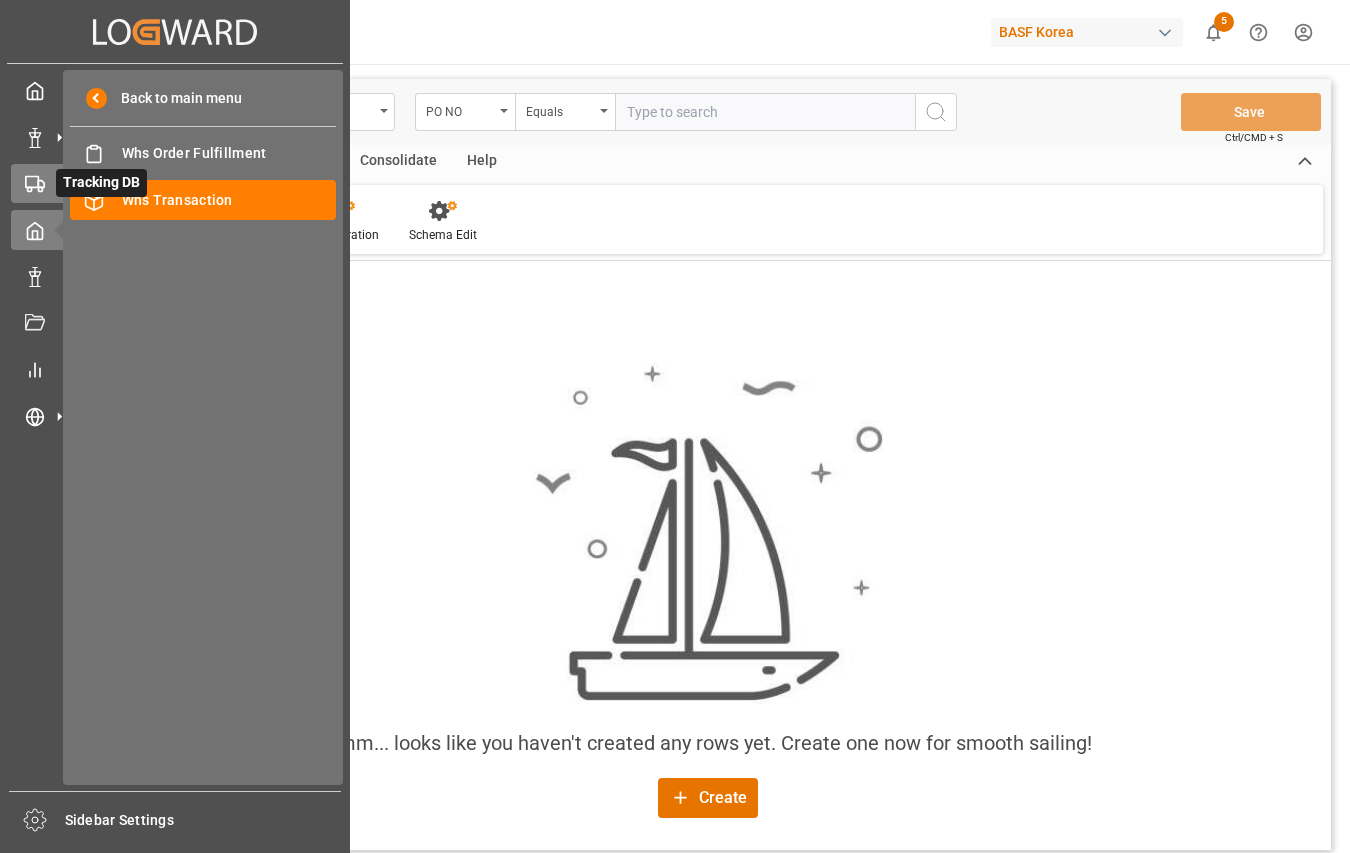 click 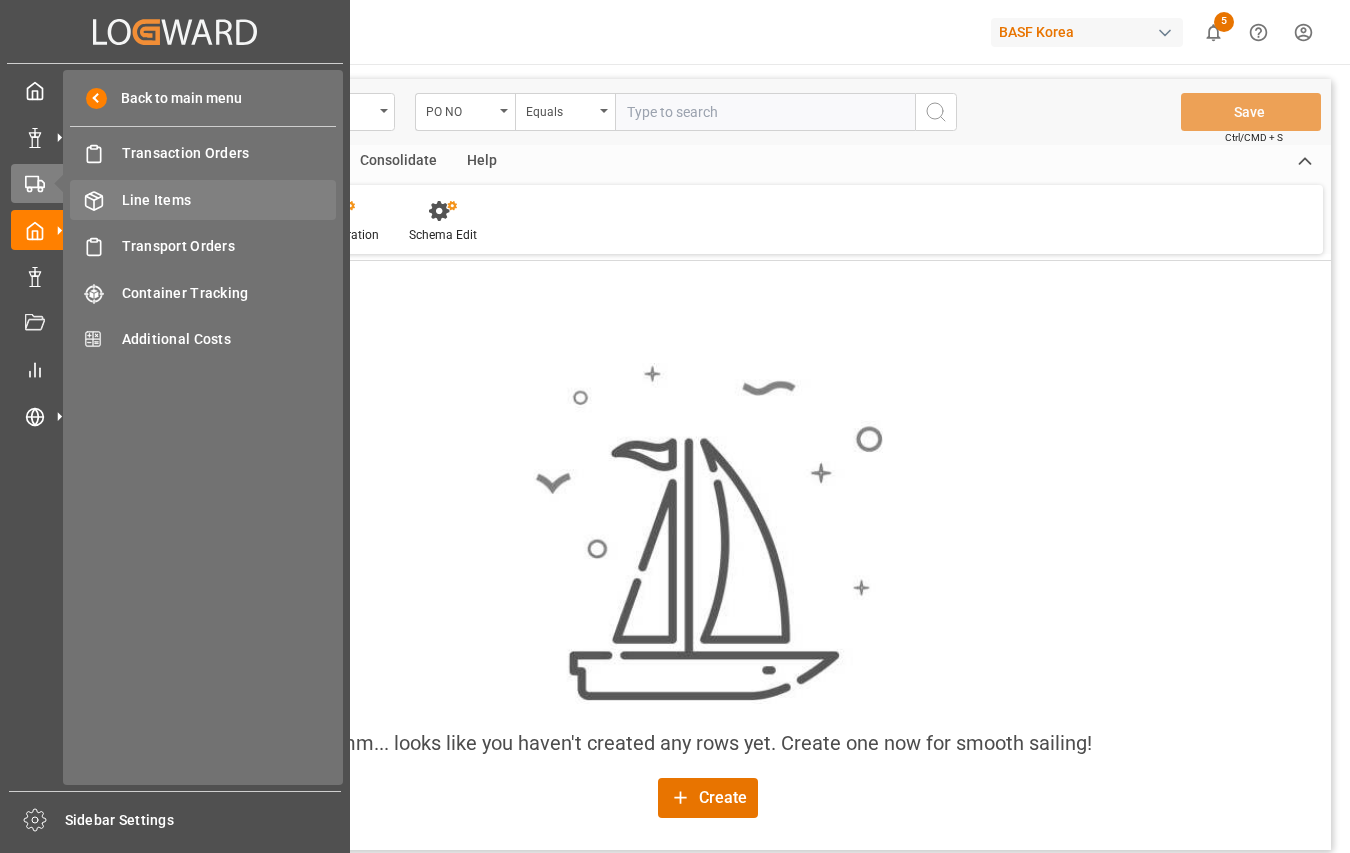 click on "Line Items" at bounding box center (229, 200) 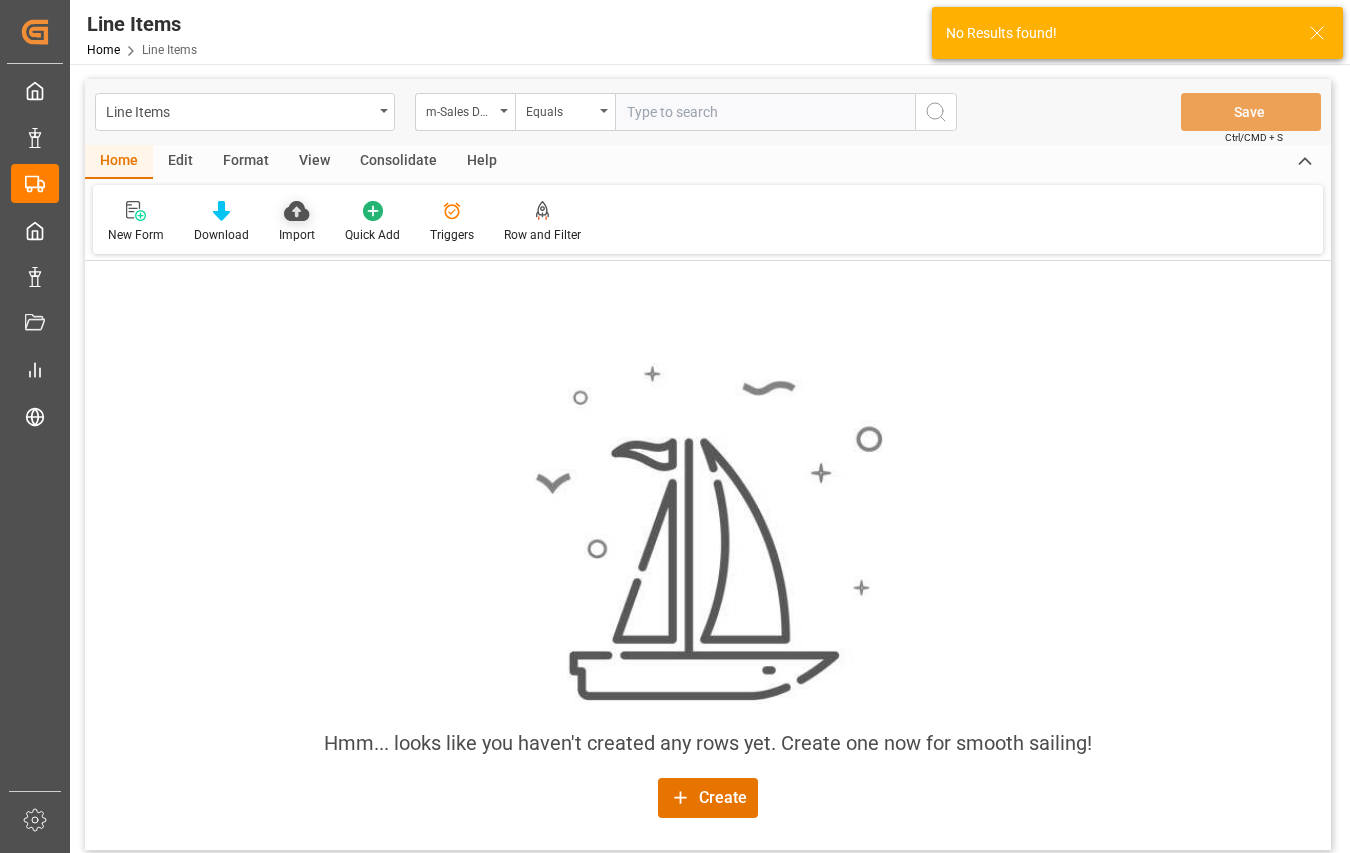 click 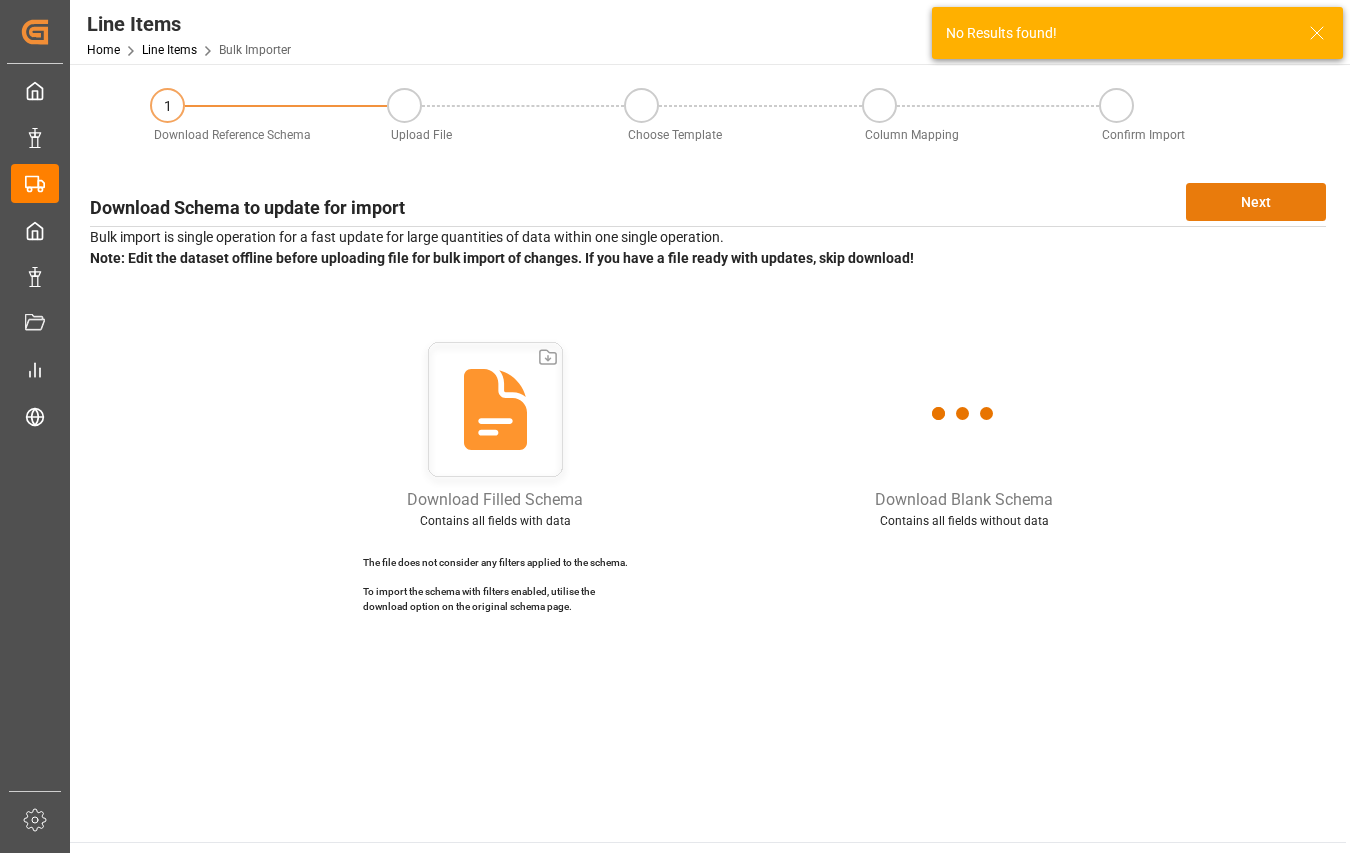 click on "Next" at bounding box center (1256, 202) 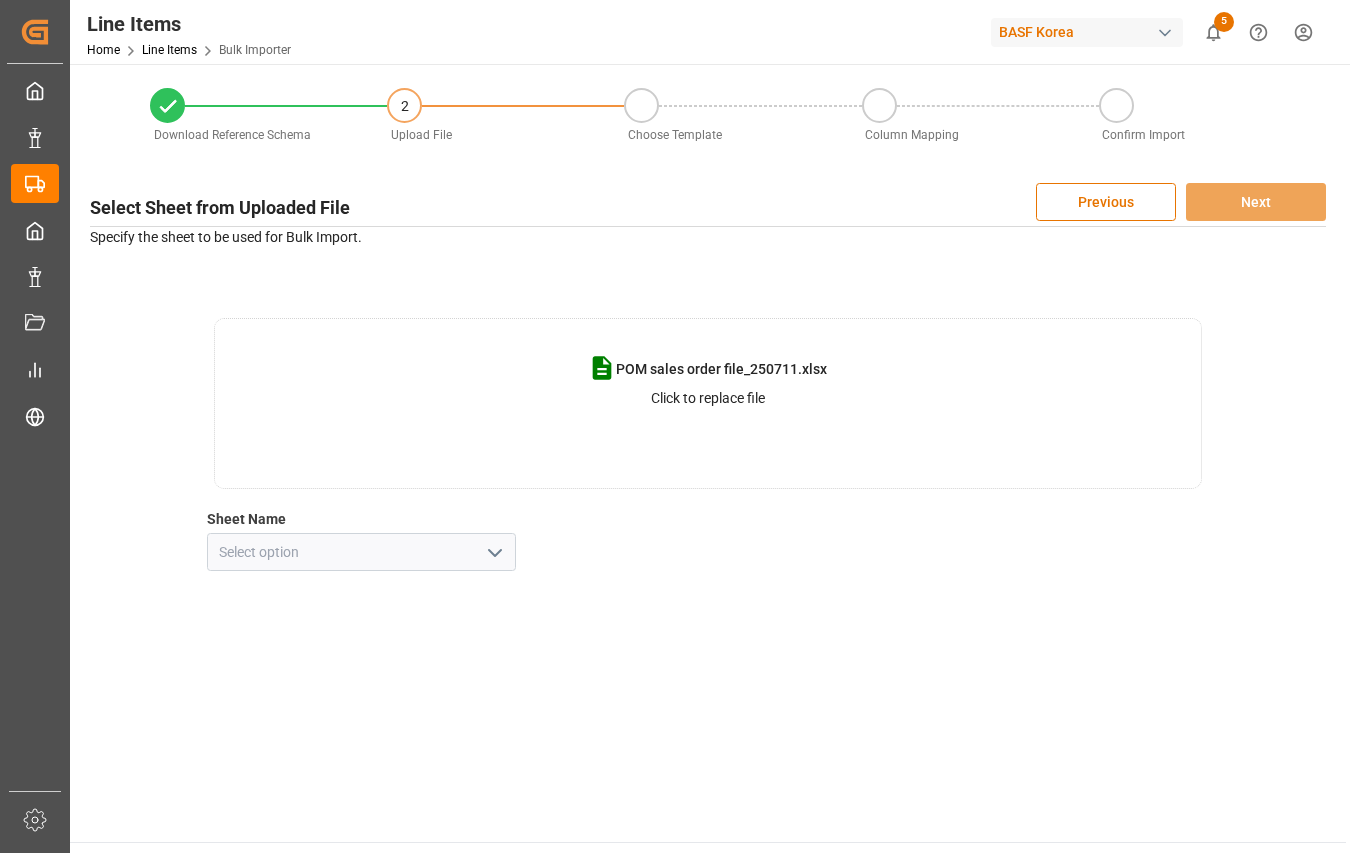 click at bounding box center (494, 552) 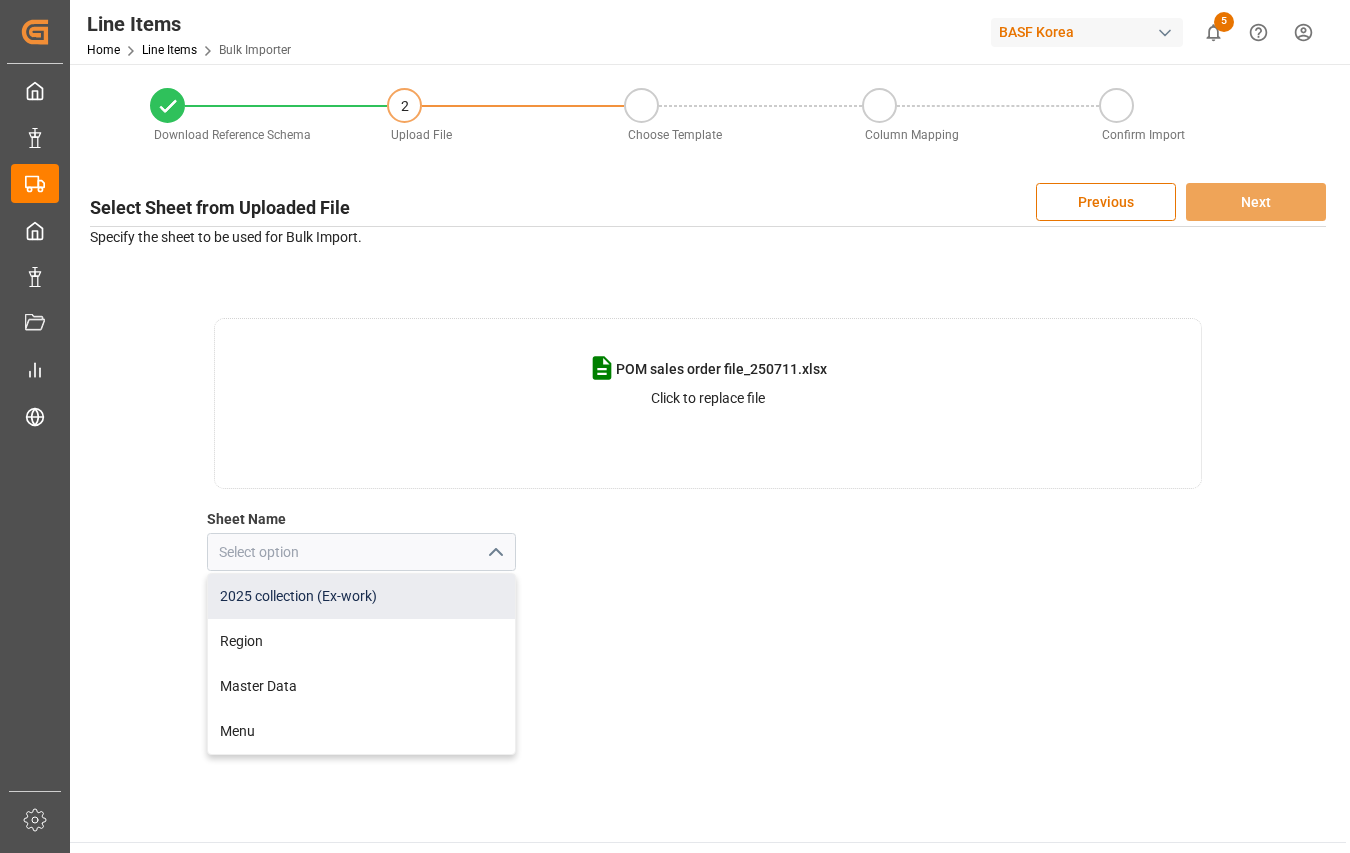 click on "2025 collection (Ex-work)" at bounding box center [361, 596] 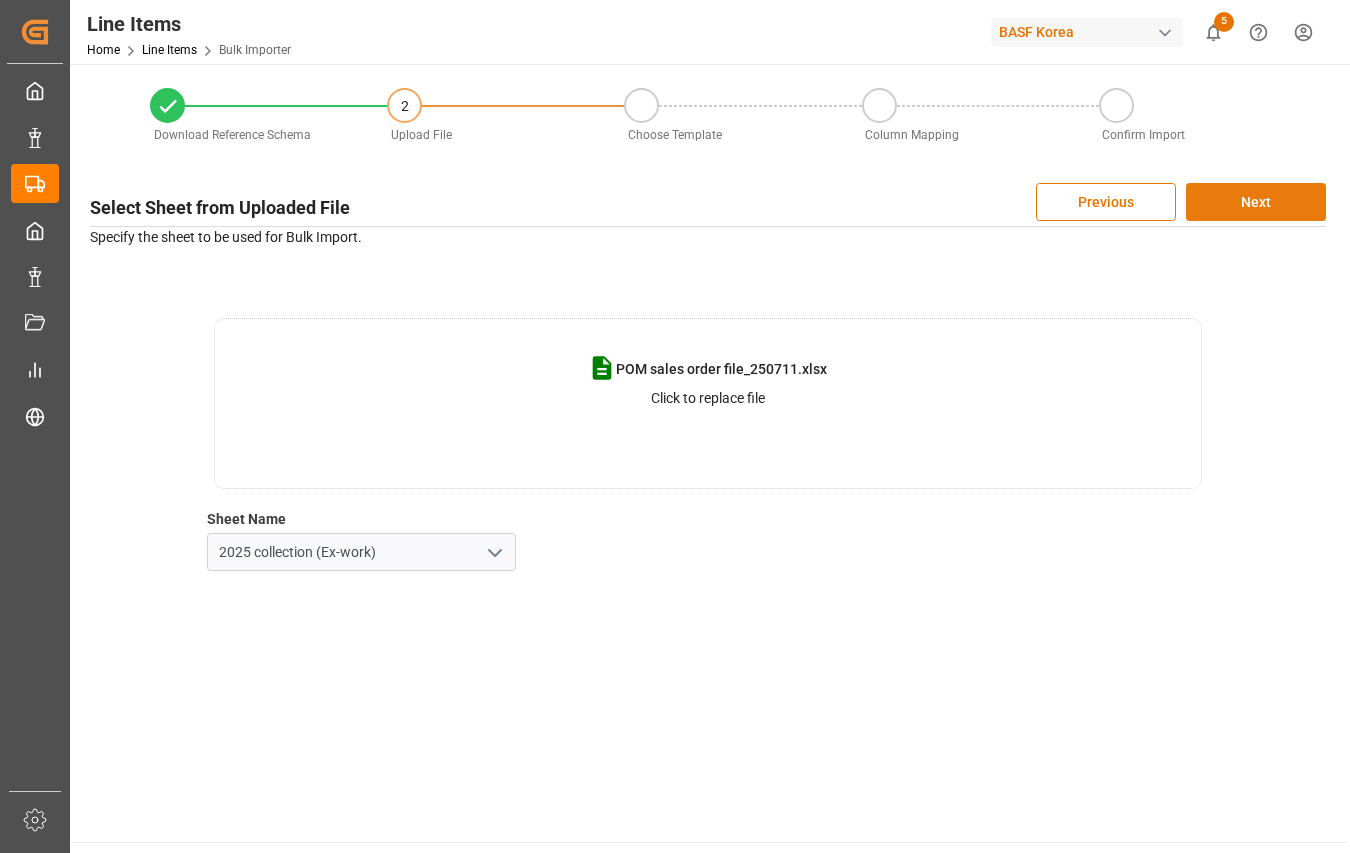click on "Next" at bounding box center (1256, 202) 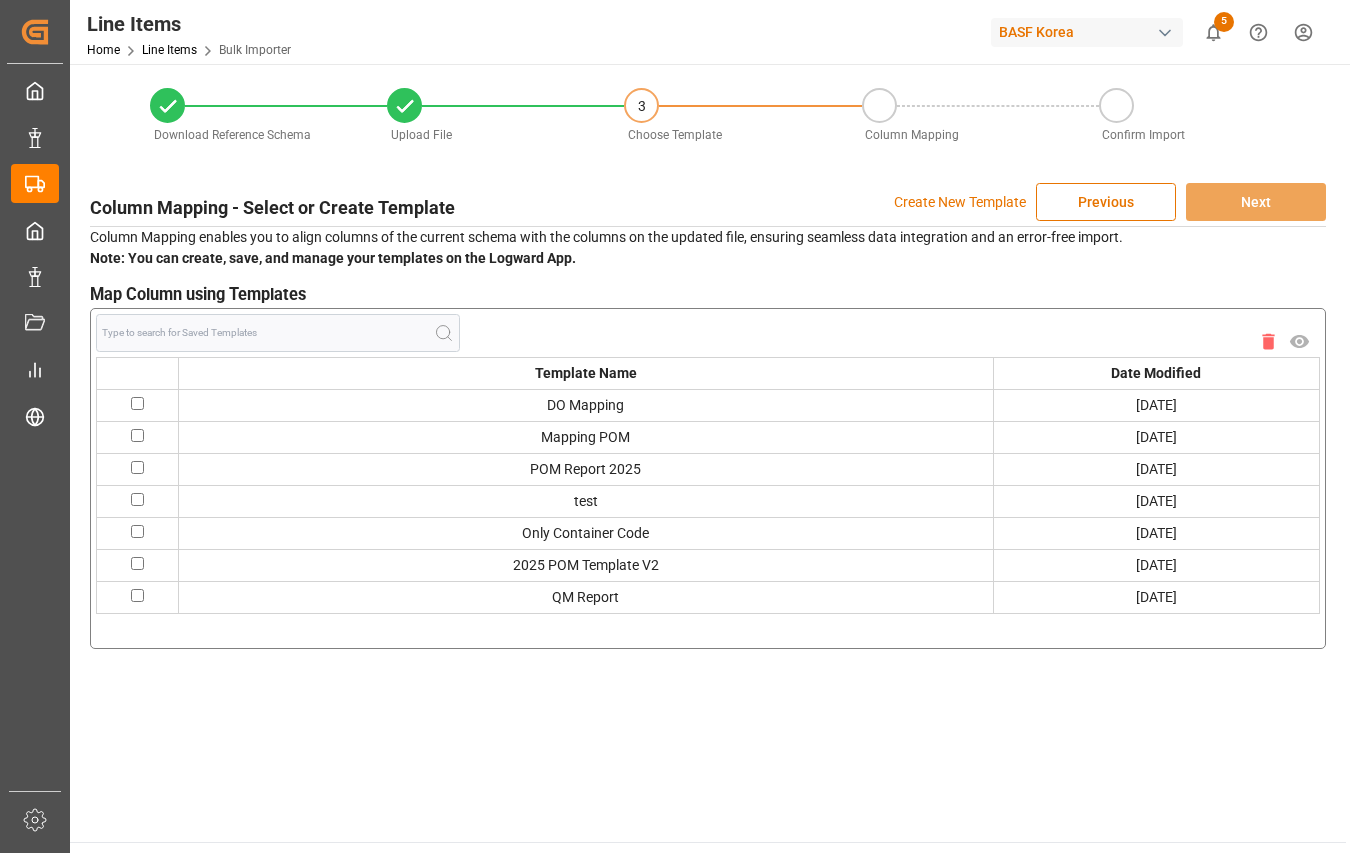click at bounding box center [137, 563] 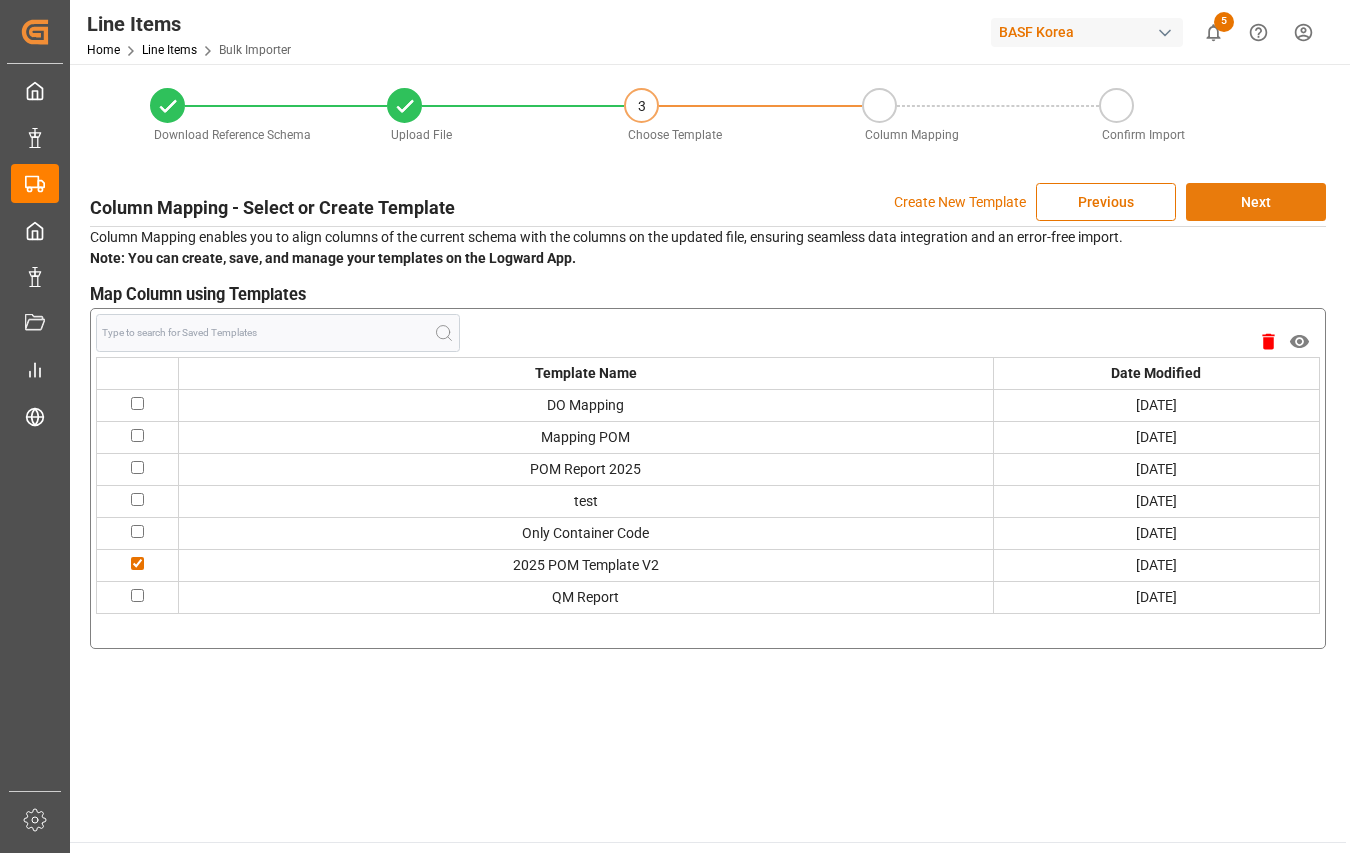 click on "Next" at bounding box center [1256, 202] 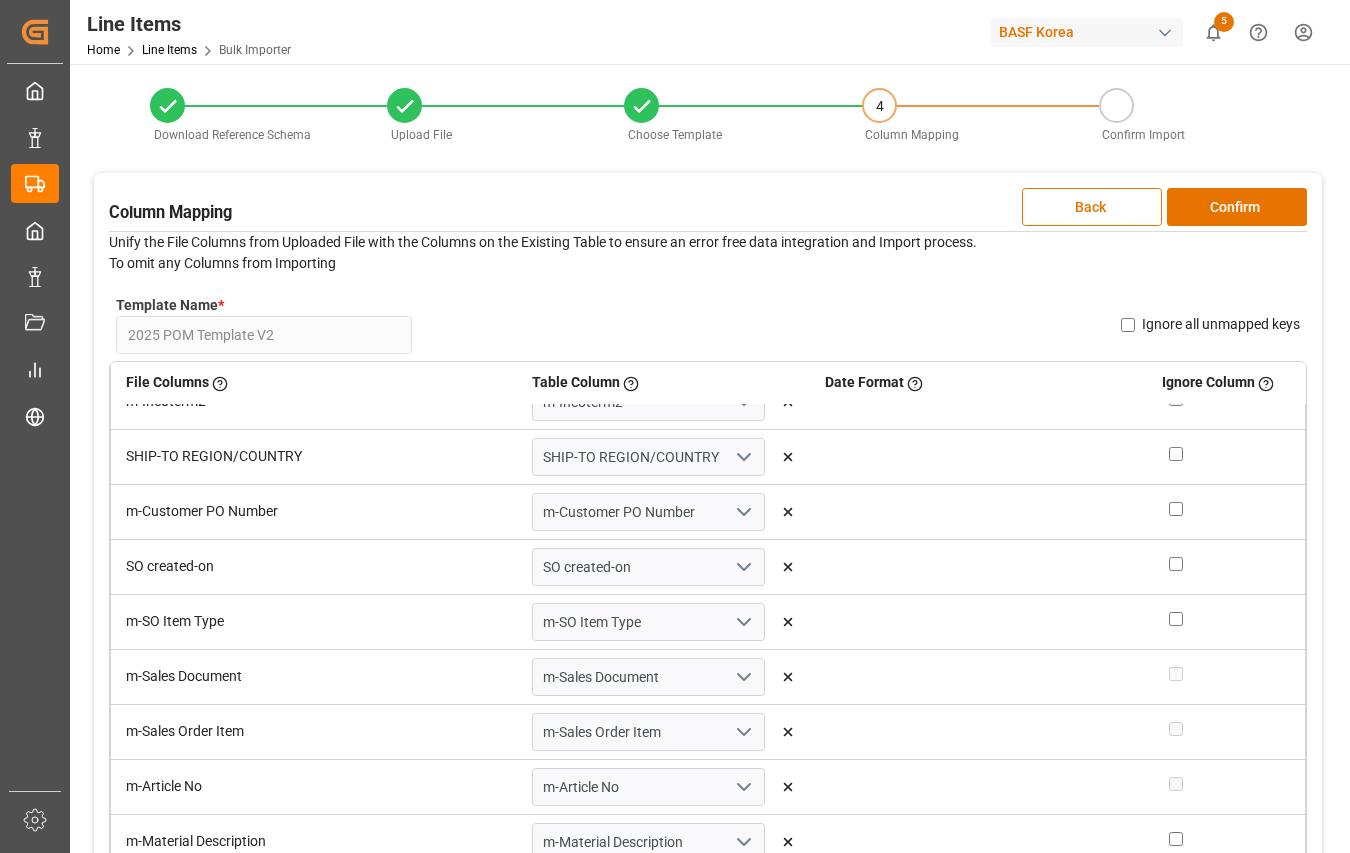 scroll, scrollTop: 600, scrollLeft: 0, axis: vertical 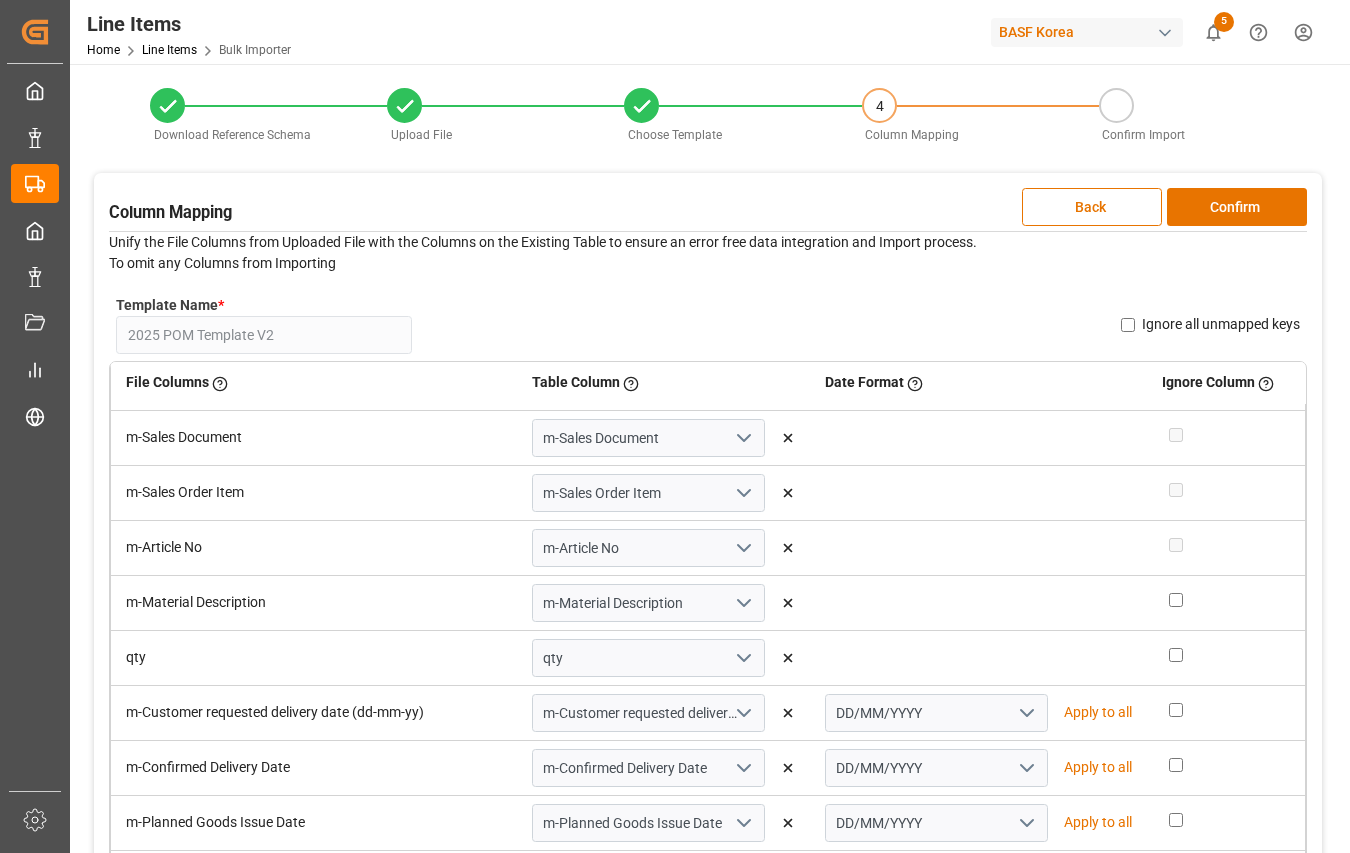 click on "Apply to all" at bounding box center (1098, 712) 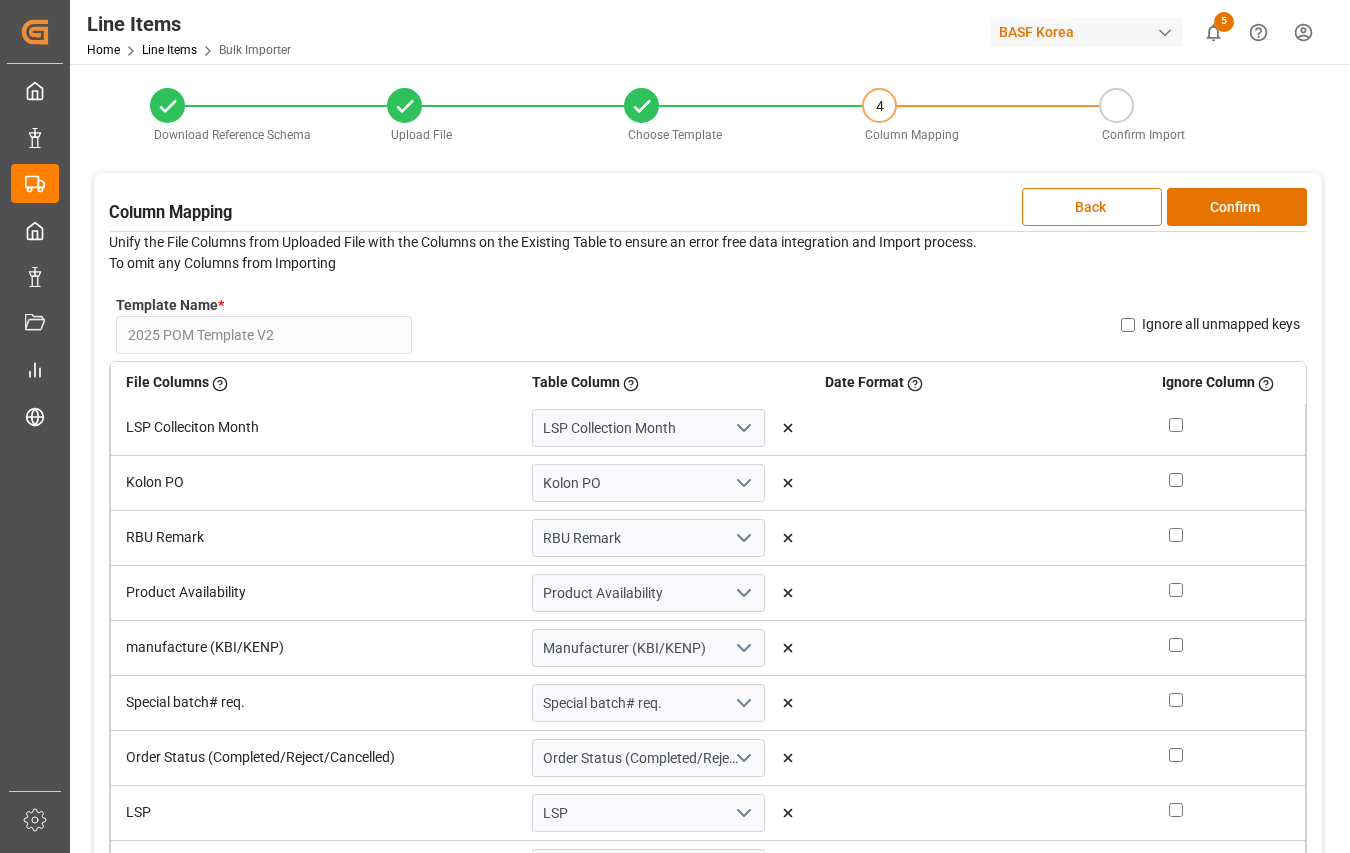 scroll, scrollTop: 2000, scrollLeft: 0, axis: vertical 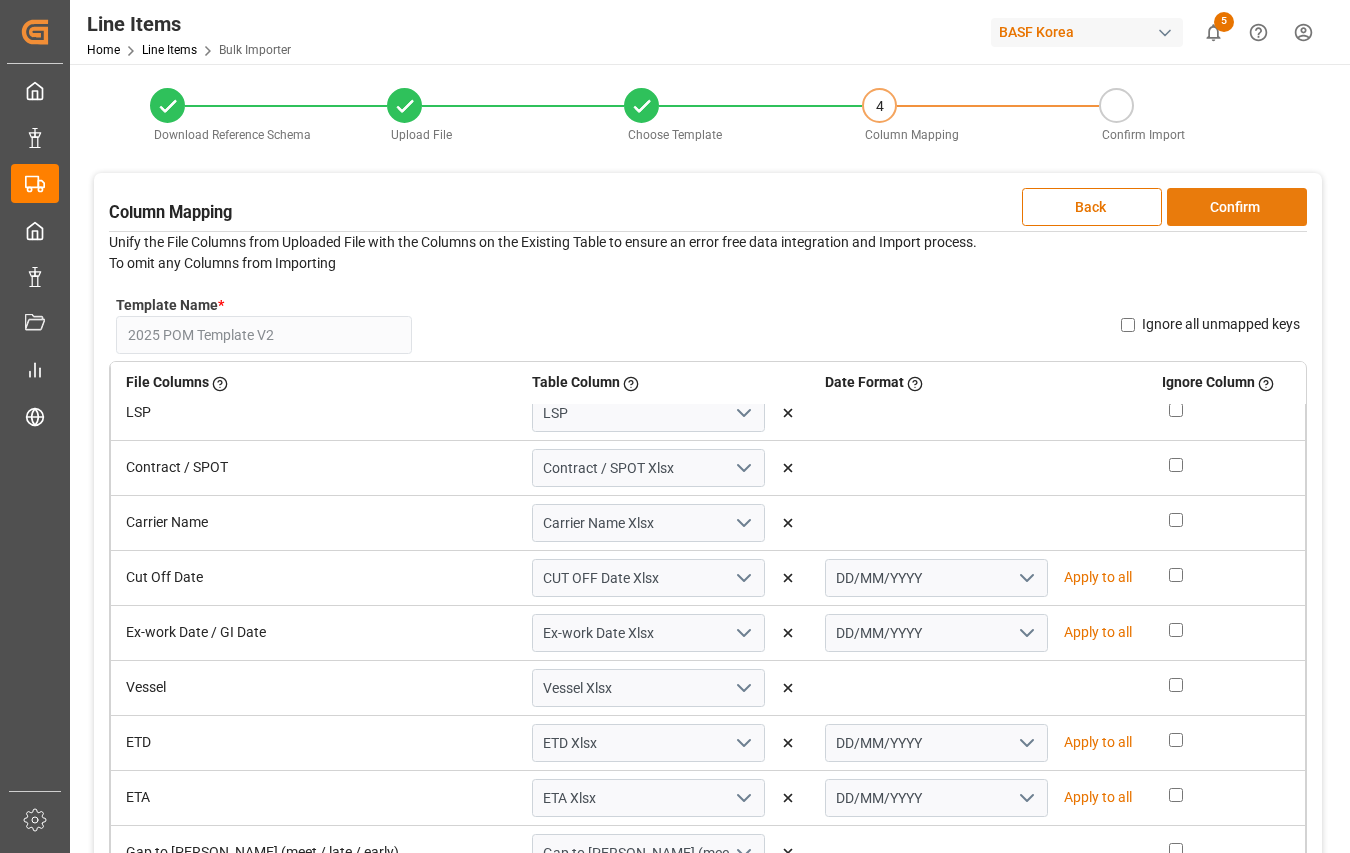 click on "Confirm" at bounding box center [1237, 207] 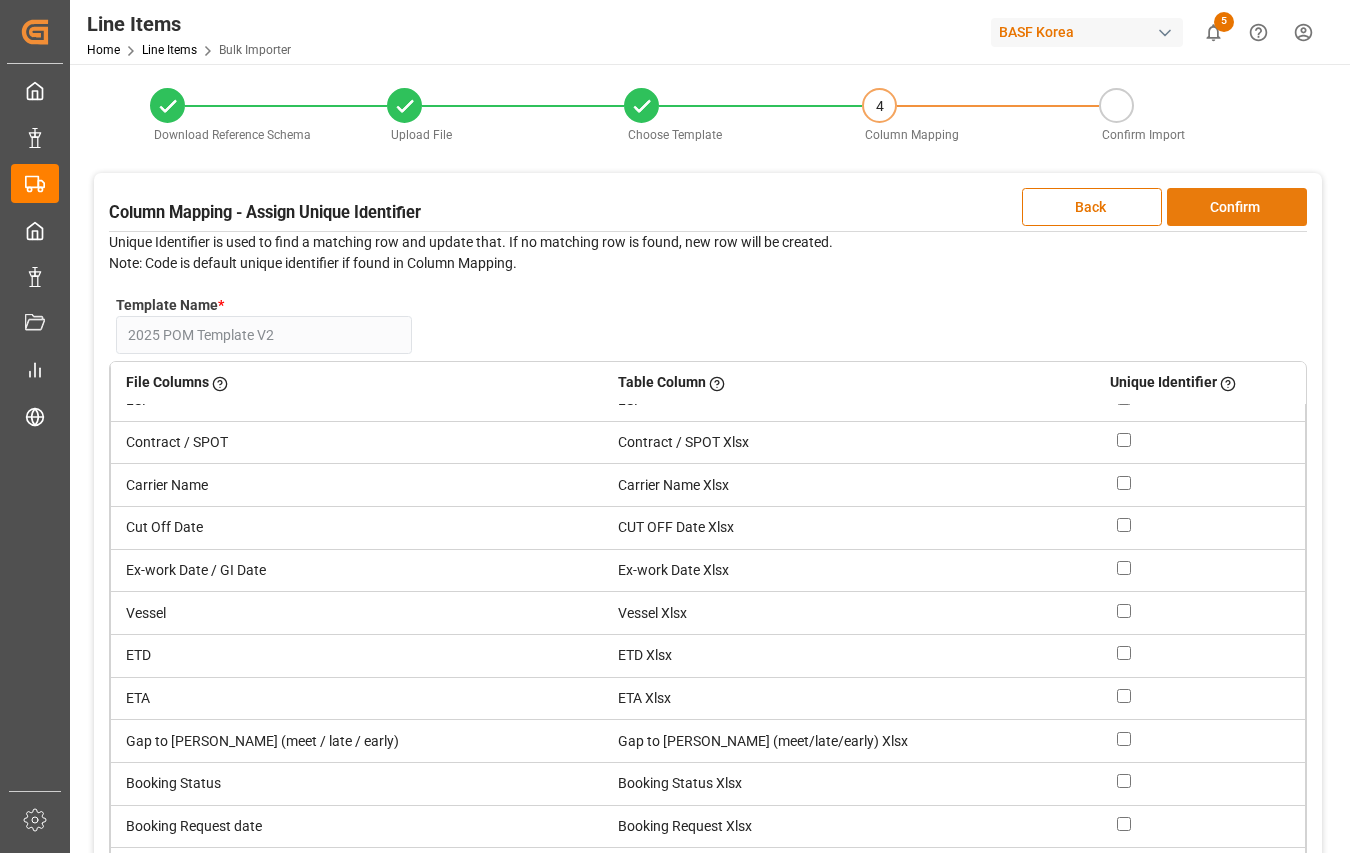 click on "Confirm" at bounding box center (1237, 207) 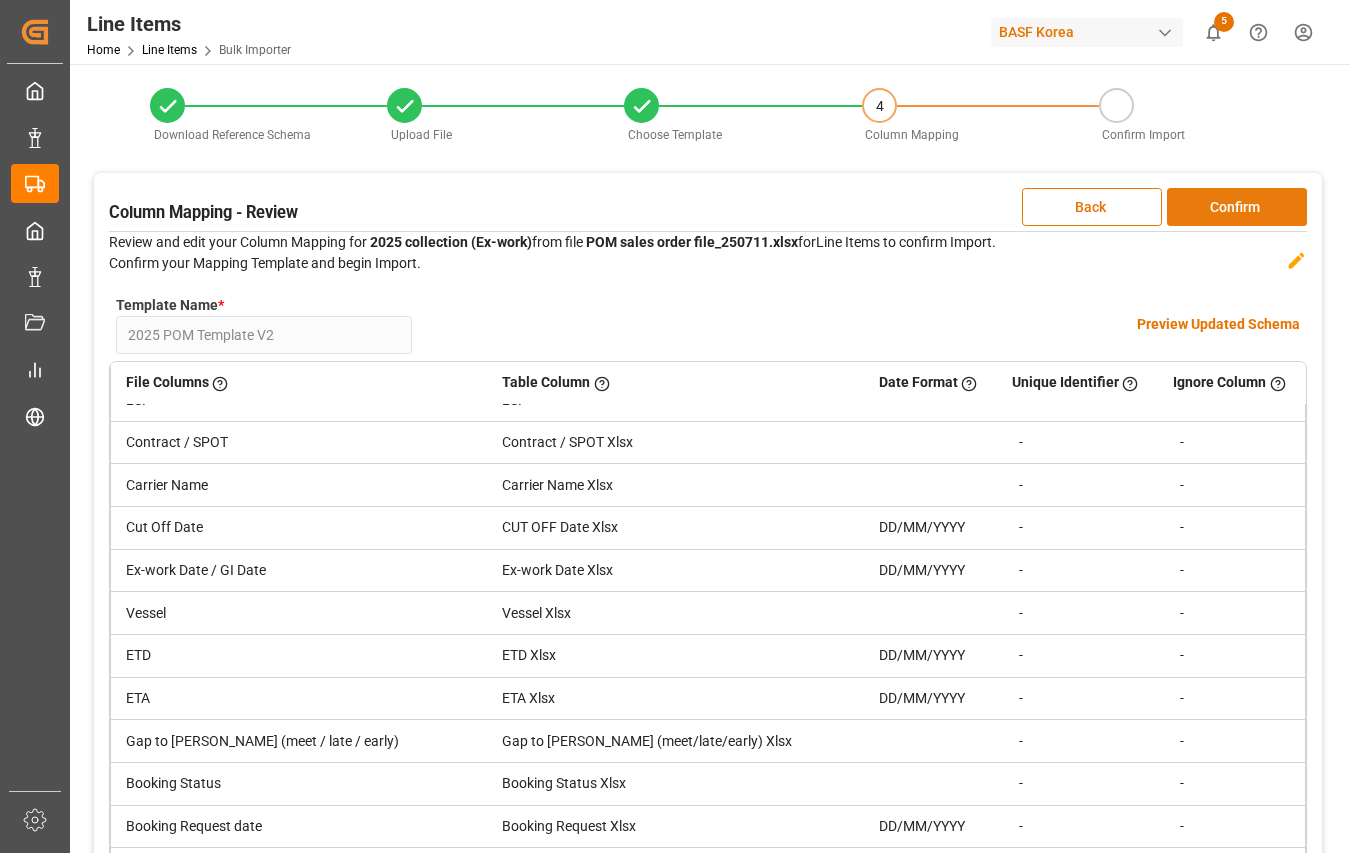 click on "Confirm" at bounding box center (1237, 207) 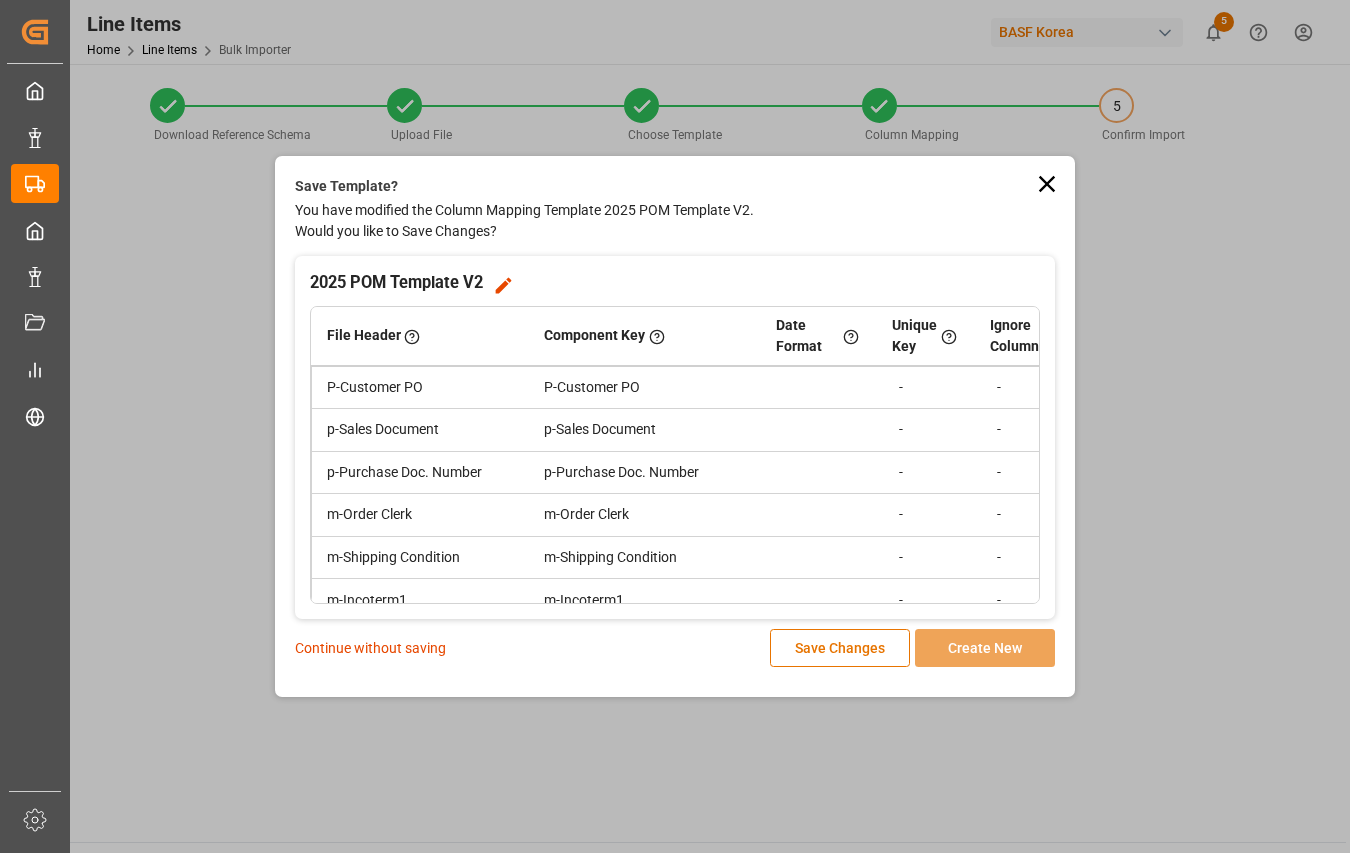 click on "Continue without saving" at bounding box center (370, 648) 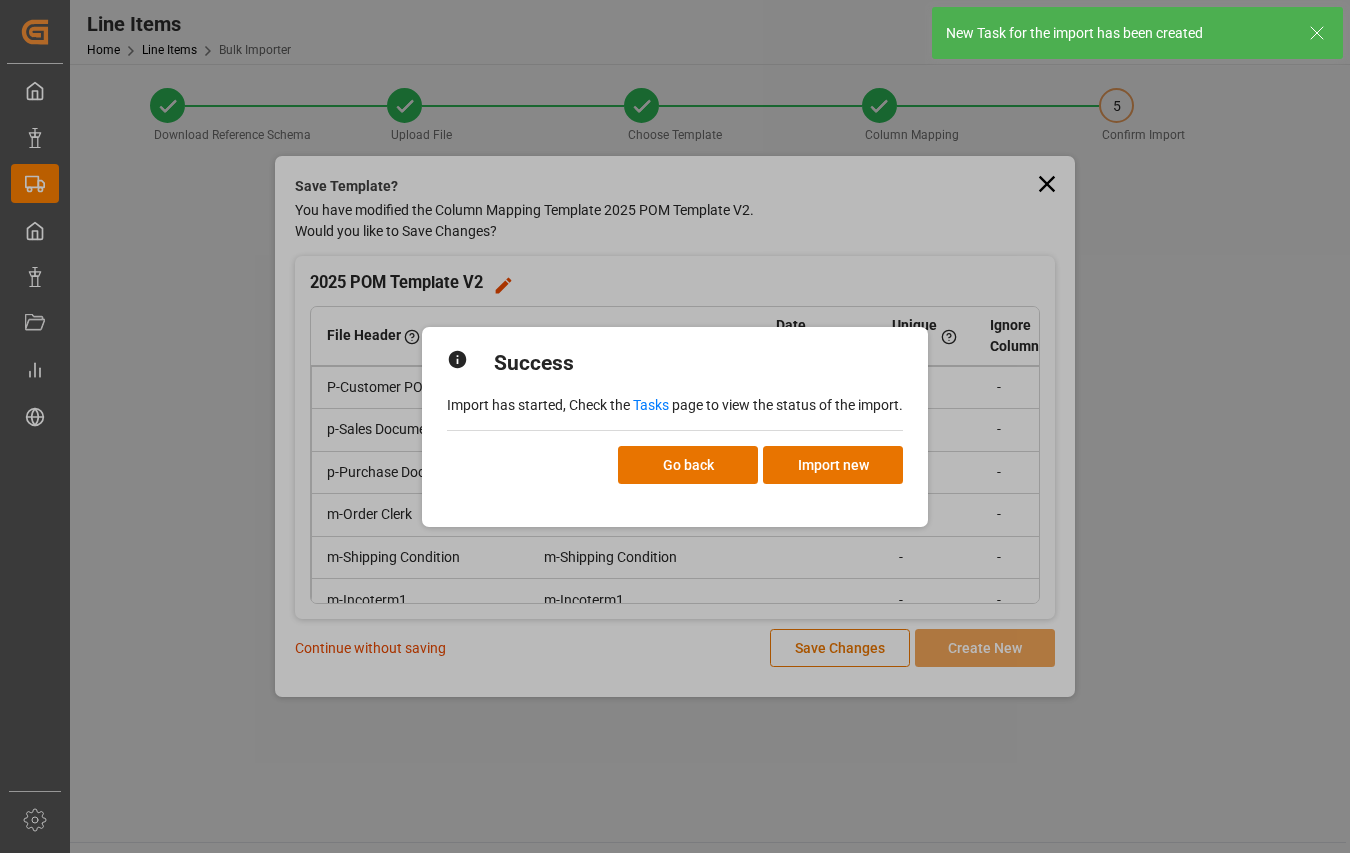 click on "Success Import has started, Check the   Tasks   page to view the status of the import. Go back Import new" at bounding box center (675, 426) 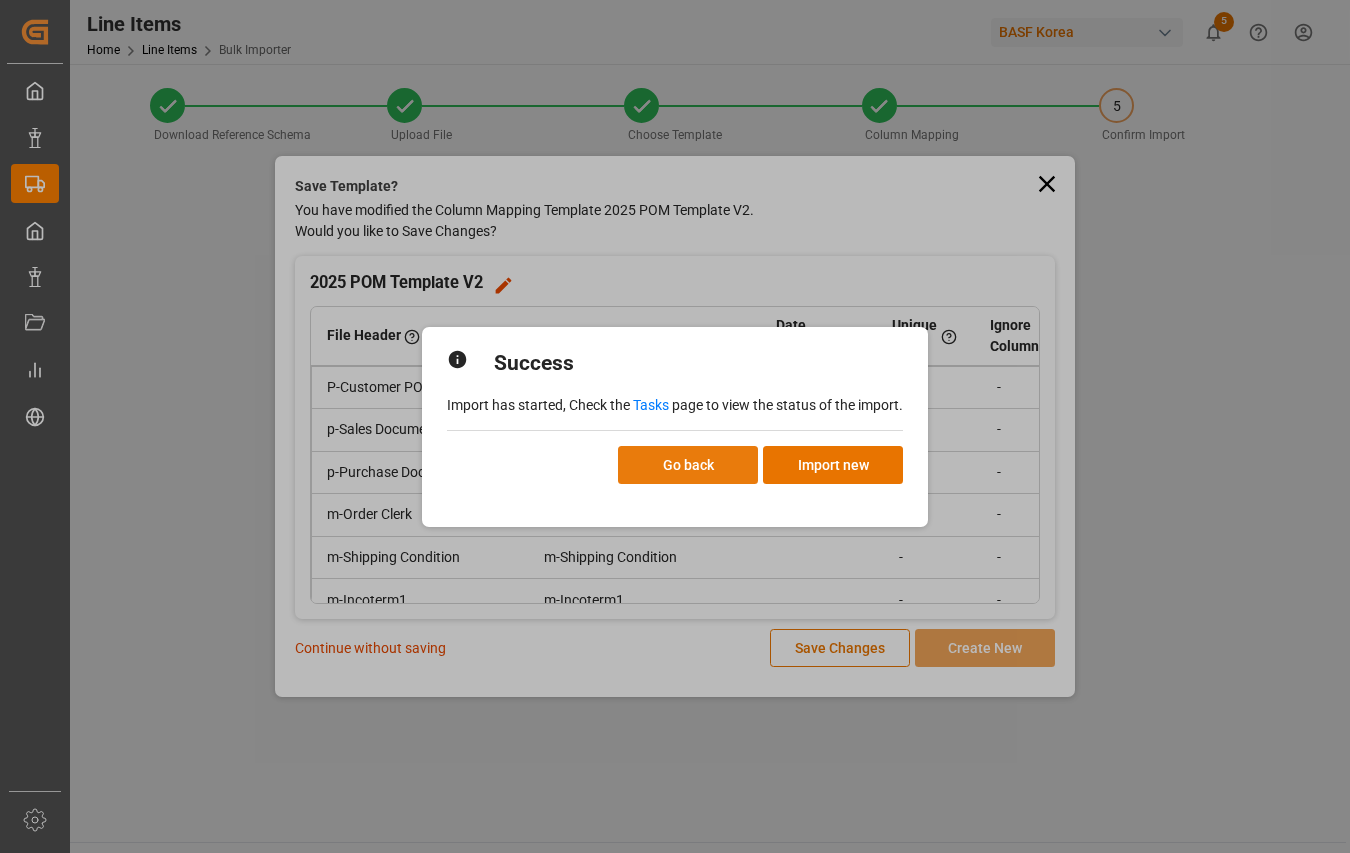 click on "Go back" at bounding box center (688, 465) 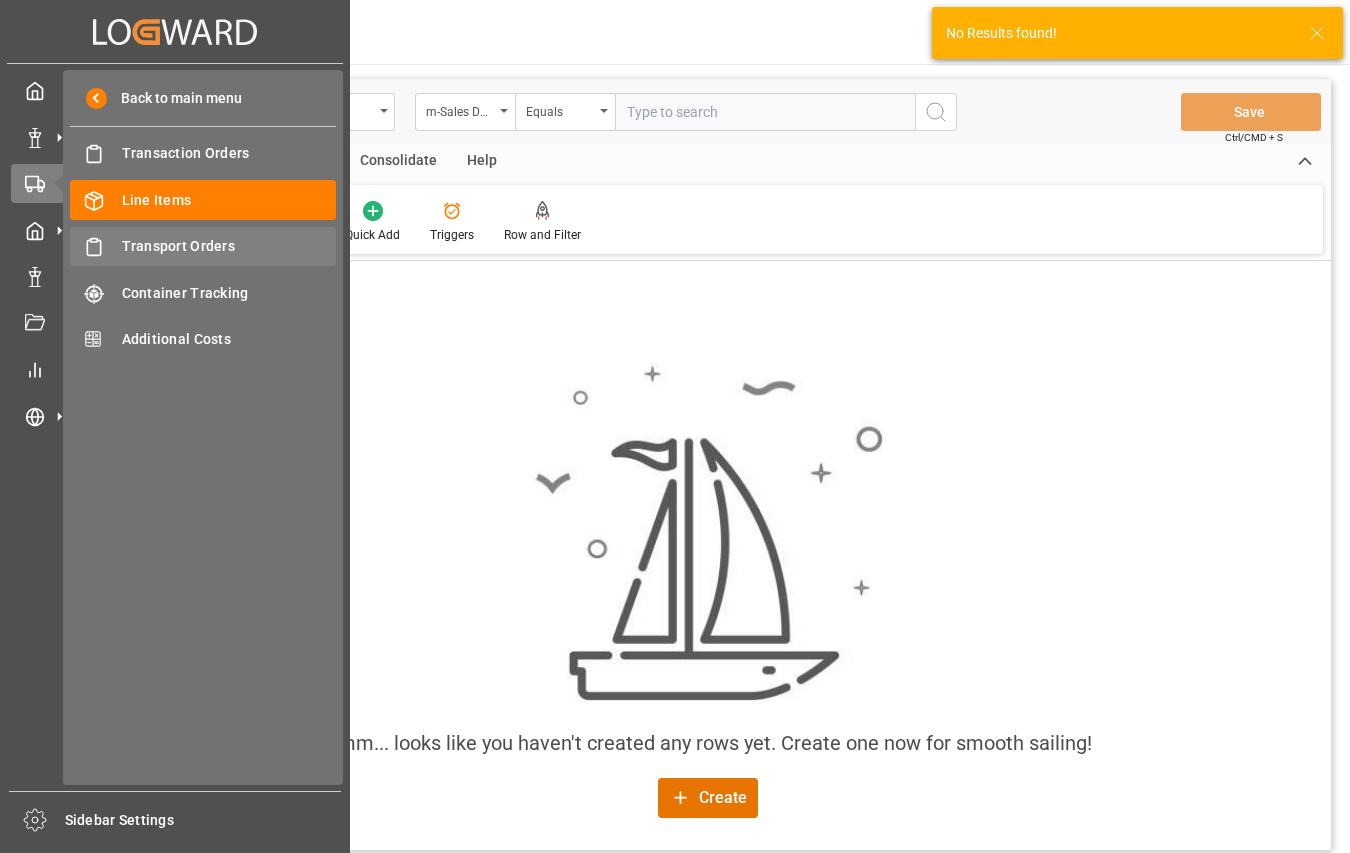 click on "Transport Orders Transport Orders" at bounding box center [203, 246] 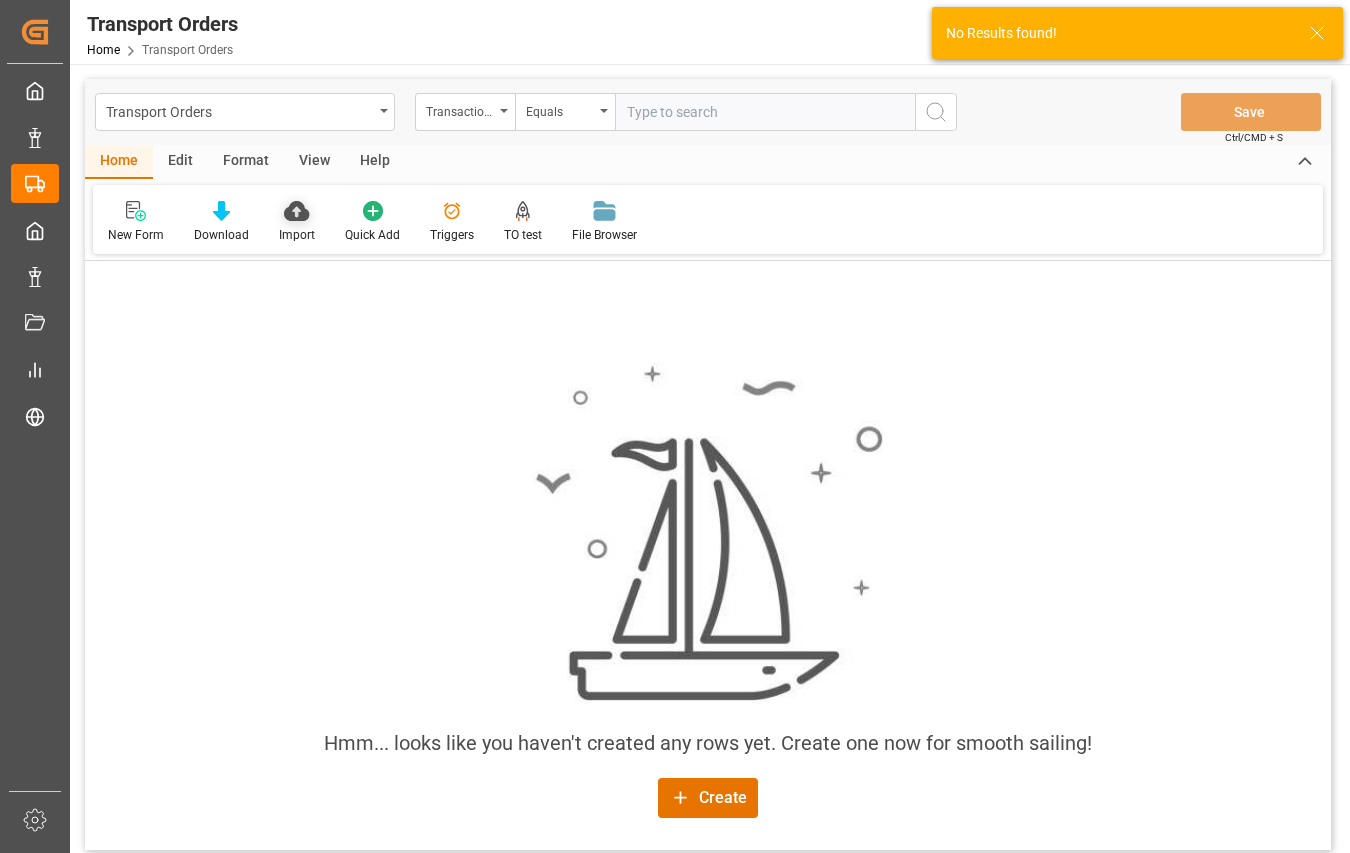 click on "Import" at bounding box center [297, 235] 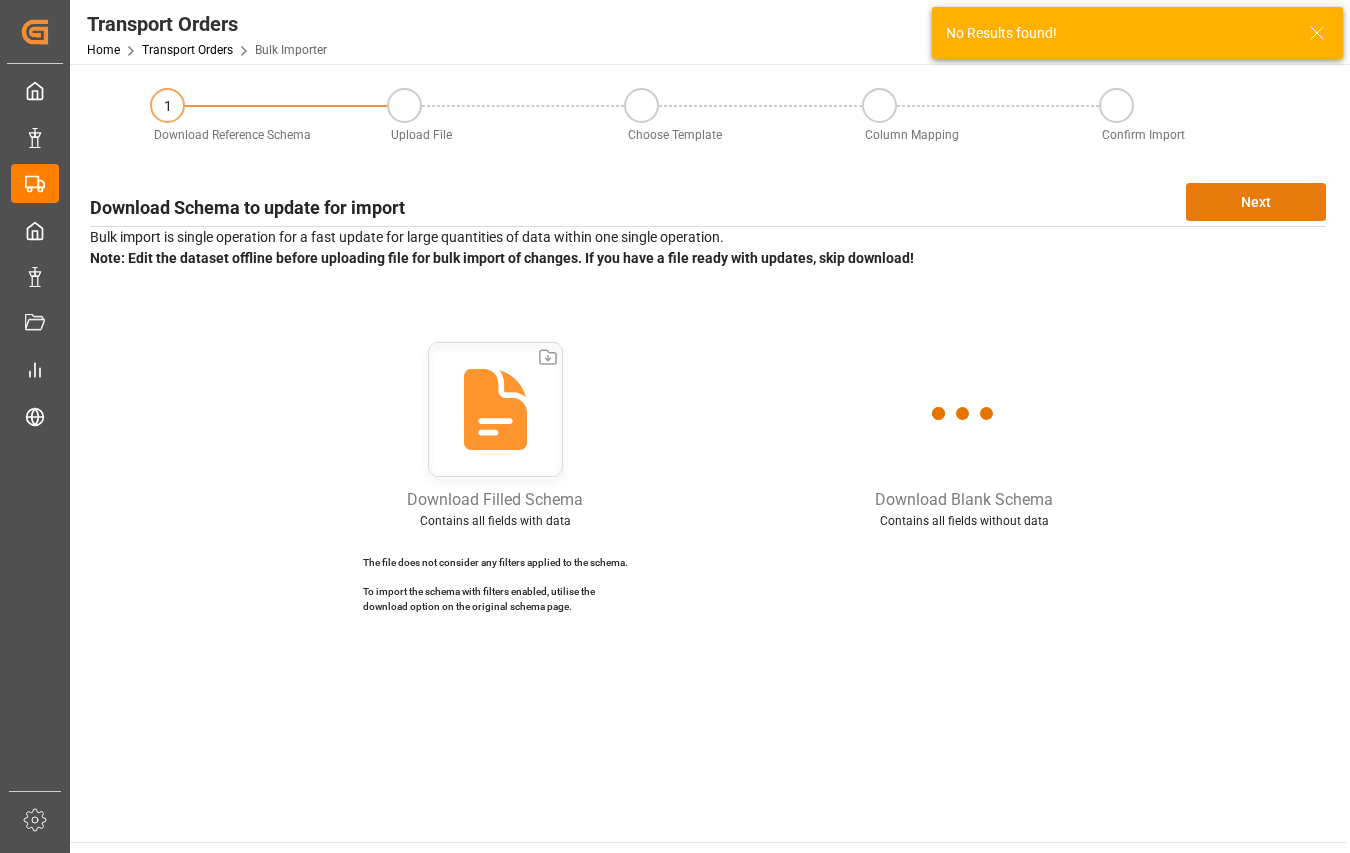 click on "Next" at bounding box center (1256, 202) 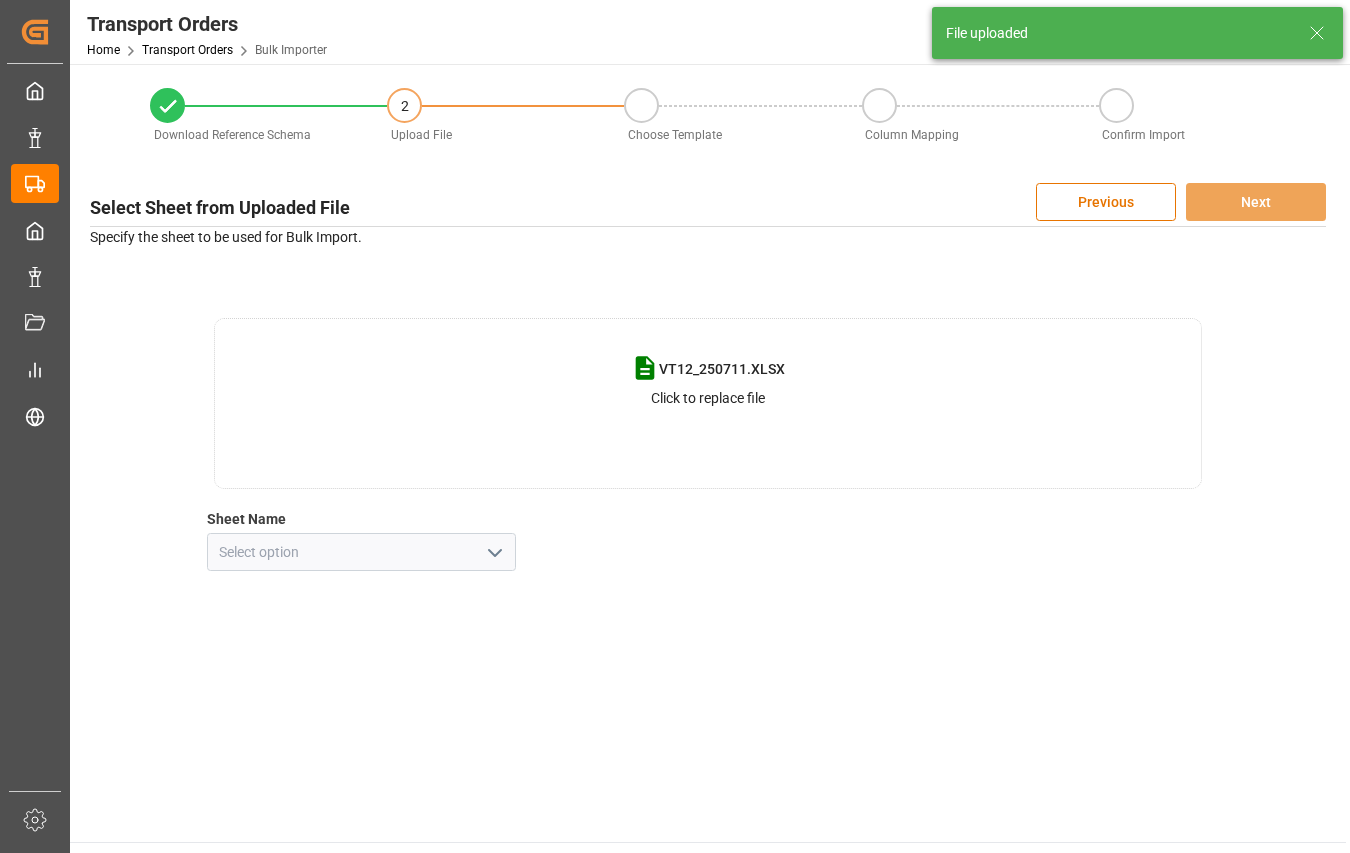 click 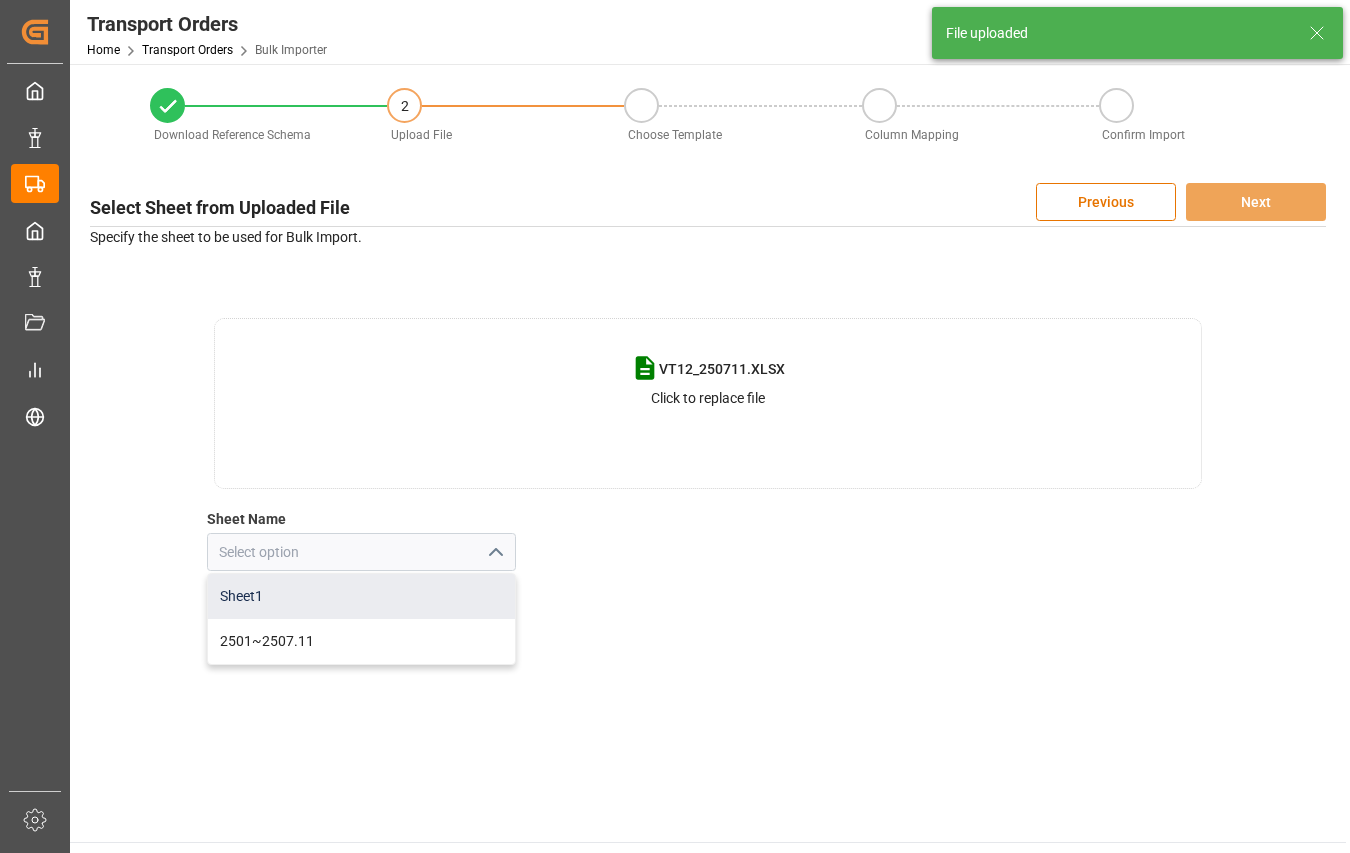click on "Sheet1" at bounding box center (361, 596) 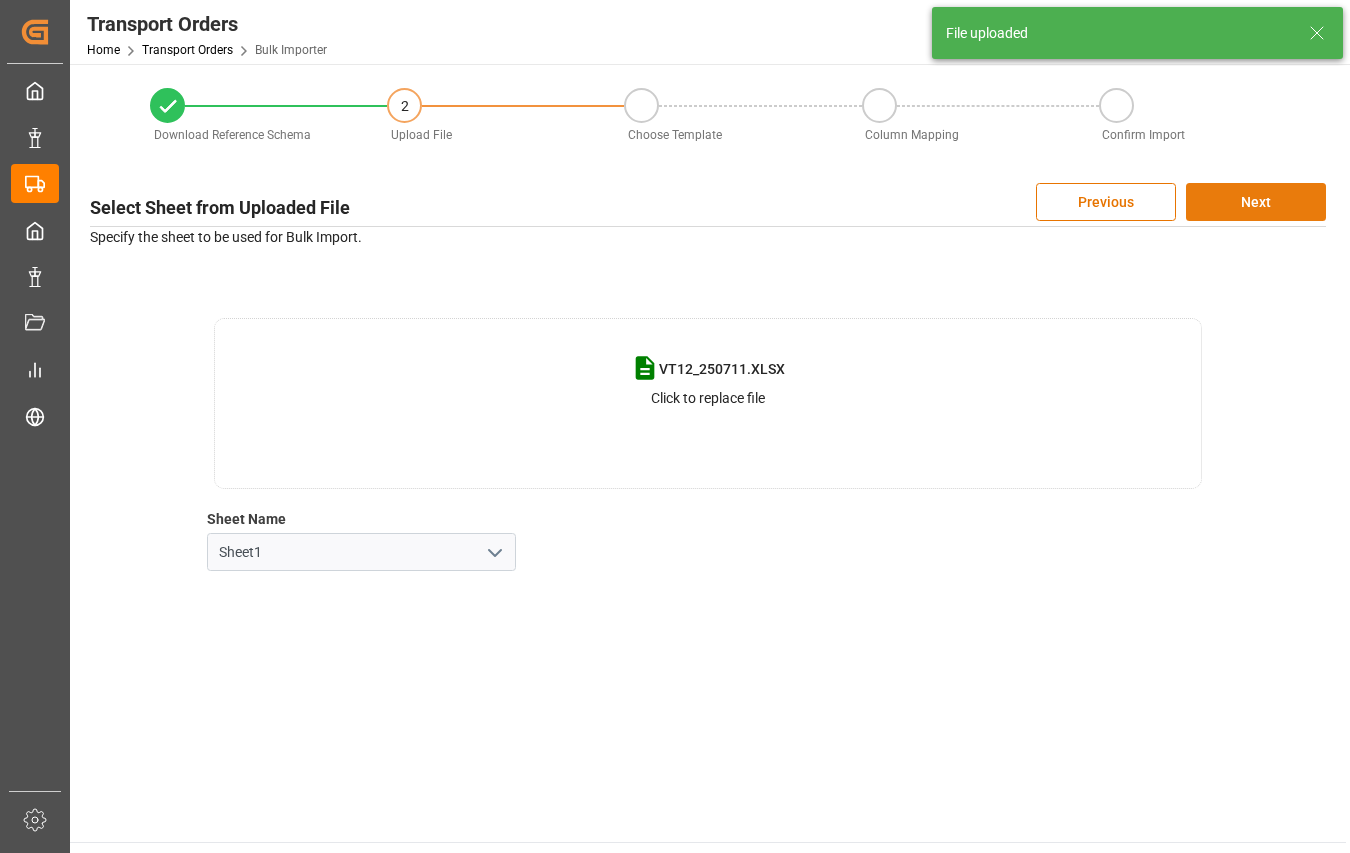 click on "Next" at bounding box center [1256, 202] 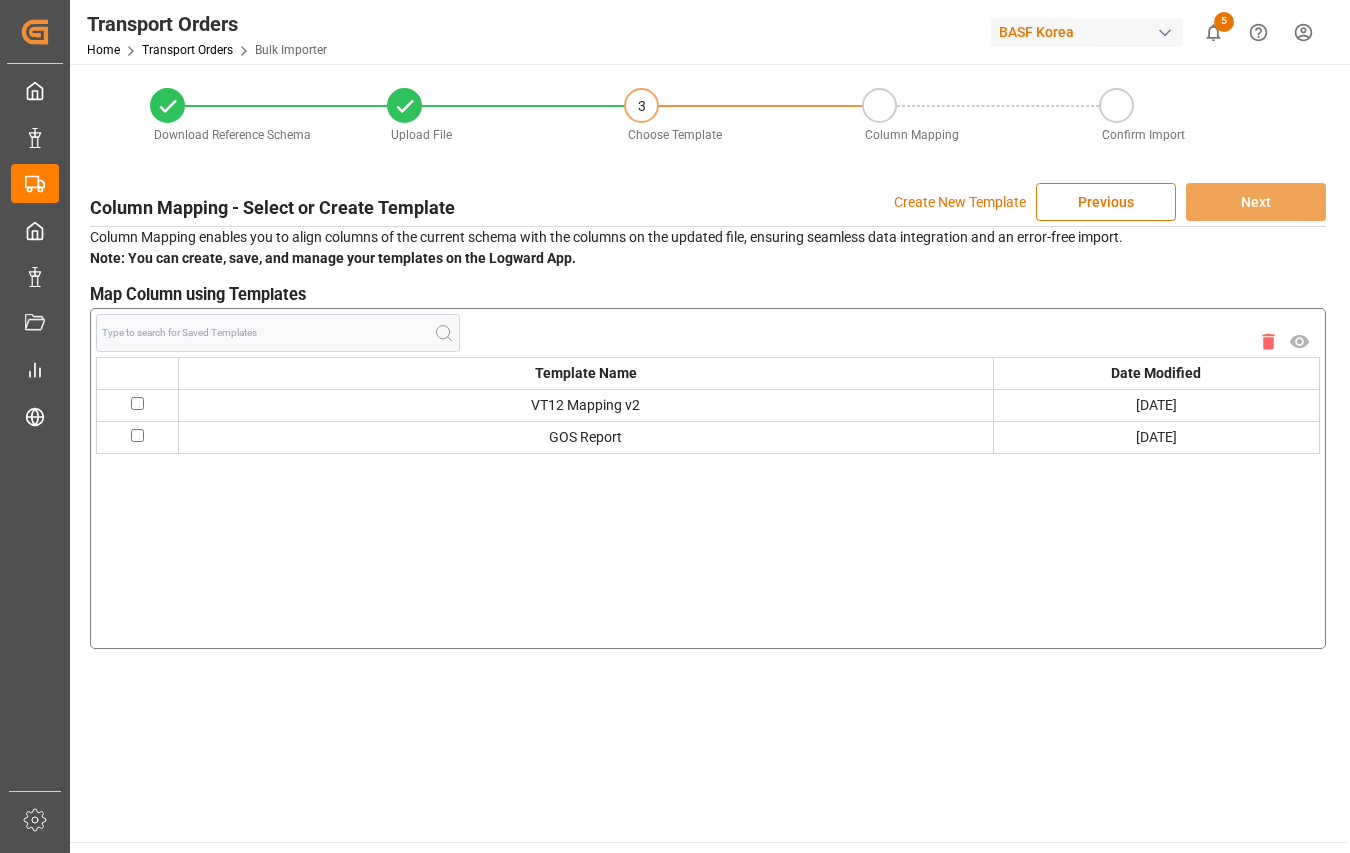 click at bounding box center [137, 403] 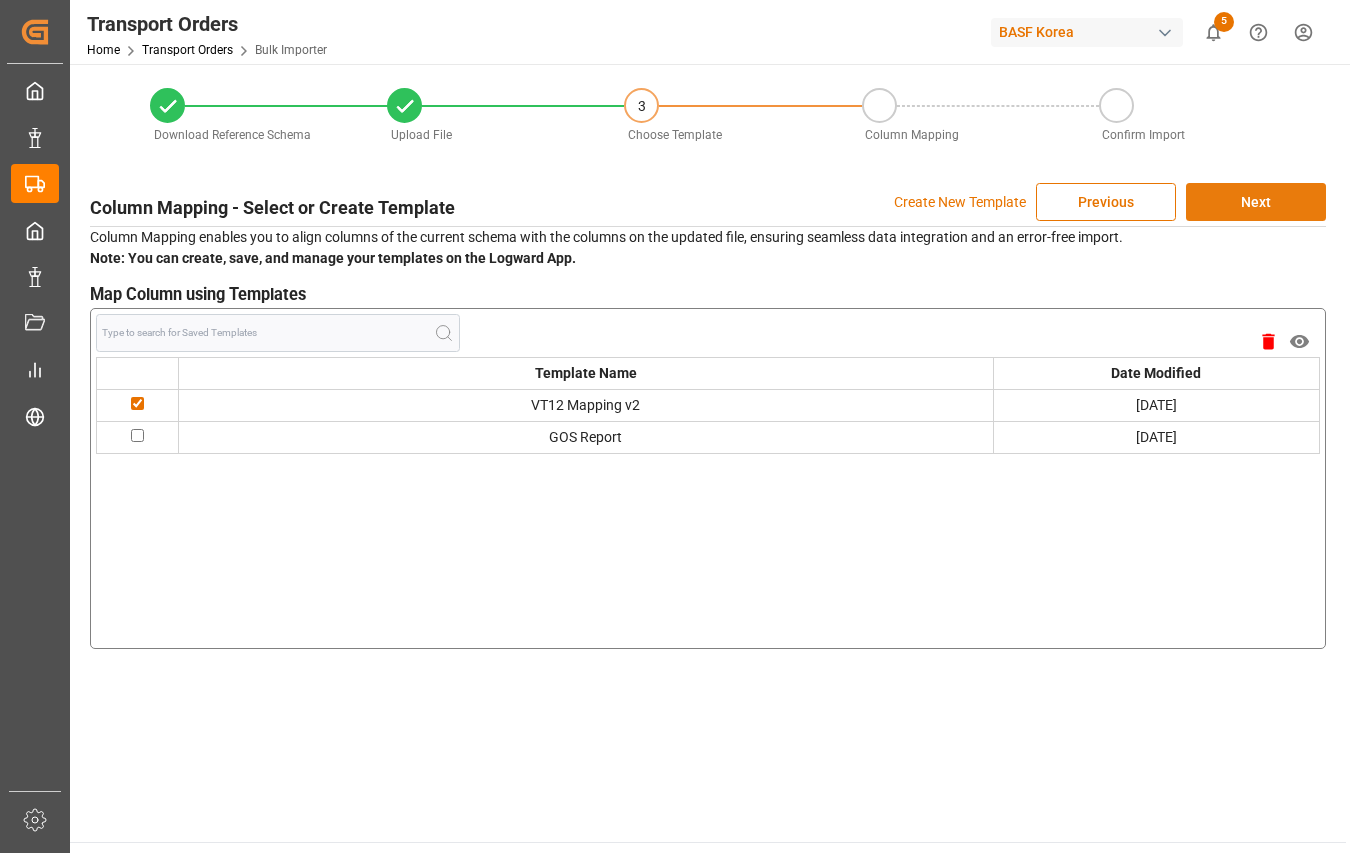 click on "Next" at bounding box center (1256, 202) 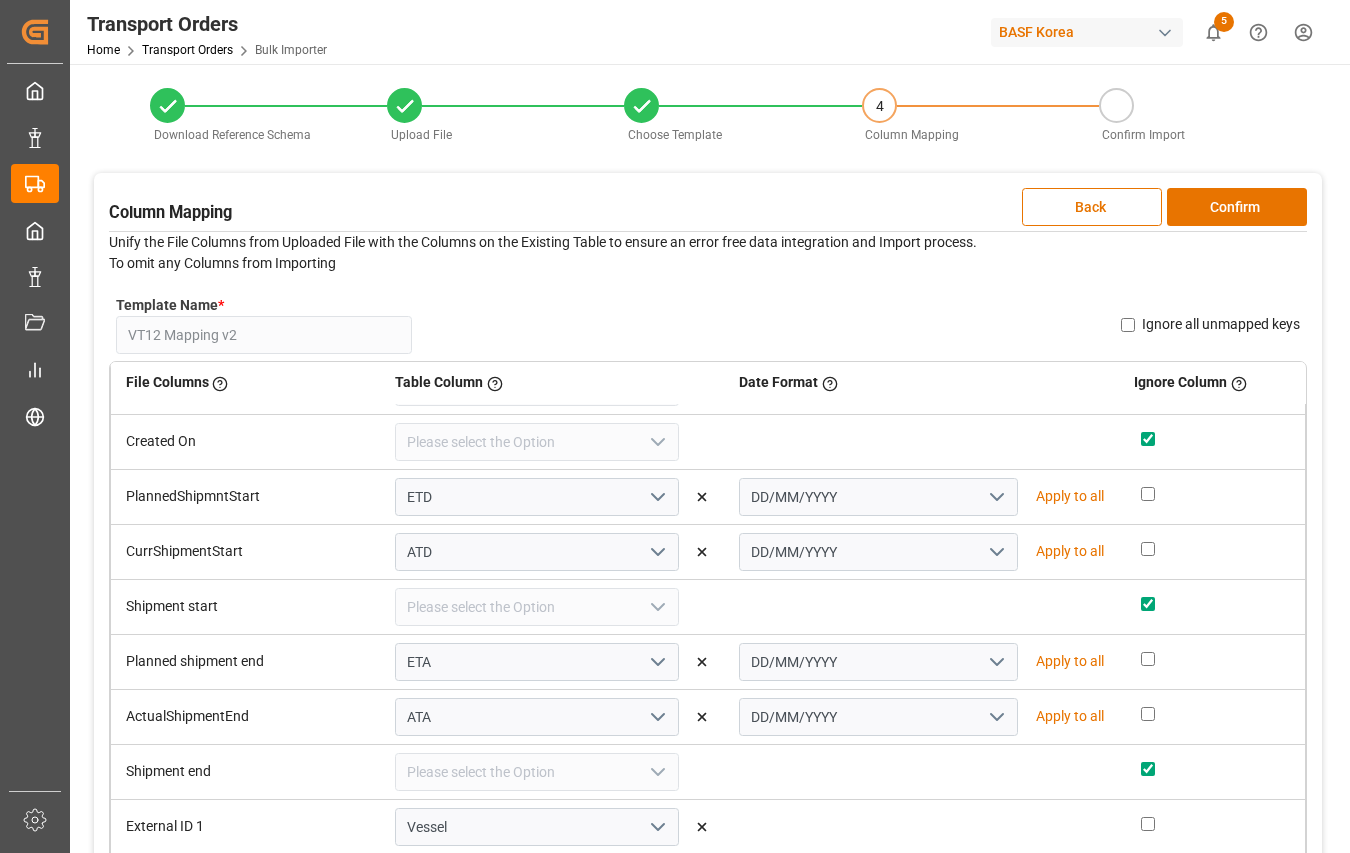 scroll, scrollTop: 500, scrollLeft: 0, axis: vertical 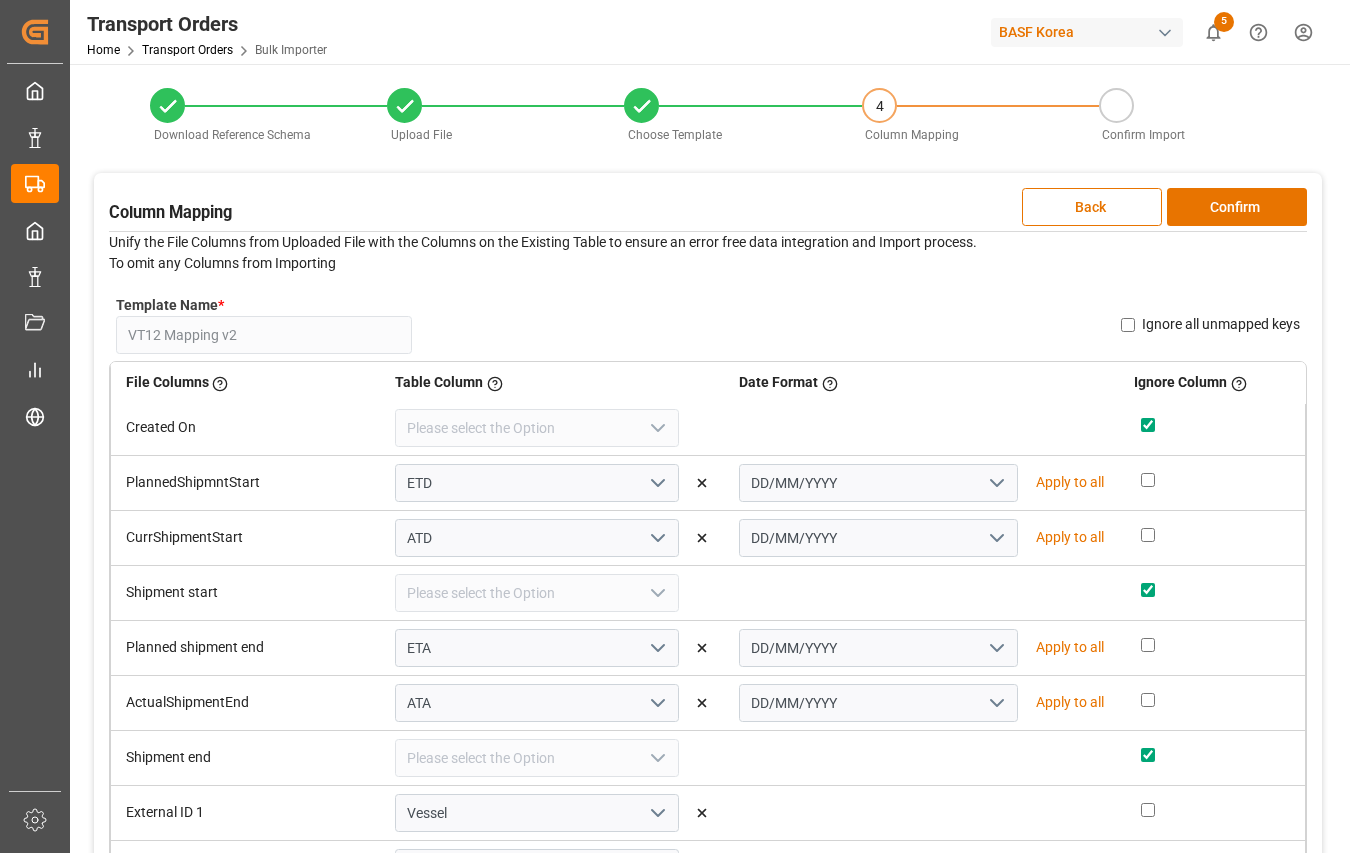click on "Apply to all" at bounding box center [1070, 482] 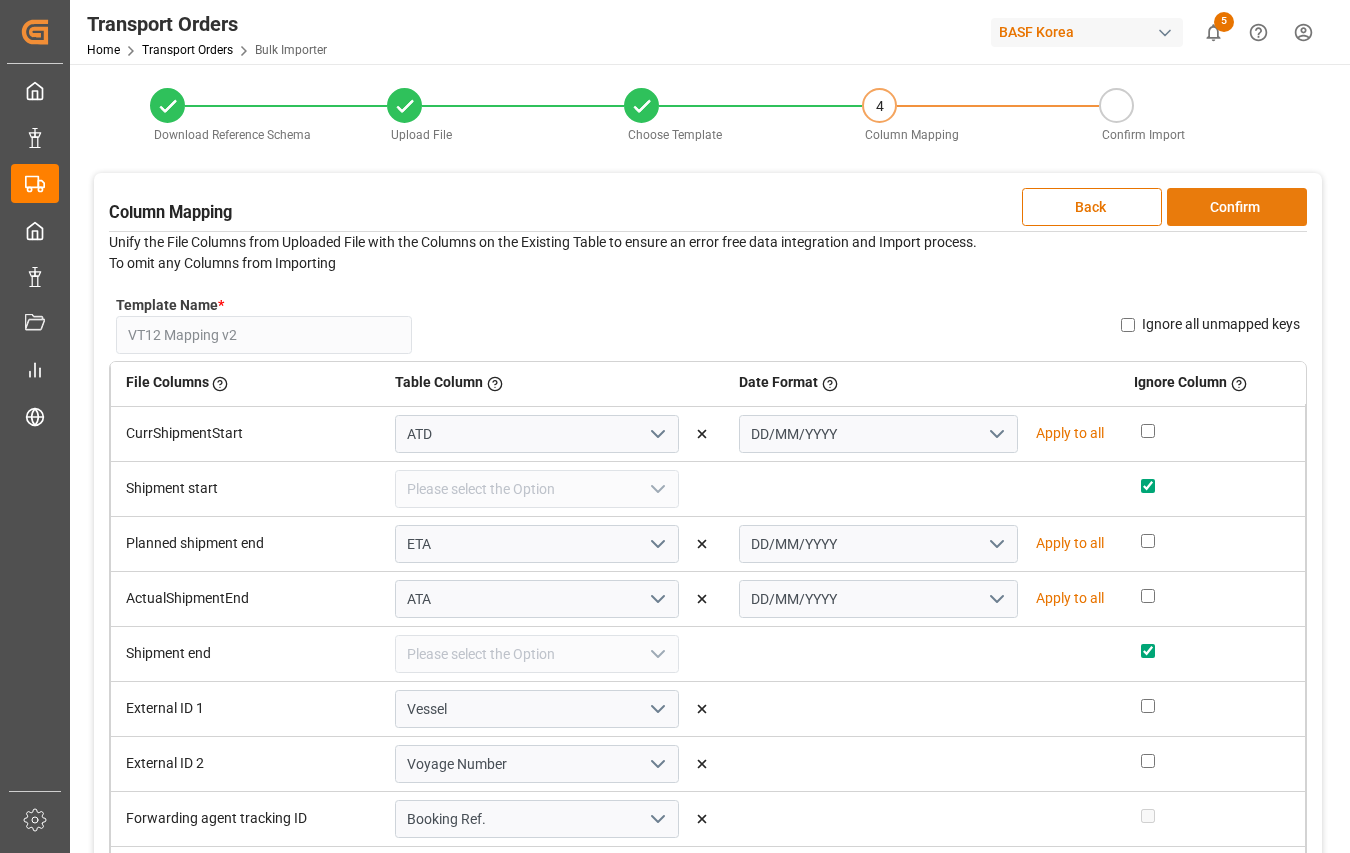 click on "Confirm" at bounding box center (1237, 207) 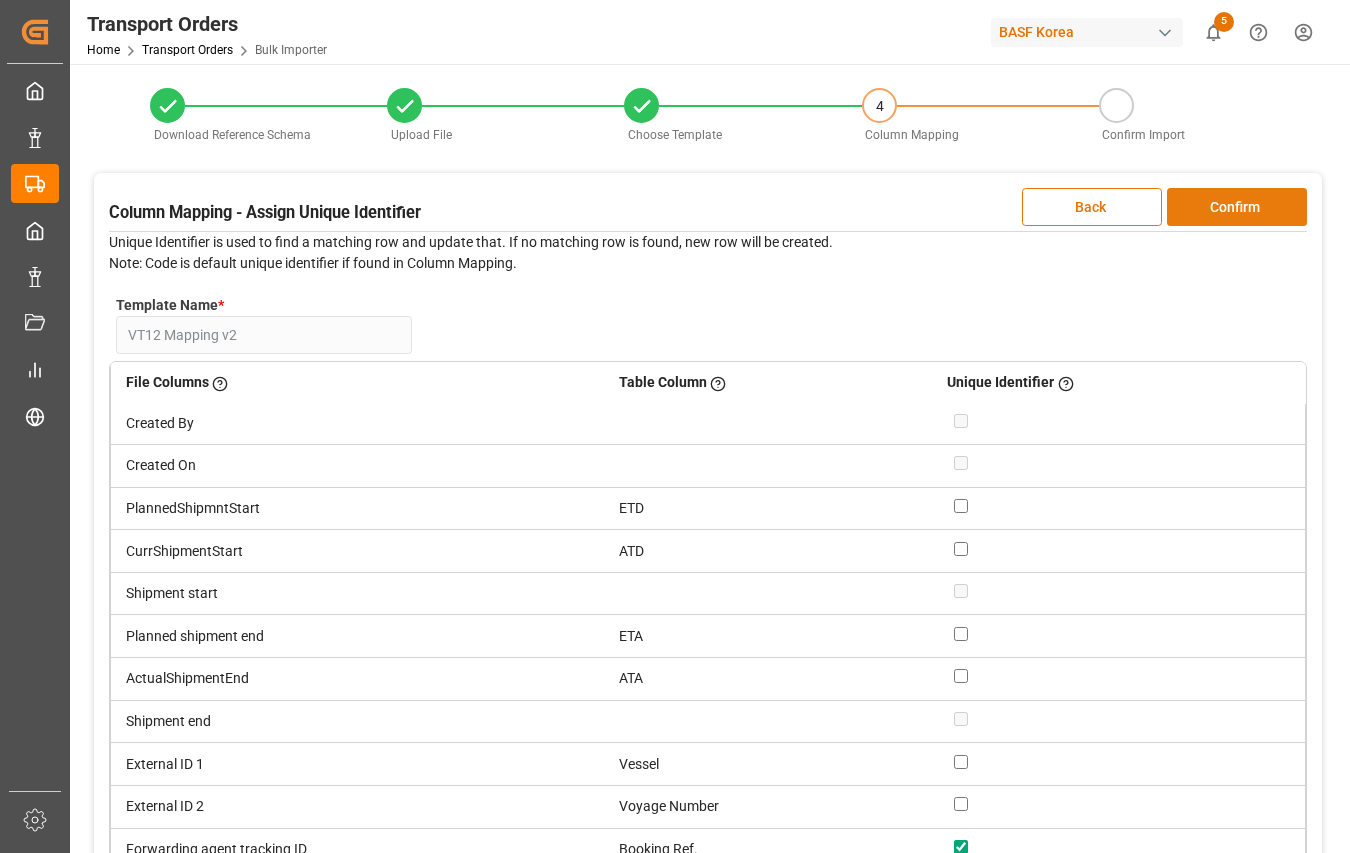 click on "Confirm" at bounding box center [1237, 207] 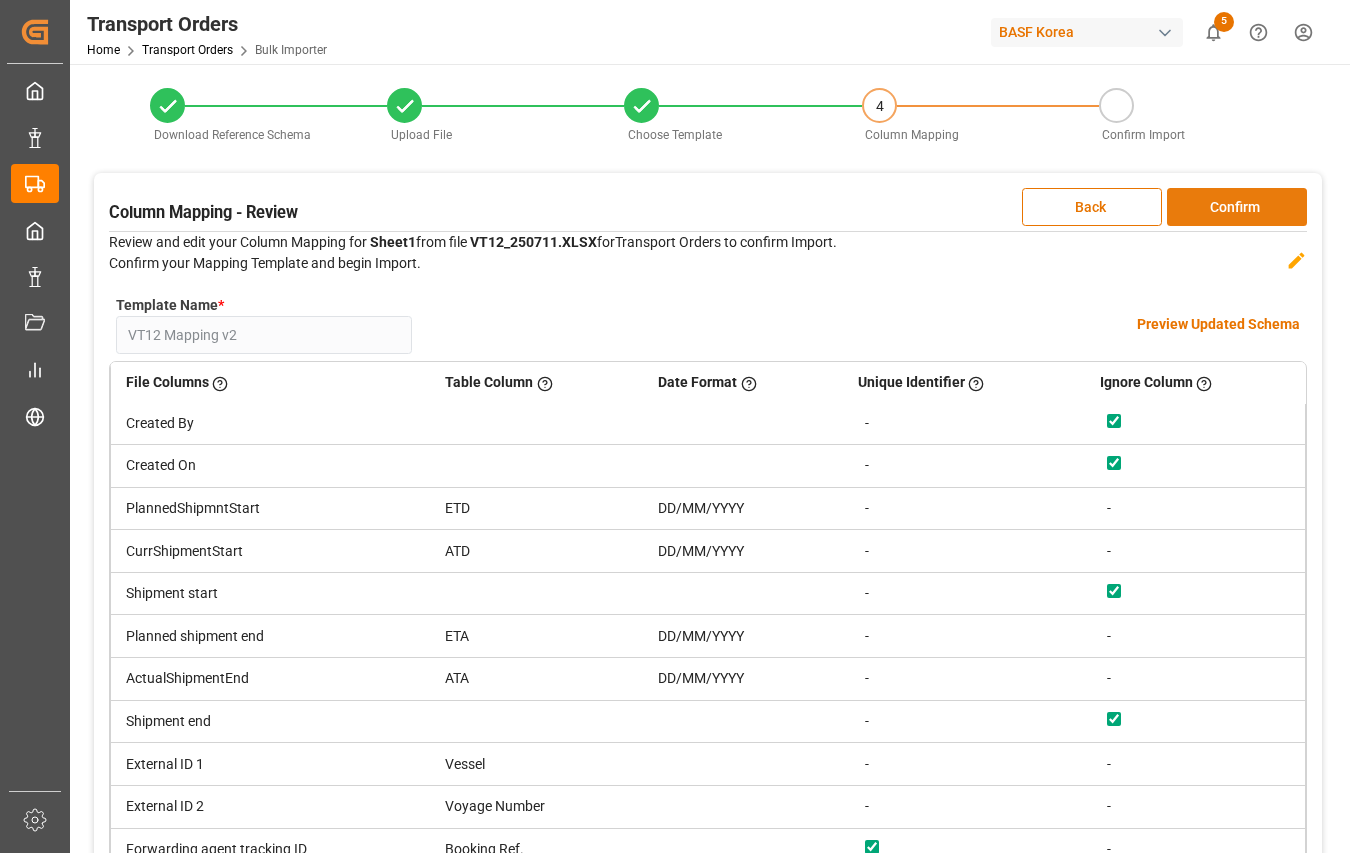 click on "Confirm" at bounding box center [1237, 207] 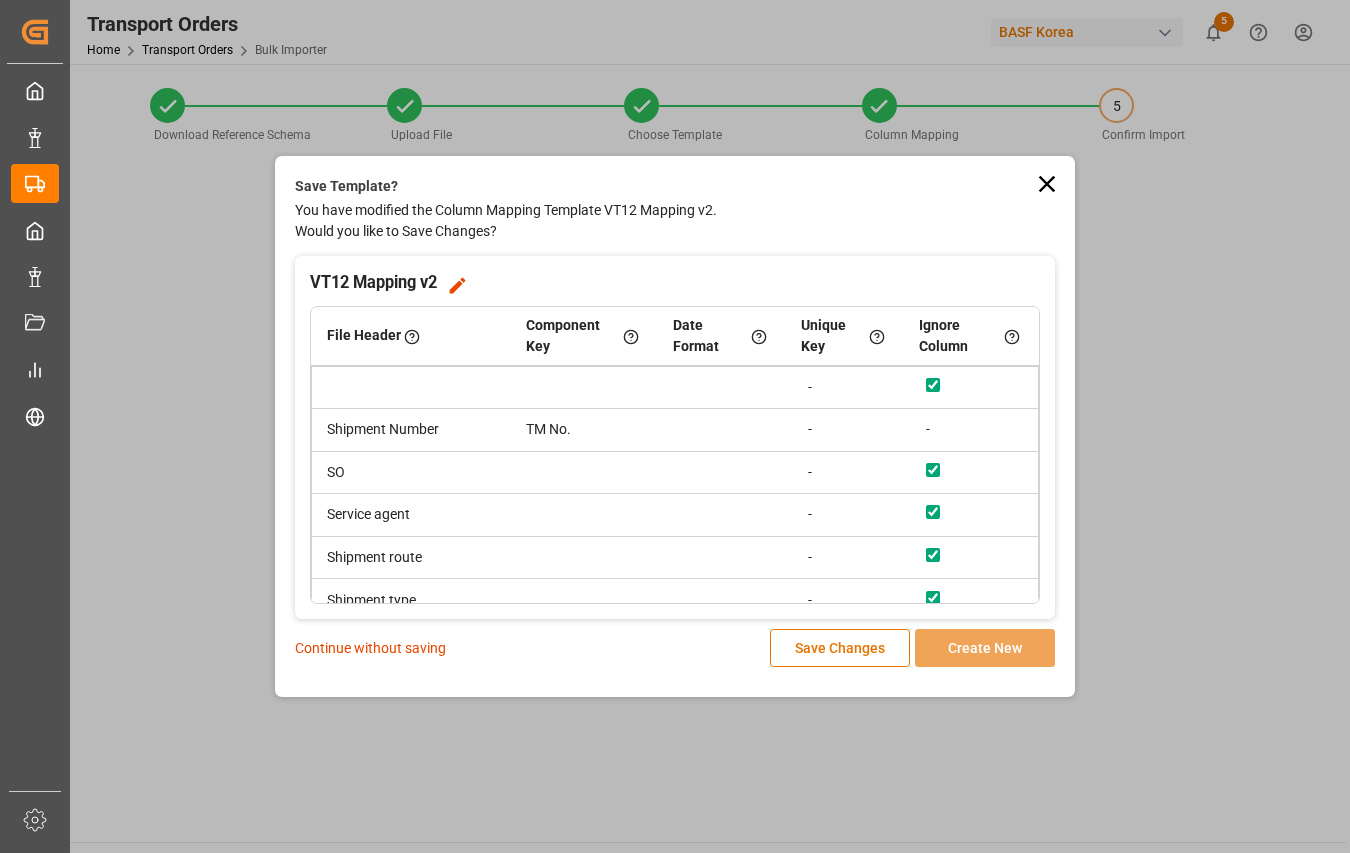 click on "Continue without saving" at bounding box center [370, 648] 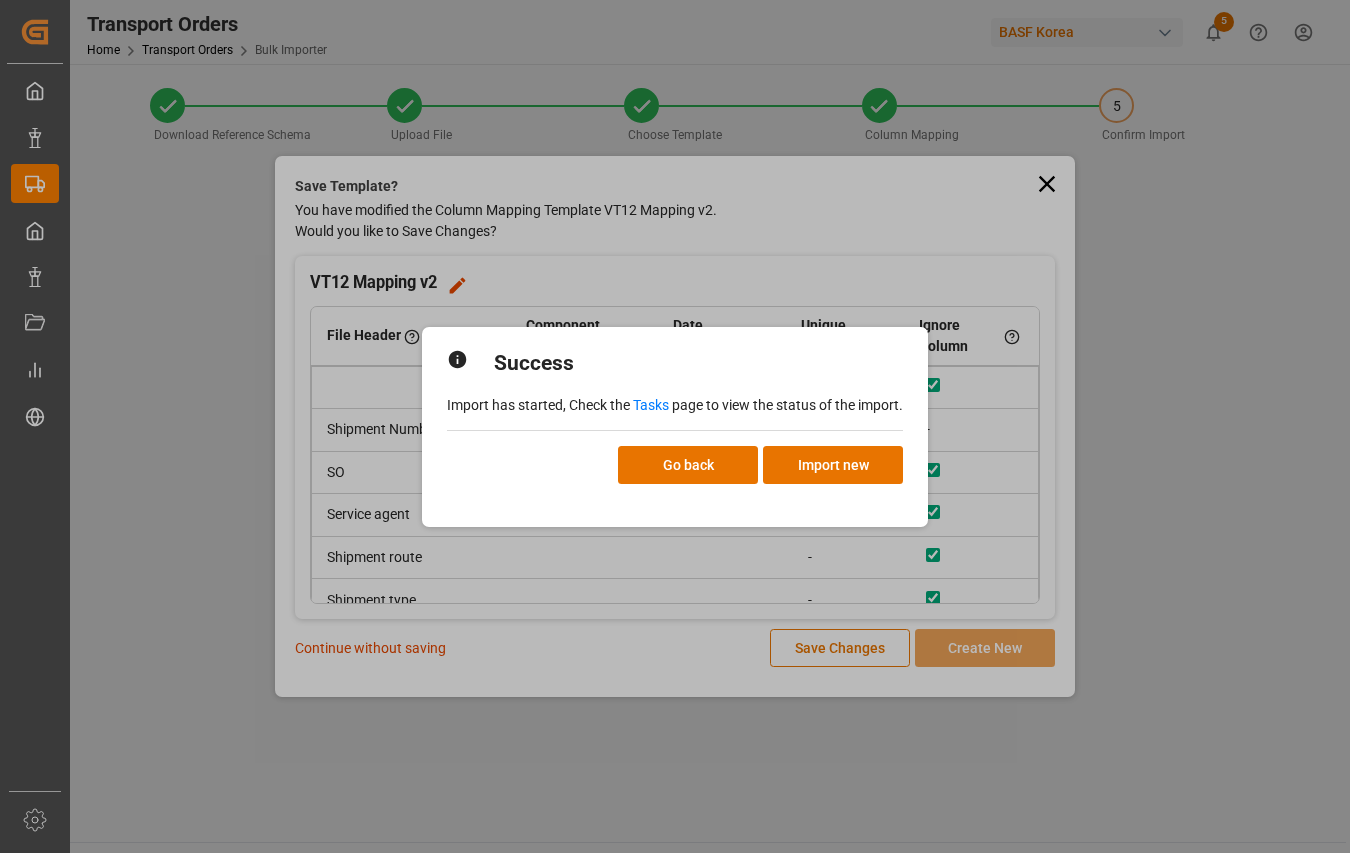 click on "Success Import has started, Check the   Tasks   page to view the status of the import. Go back Import new" at bounding box center [675, 426] 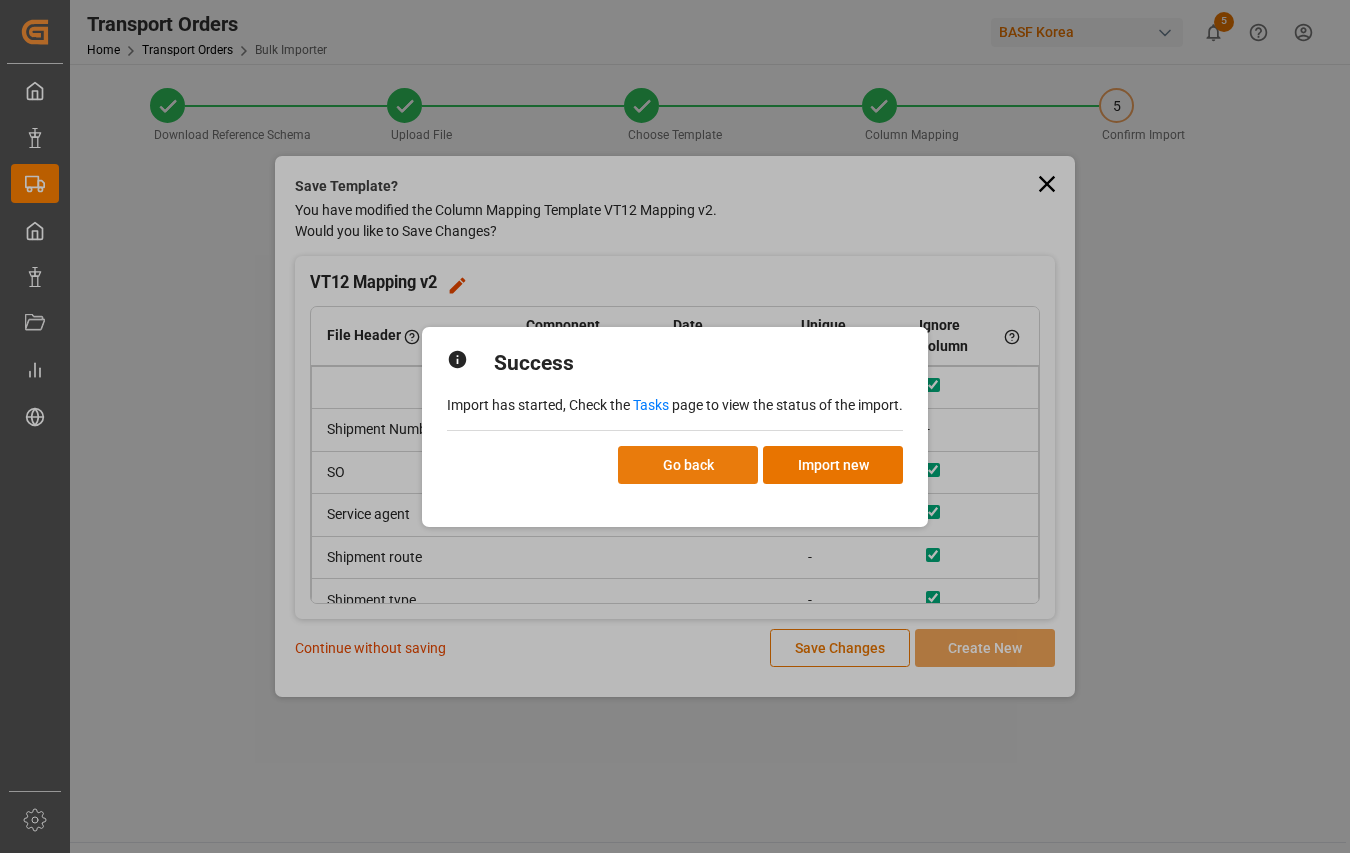 click on "Go back" at bounding box center (688, 465) 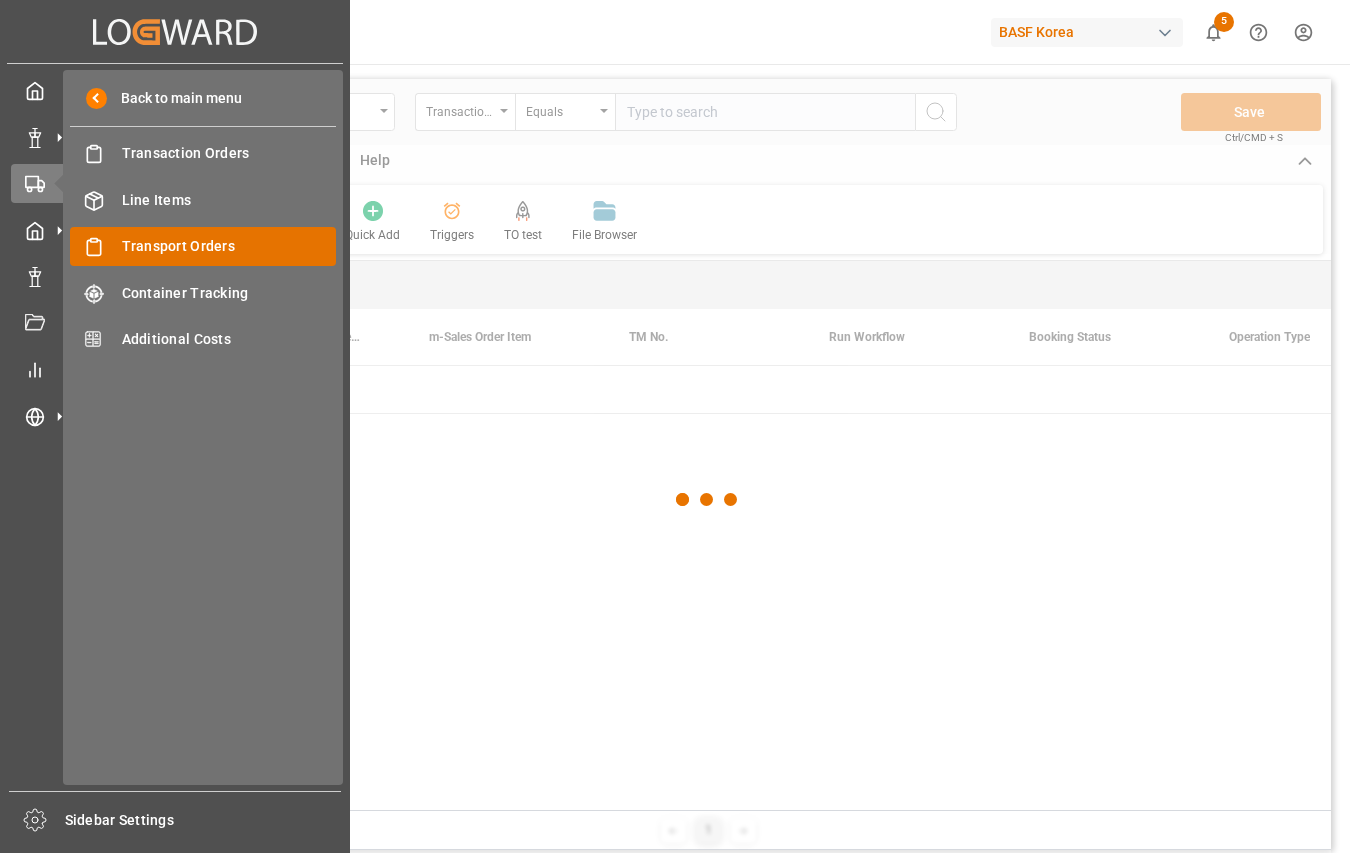click on "Transport Orders" at bounding box center [229, 246] 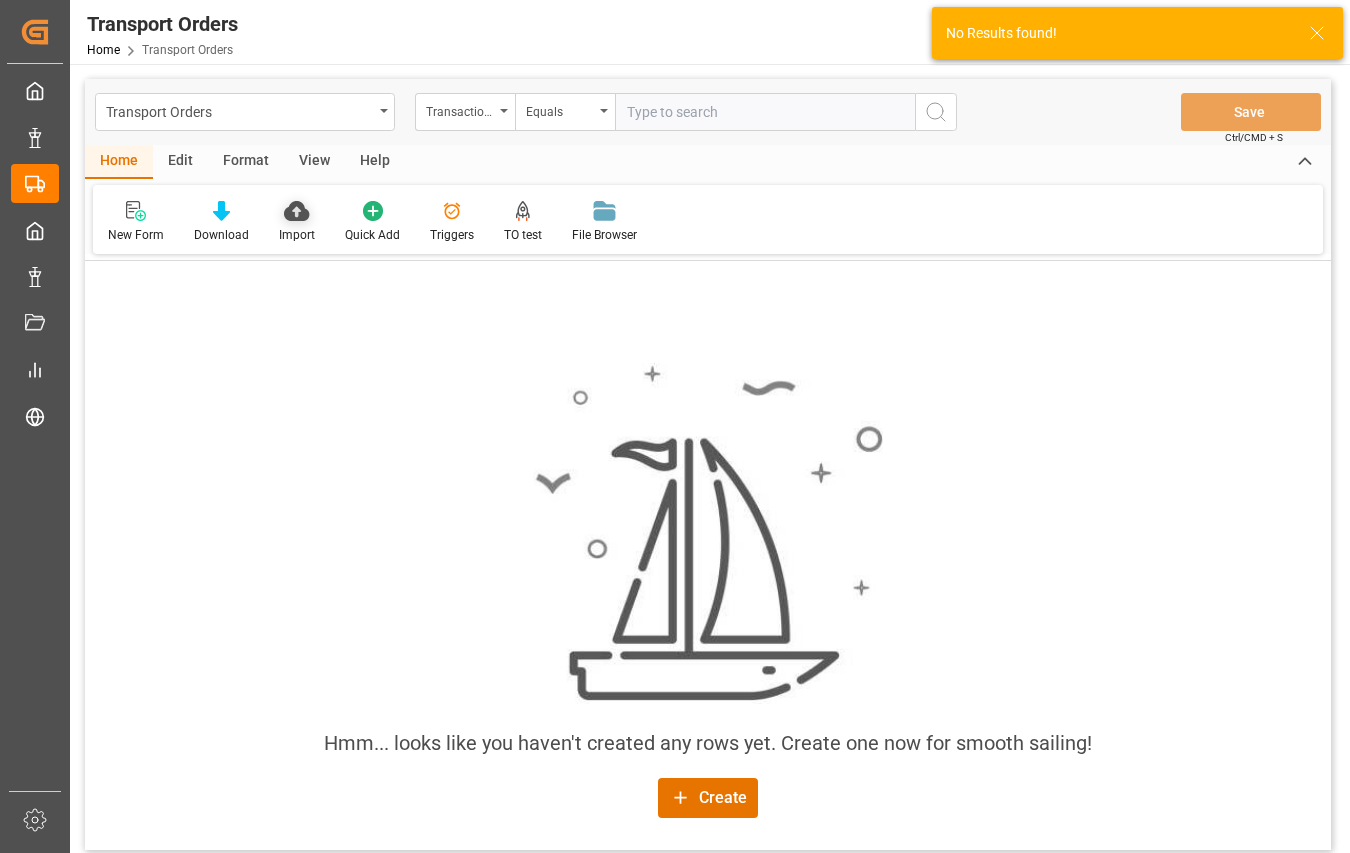click 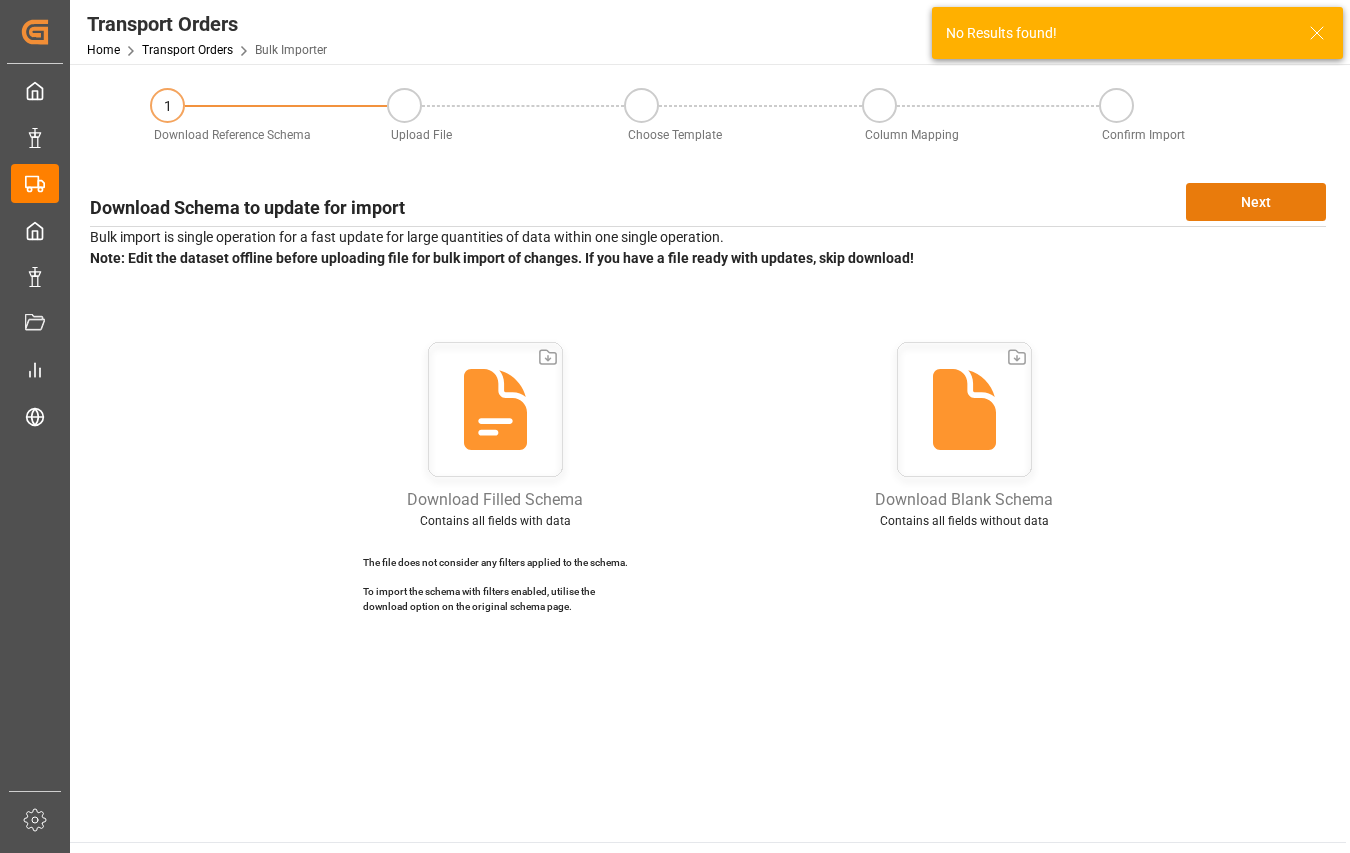 click on "Next" at bounding box center [1256, 202] 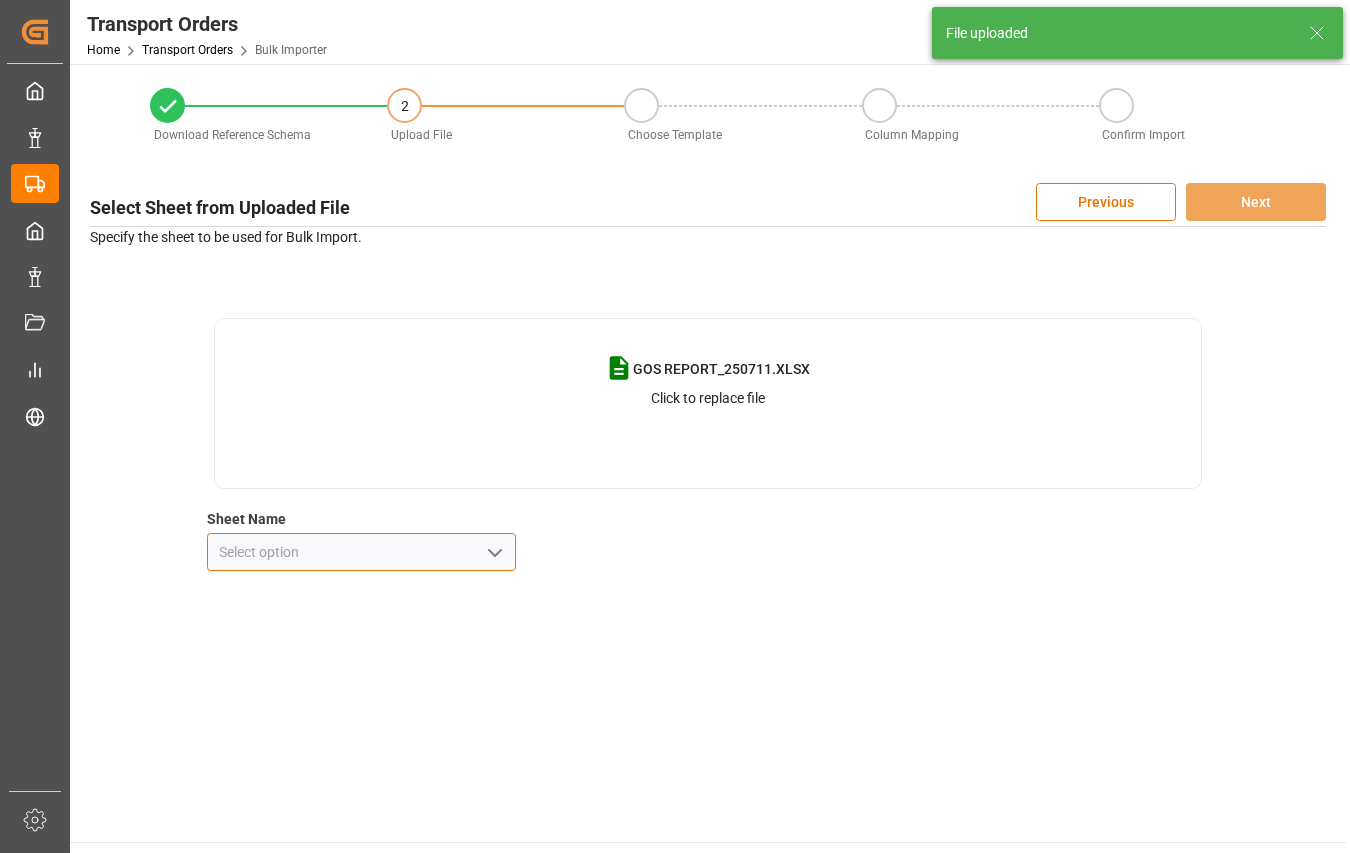 click at bounding box center [361, 552] 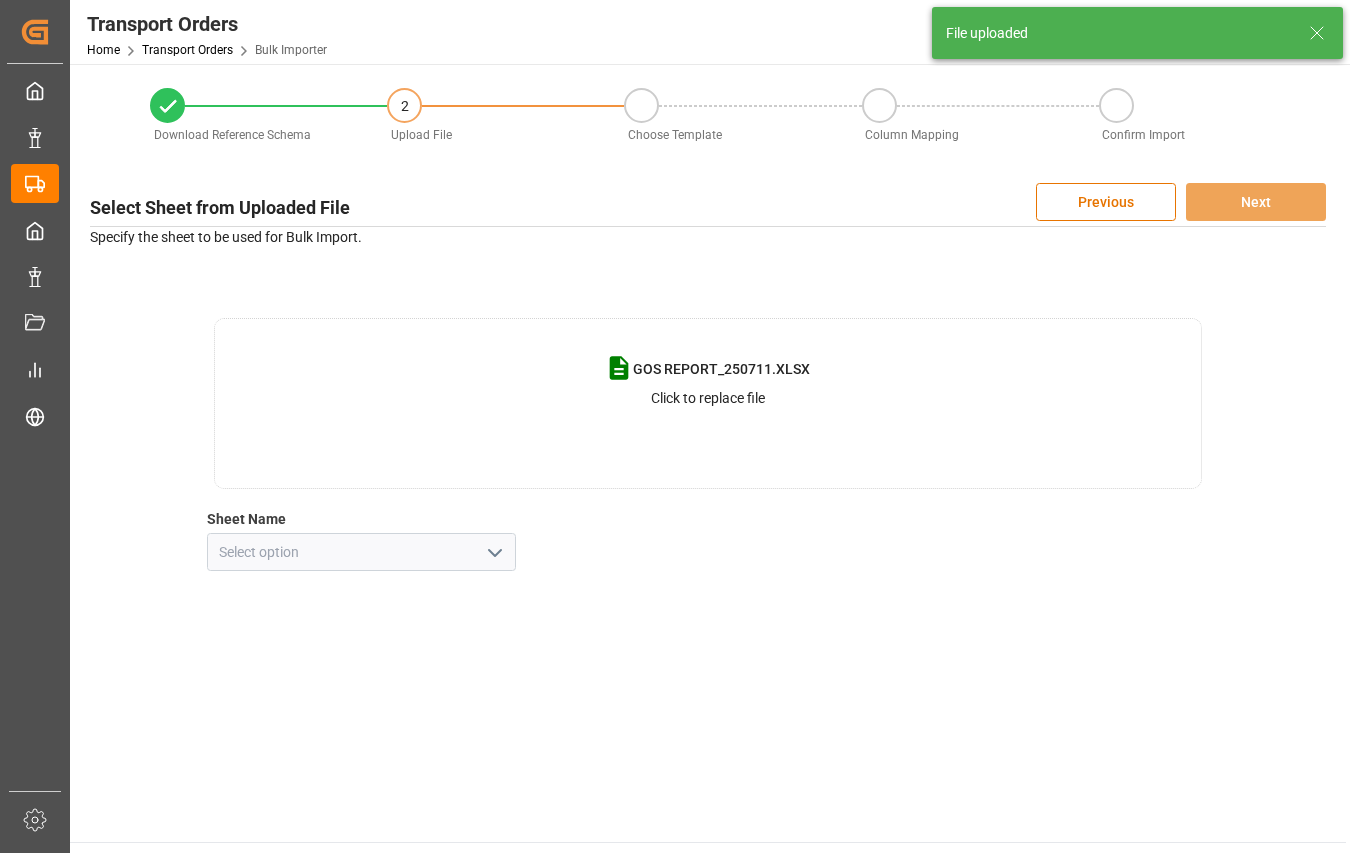 click 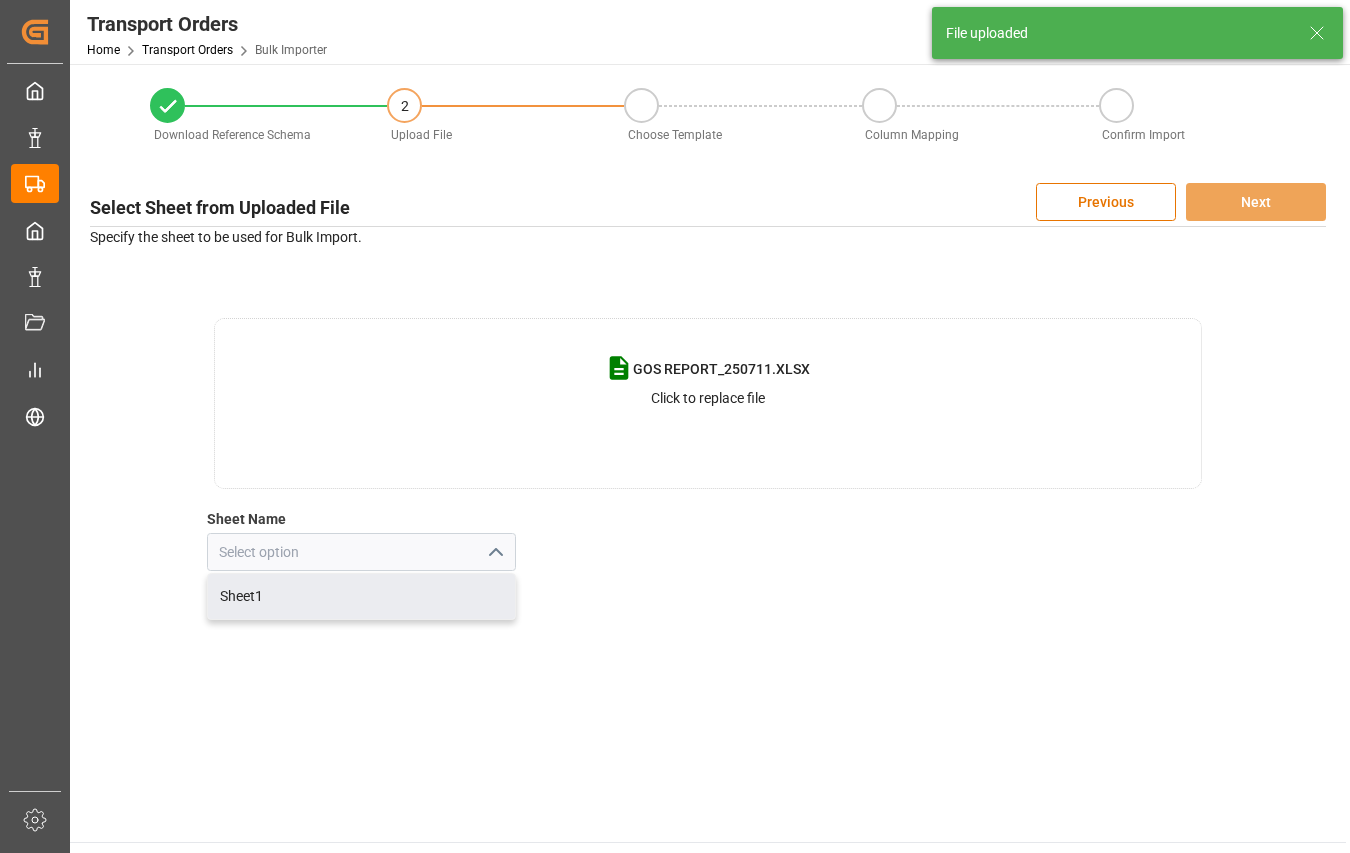 click on "Sheet1" at bounding box center (361, 596) 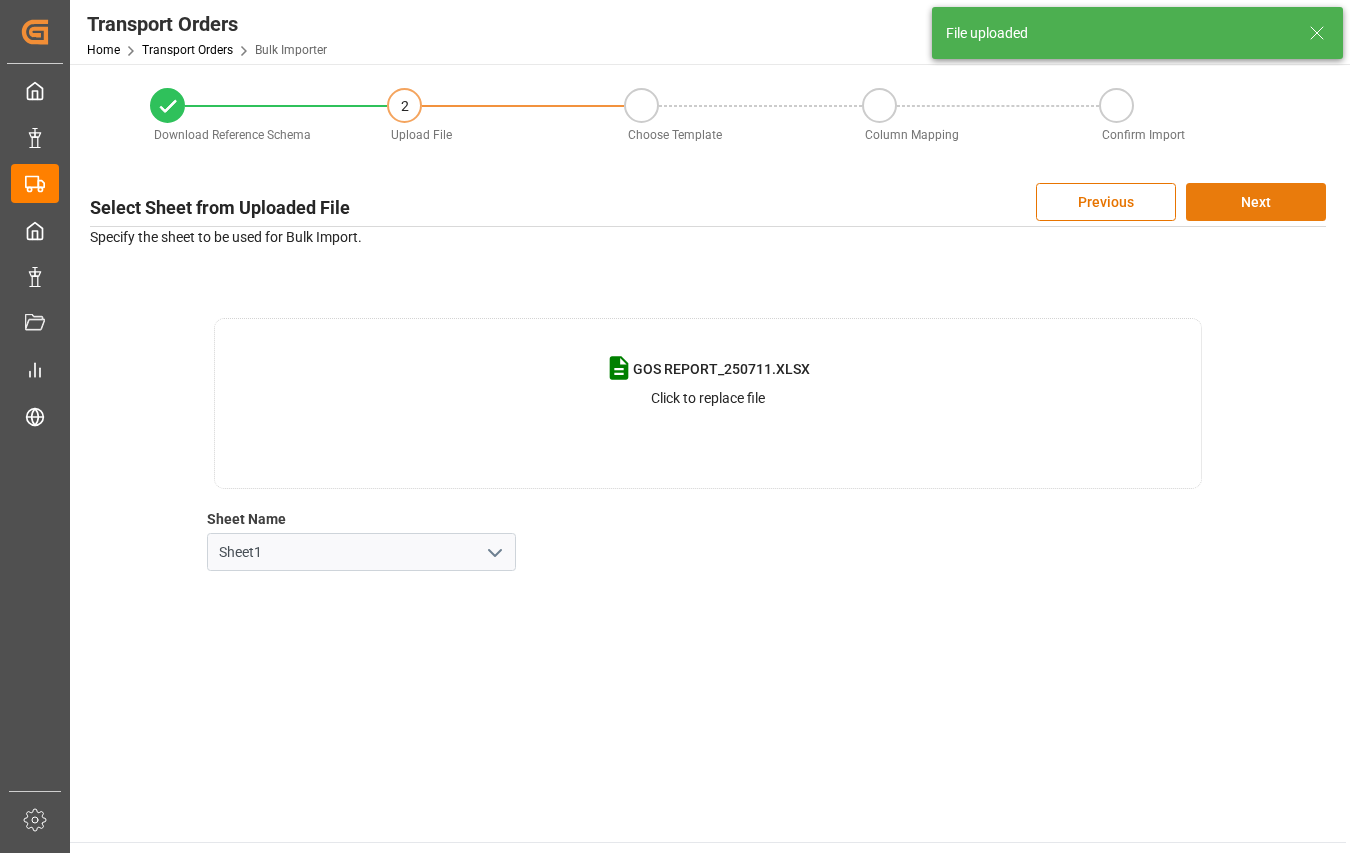 click on "Next" at bounding box center [1256, 202] 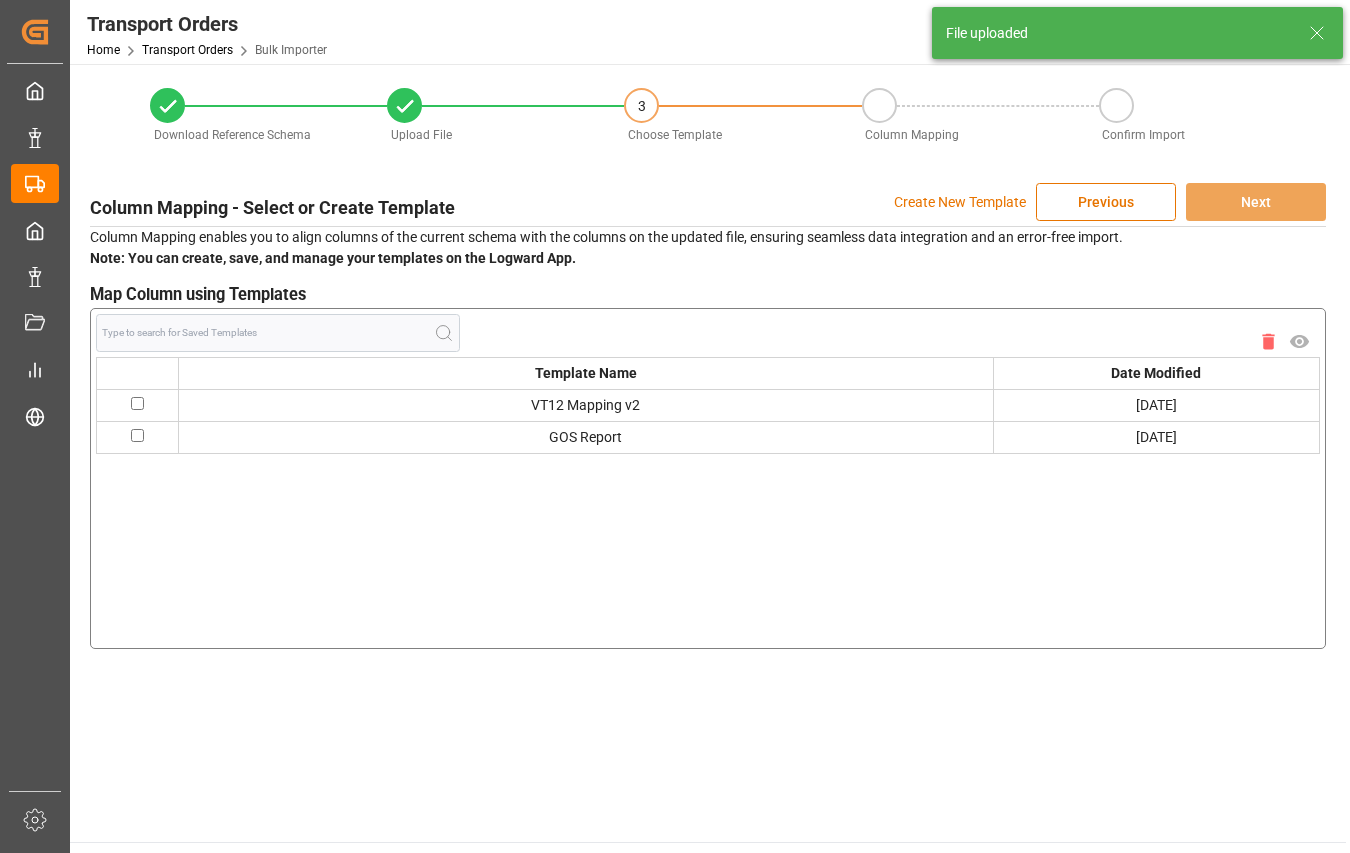 click at bounding box center [137, 435] 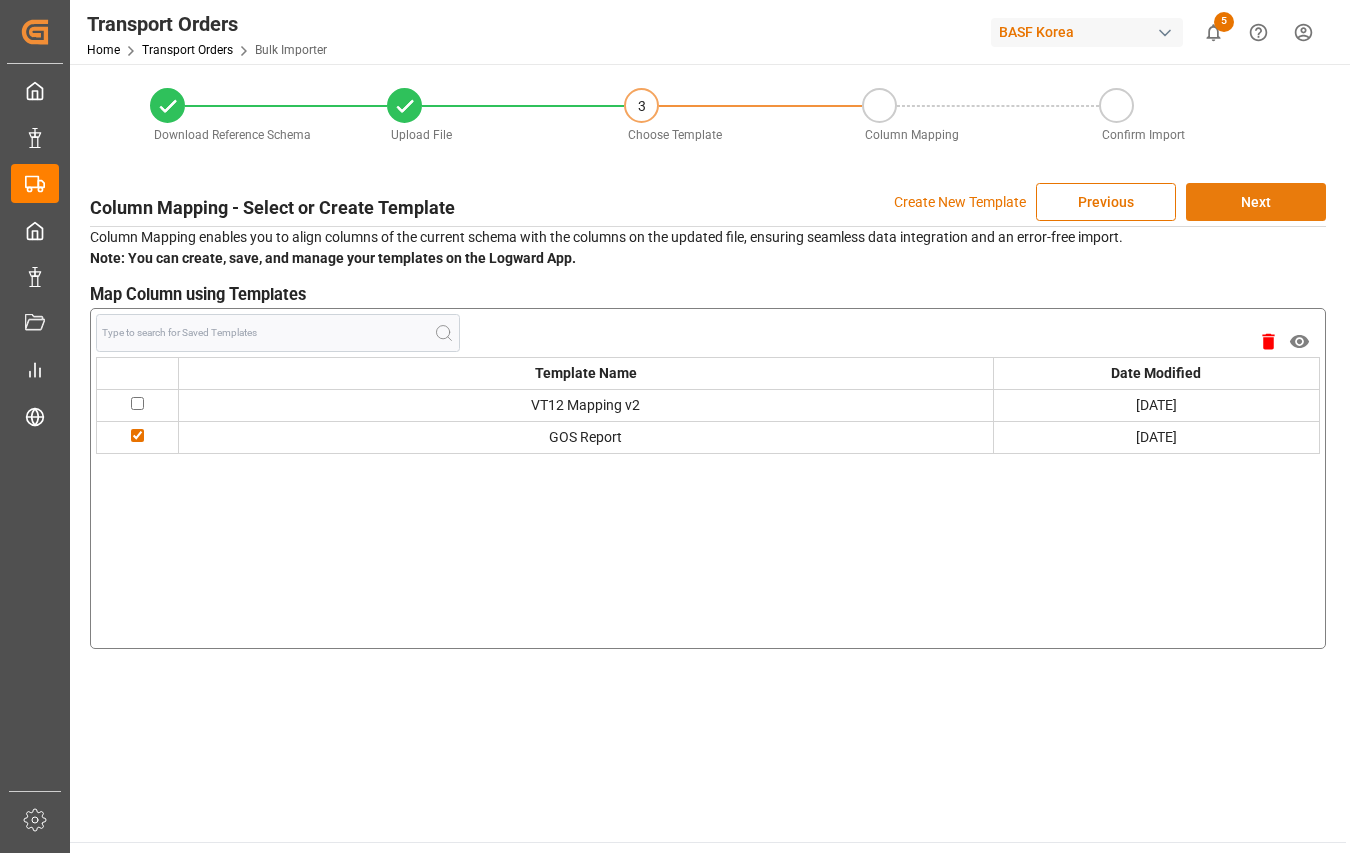 click on "Next" at bounding box center (1256, 202) 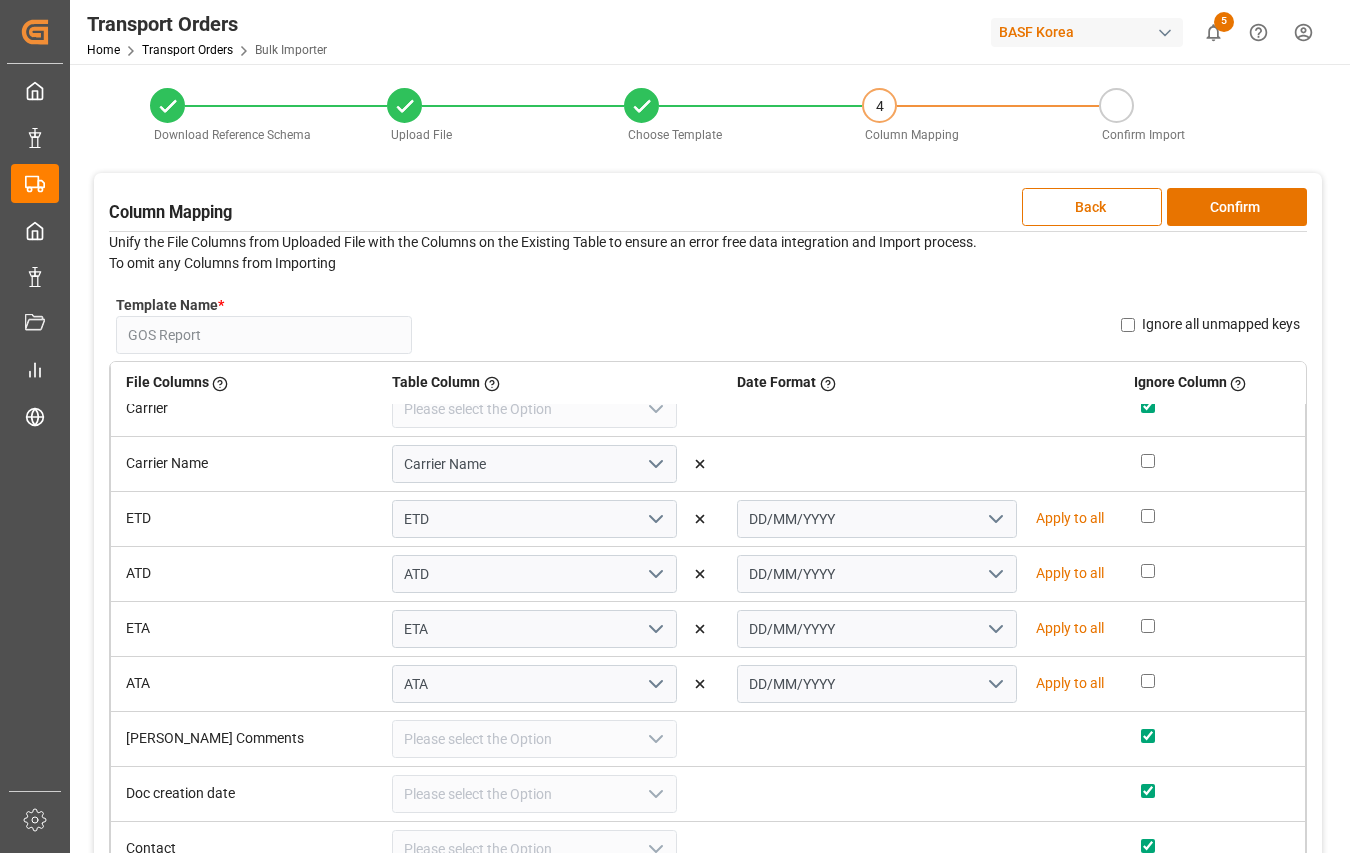 scroll, scrollTop: 300, scrollLeft: 0, axis: vertical 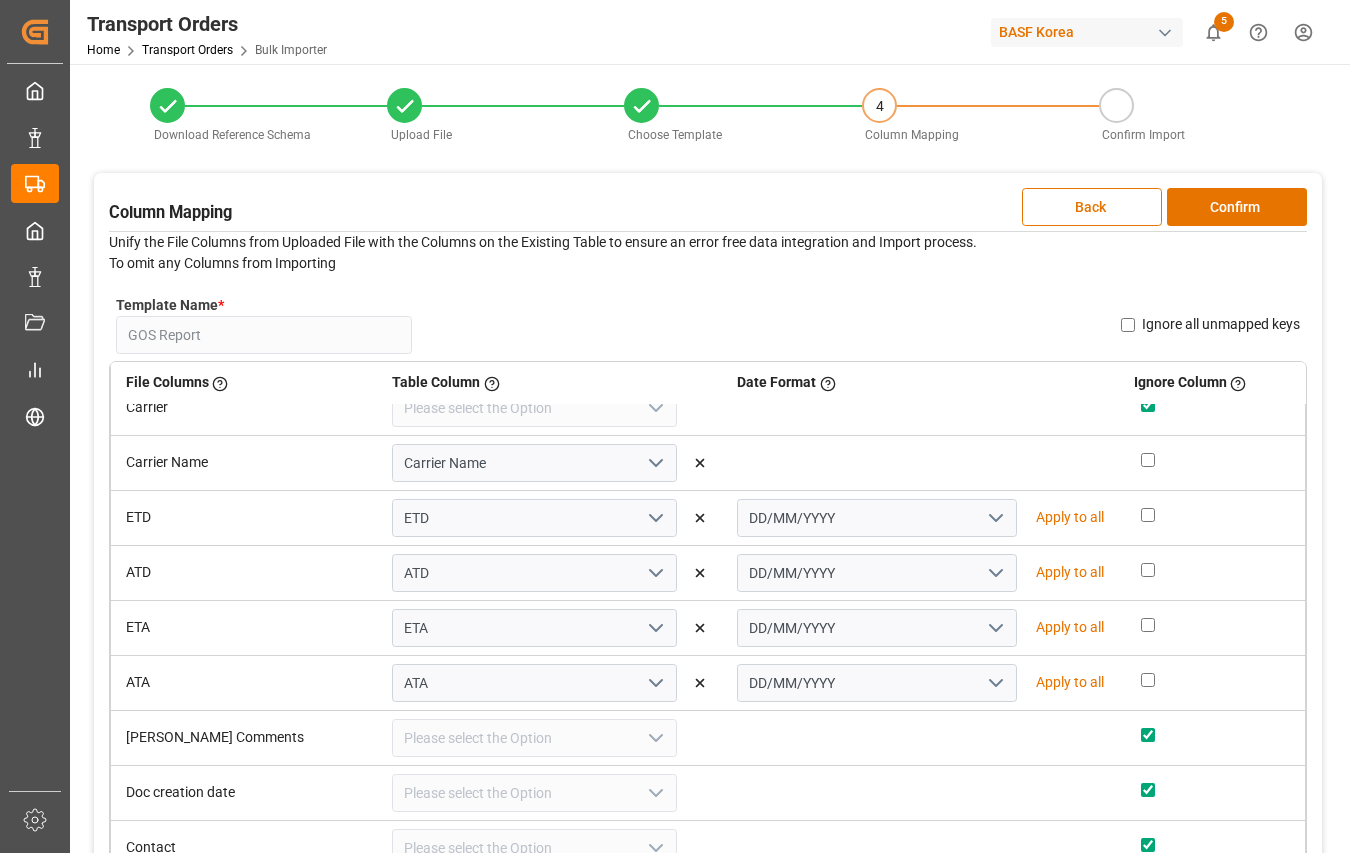 click on "Apply to all" at bounding box center [1070, 517] 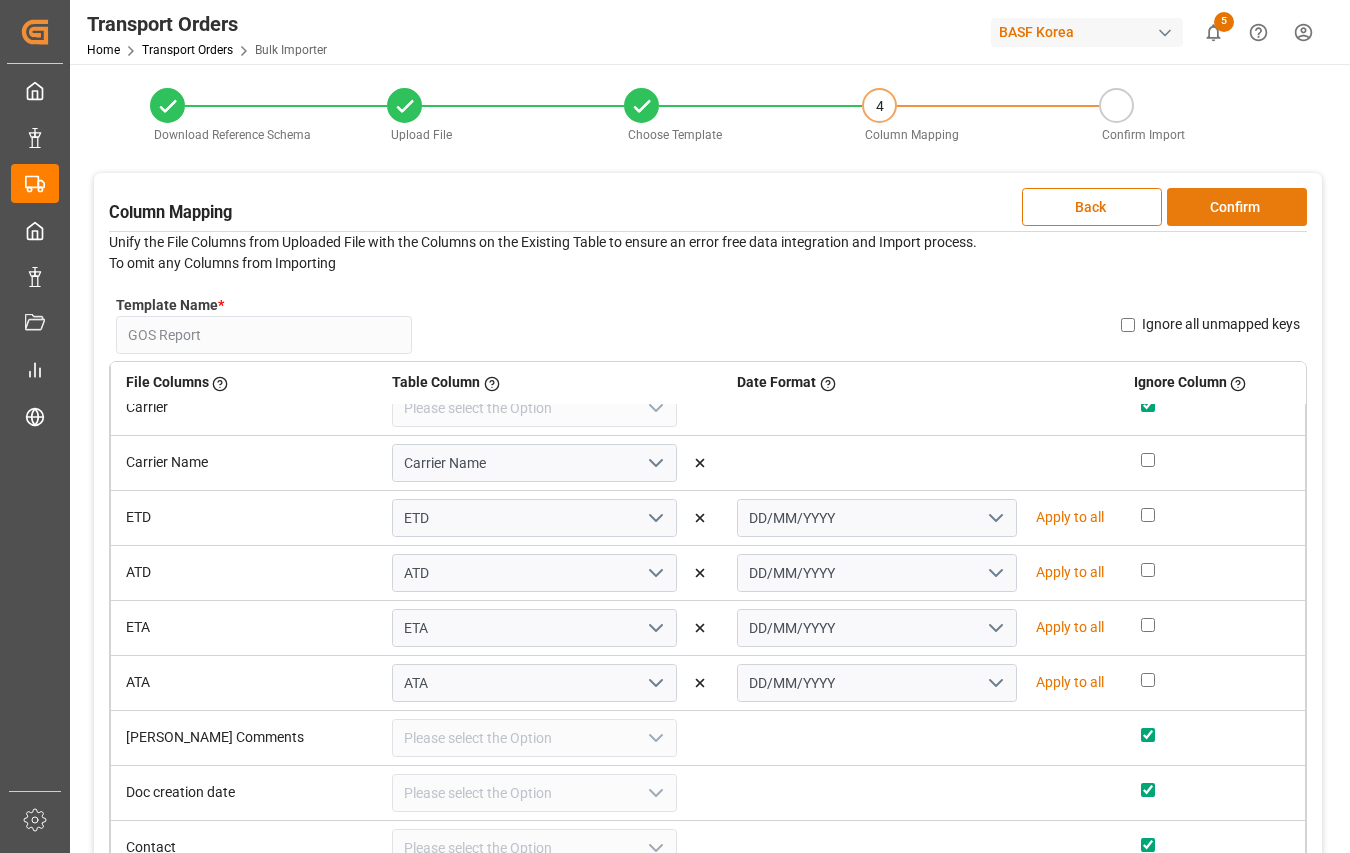 click on "Confirm" at bounding box center [1237, 207] 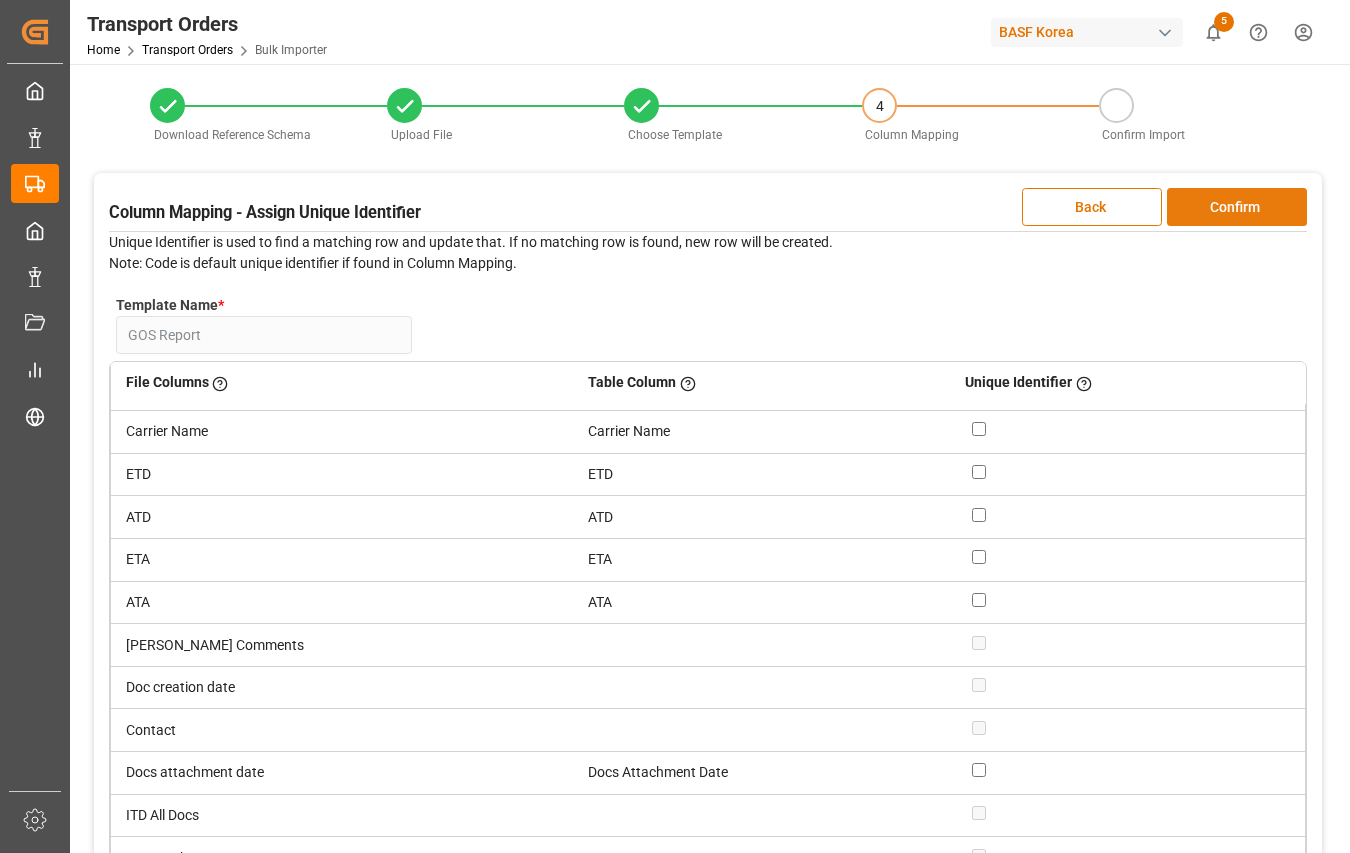 click on "Confirm" at bounding box center (1237, 207) 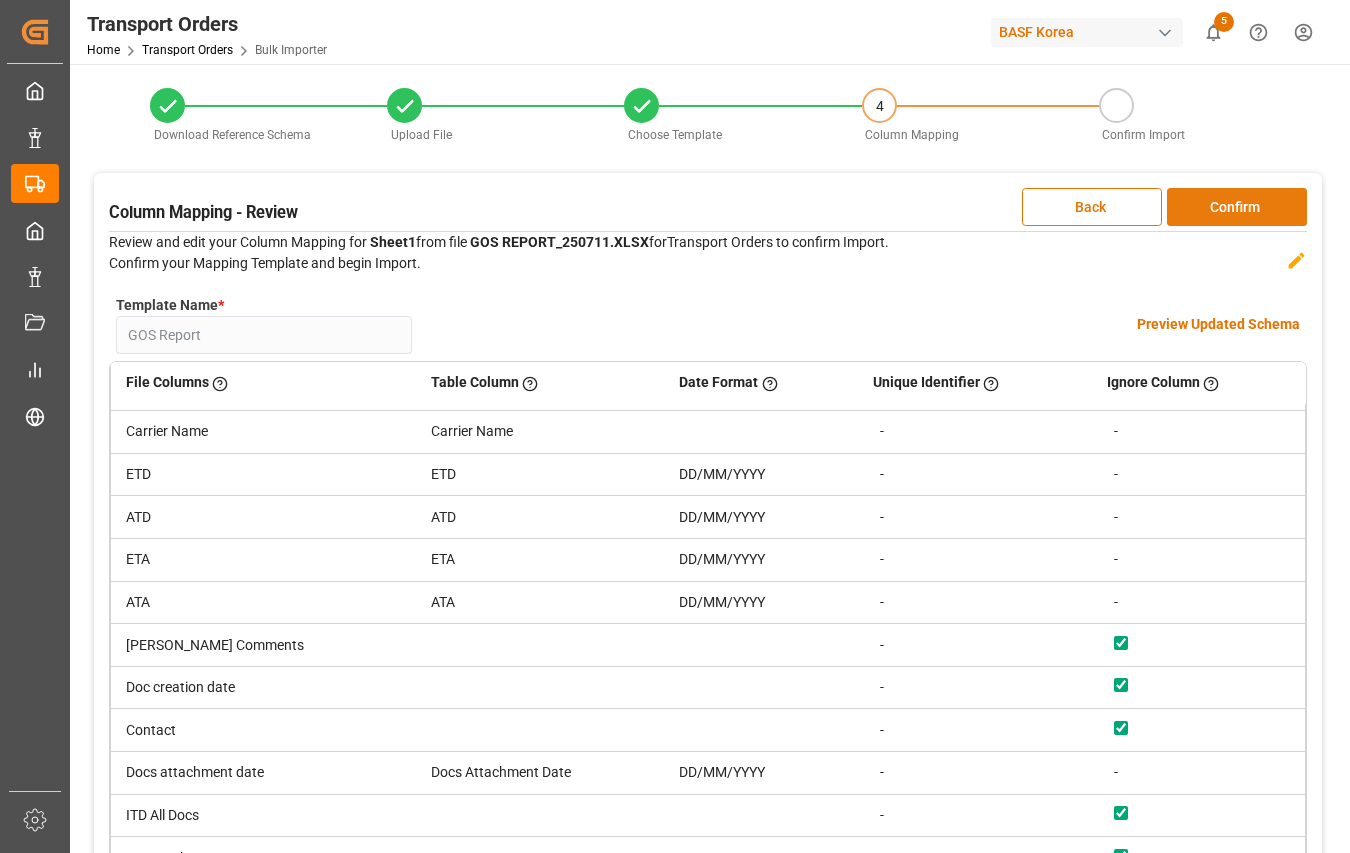 click on "Confirm" at bounding box center (1237, 207) 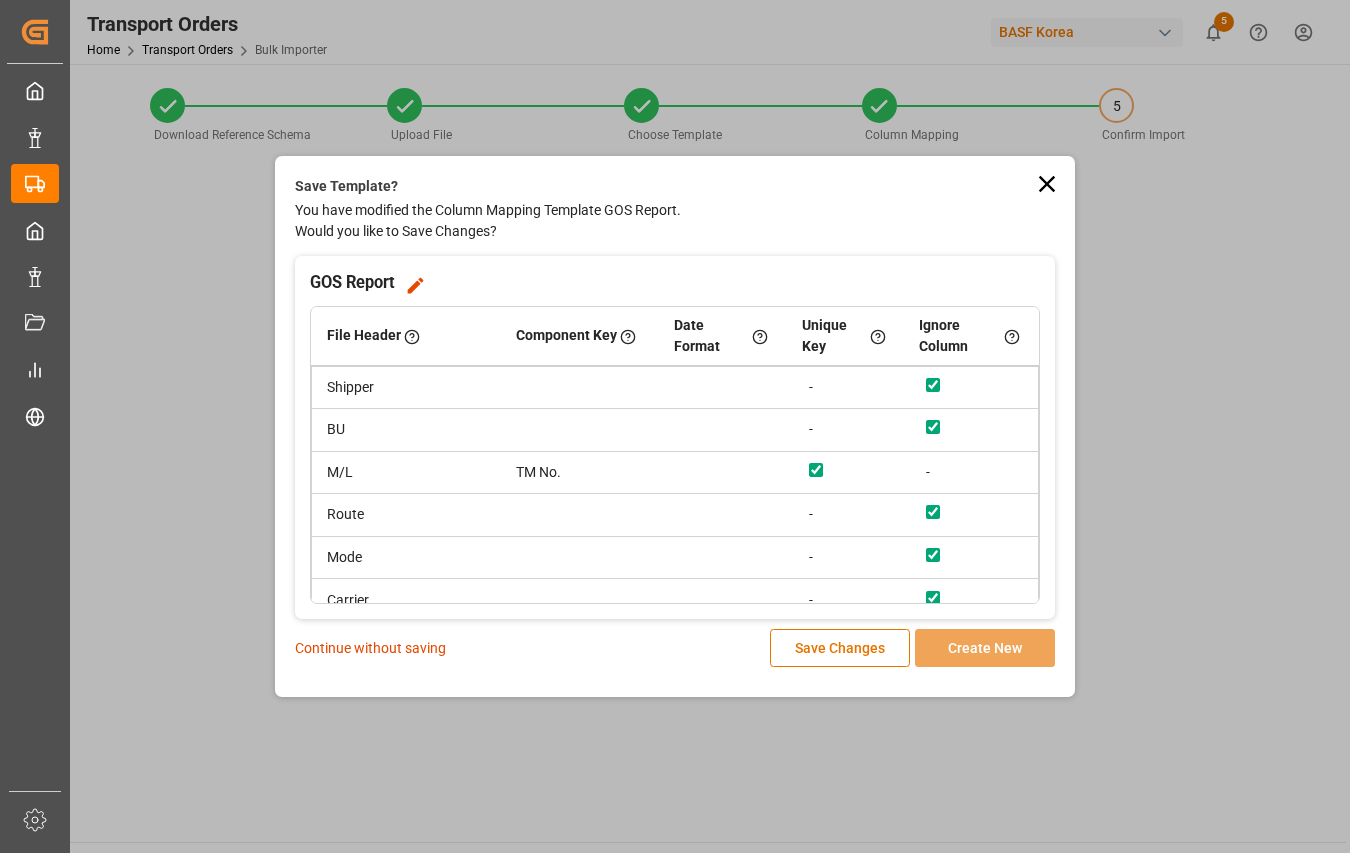click on "Continue without saving" at bounding box center [370, 648] 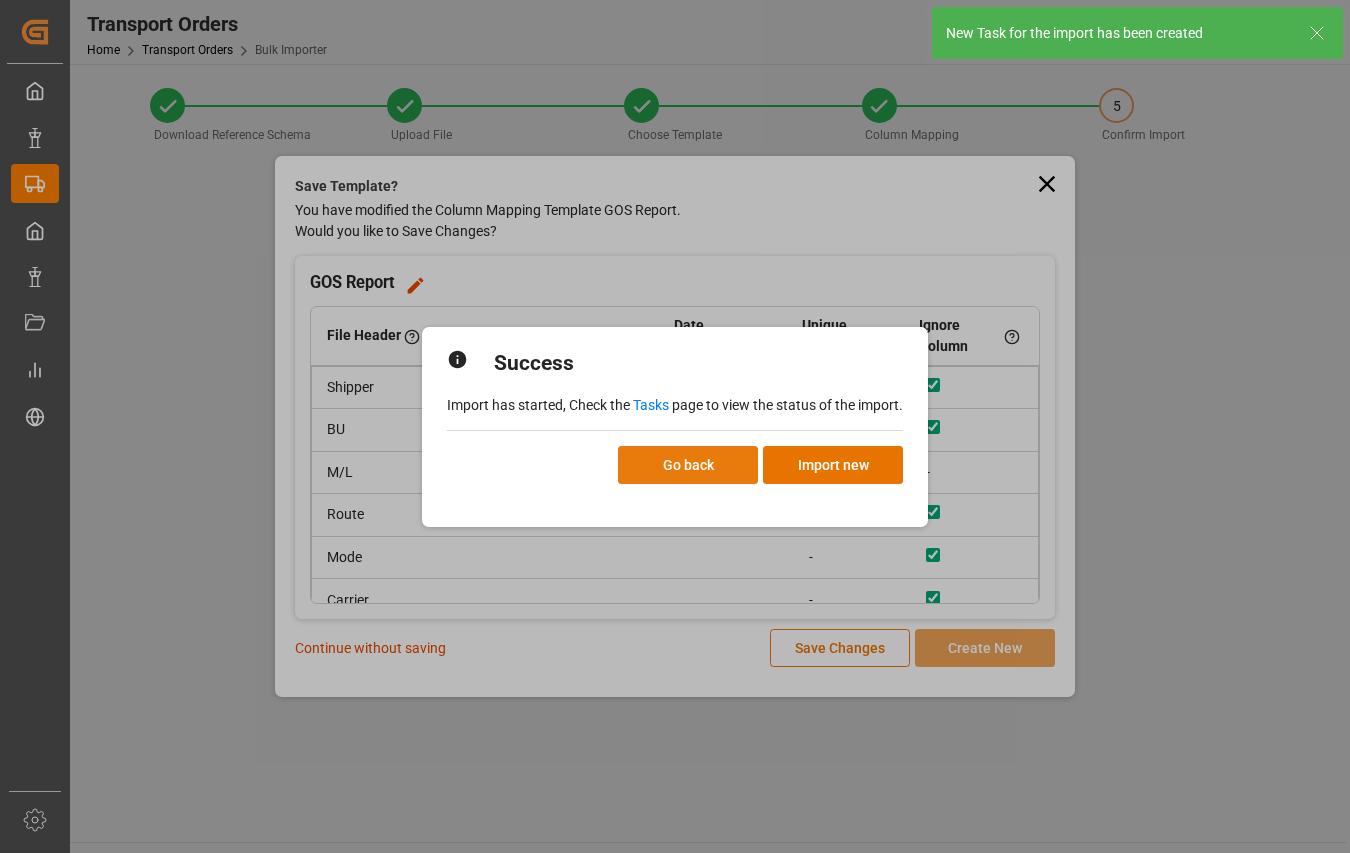 click on "Go back" at bounding box center [688, 465] 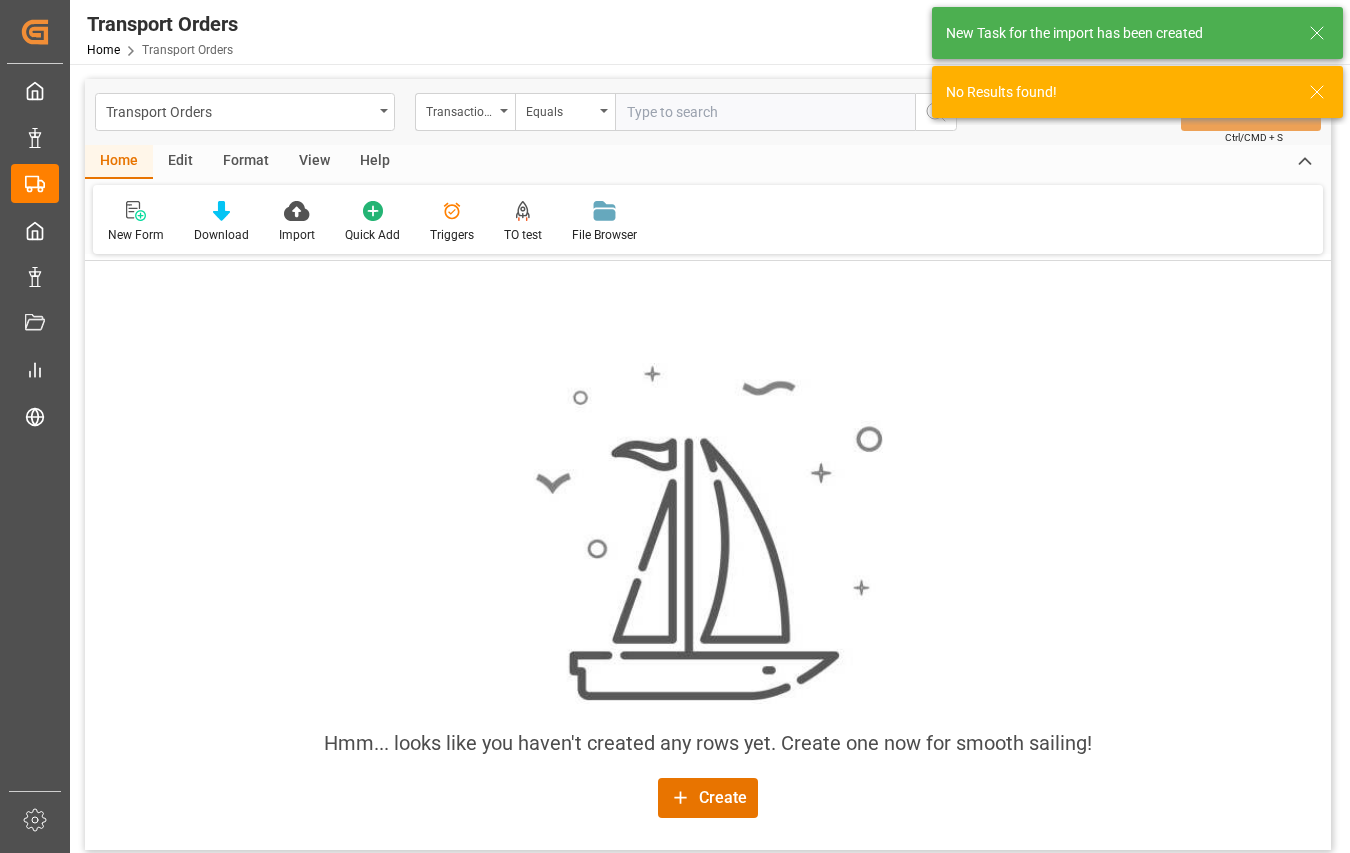 click 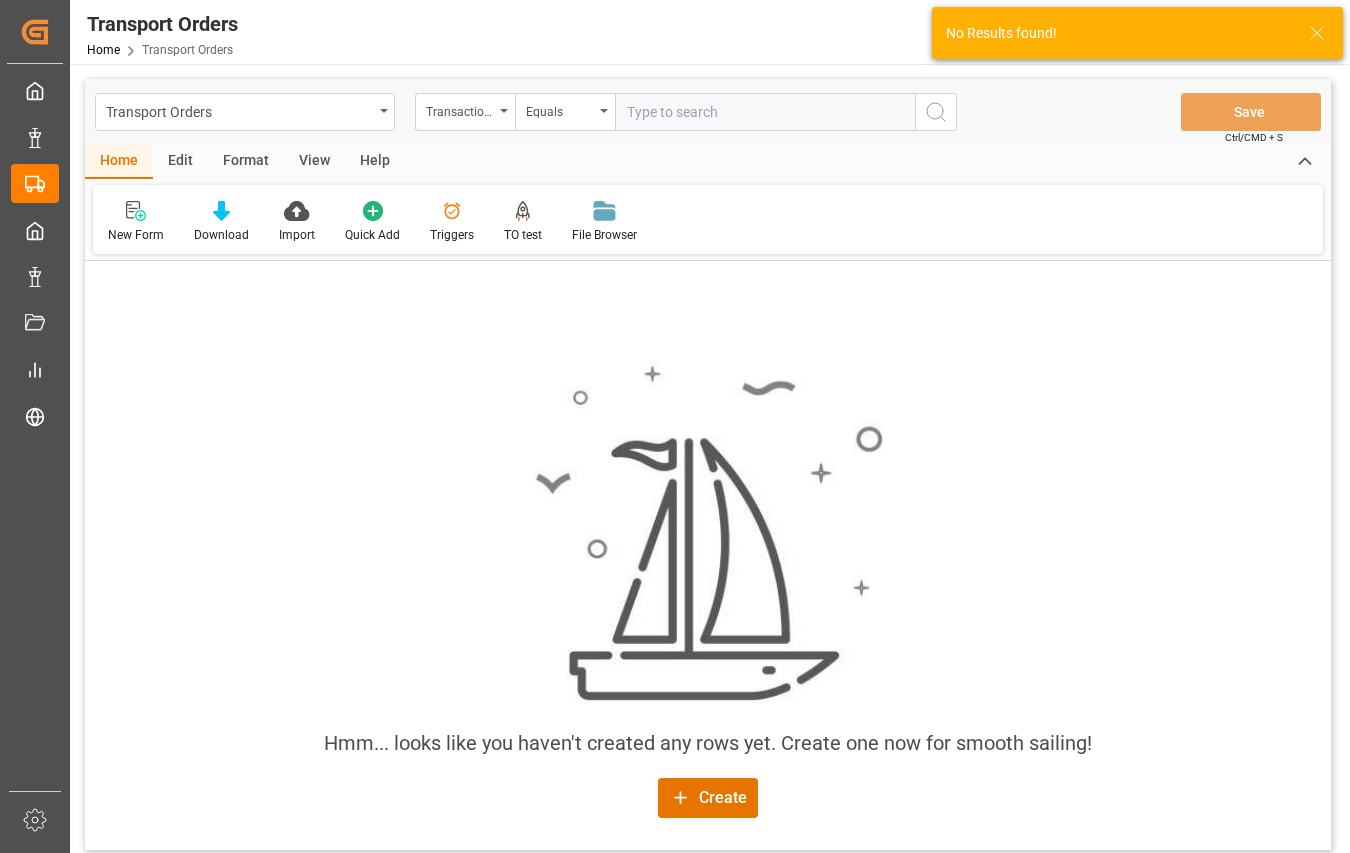 click 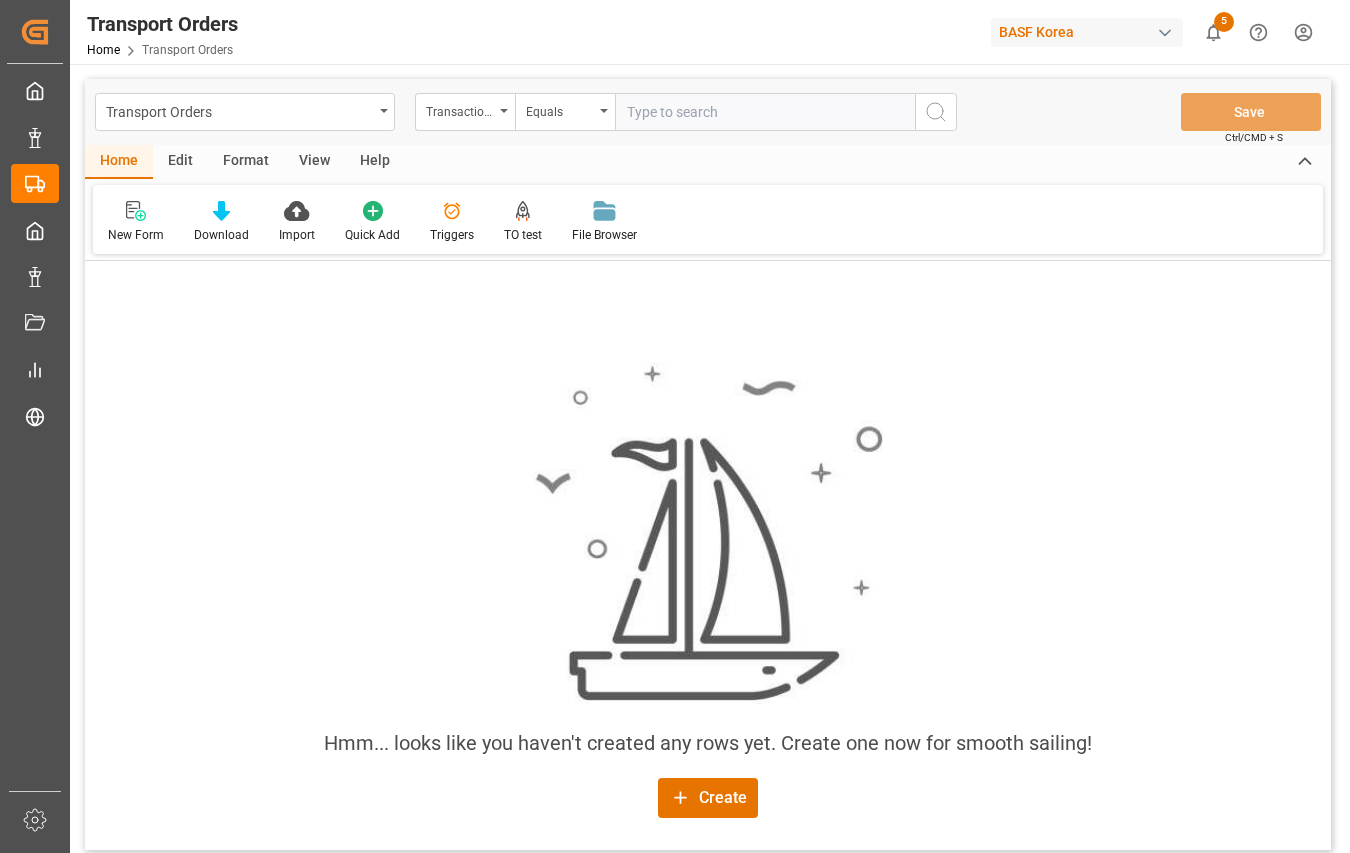 click on "Created by potrace 1.15, written by [PERSON_NAME] [DATE]-[DATE] Created by potrace 1.15, written by [PERSON_NAME] [DATE]-[DATE] My Cockpit My Cockpit Master Data Master Data Tracking DB Tracking DB Domestic Orders Domestic Orders Data Management Data Management Document Management Document Management My Reports My Reports Freebies Freebies Sidebar Settings Back to main menu Transport Orders Home Transport Orders BASF [GEOGRAPHIC_DATA] 5 Notifications Only show unread All Mark all categories read Uploads [PERSON_NAME] all as read Line Items [DATE] 2837 number of rows uploaded Whs Transaction [DATE] Bulk import failed Line Items [DATE] Bulk import failed Transport Orders [DATE] 989 number of rows uploaded Whs Transaction [DATE] Bulk import failed Transport Orders Transaction Order Reference Equals Save Ctrl/CMD + S Home Edit Format View Help New Form Download Import Quick Add Triggers TO test TO File Browser
Drag here to set row groups Drag here to set column labels
Action" at bounding box center [675, 426] 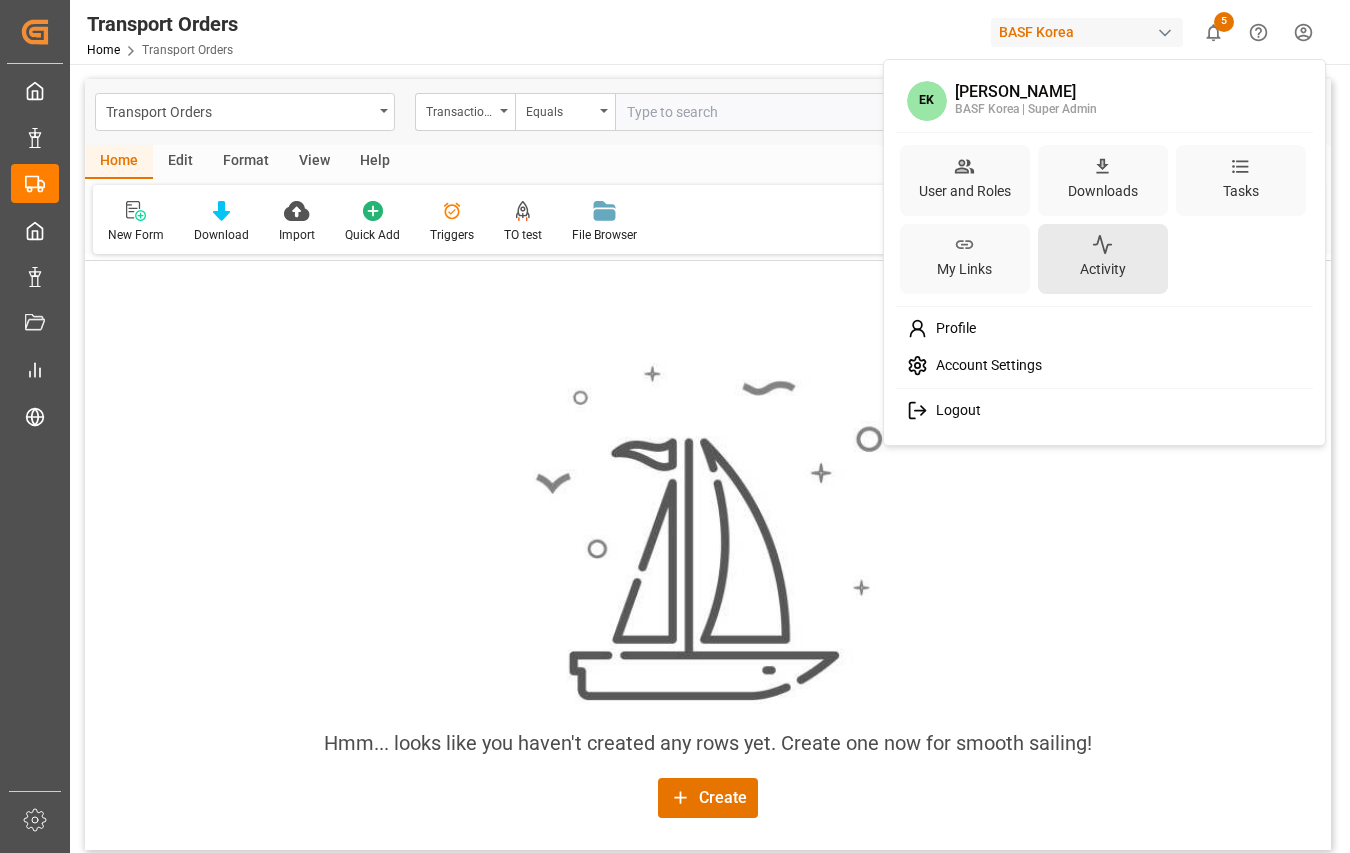 click on "Activity" at bounding box center [1103, 259] 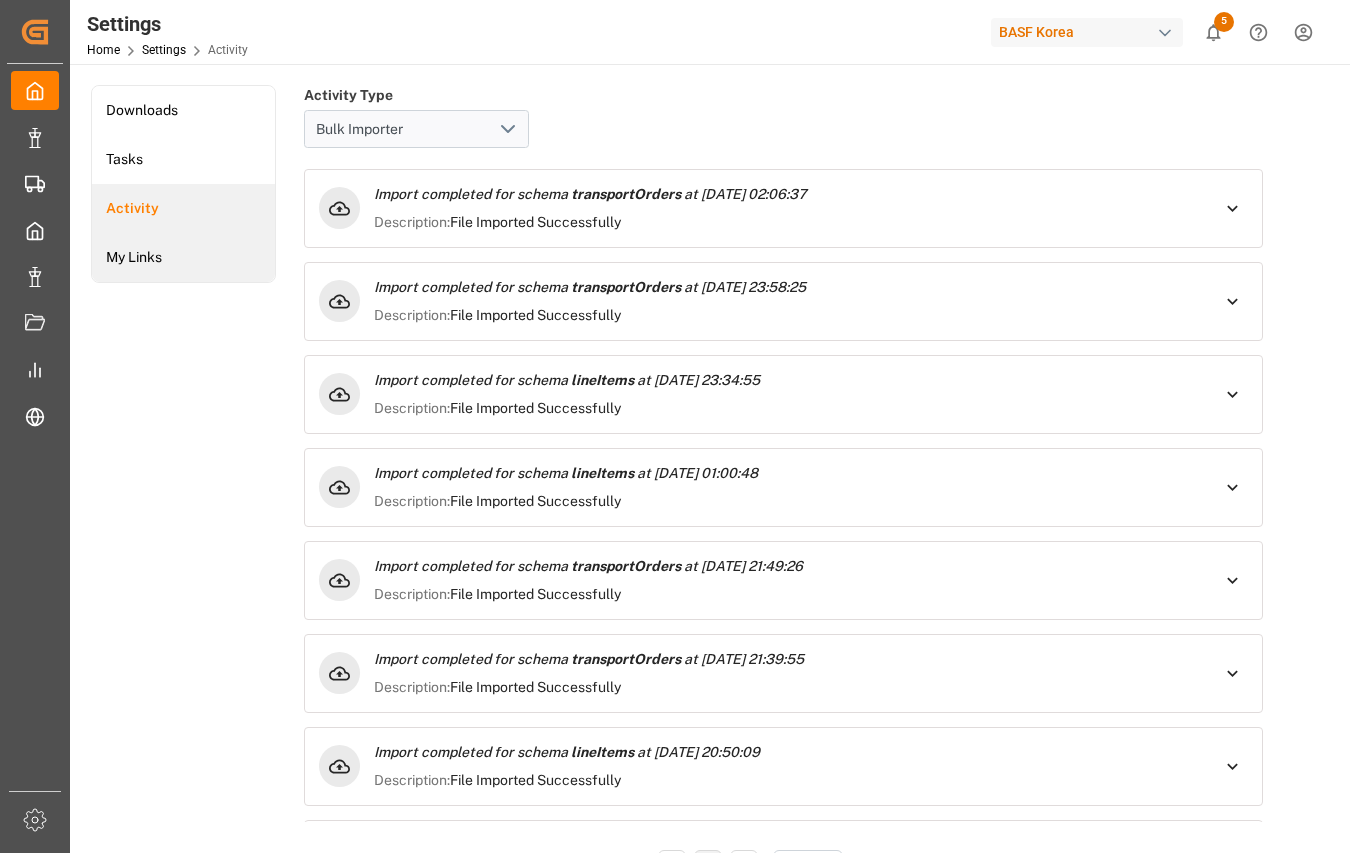 click on "My Links" at bounding box center [183, 257] 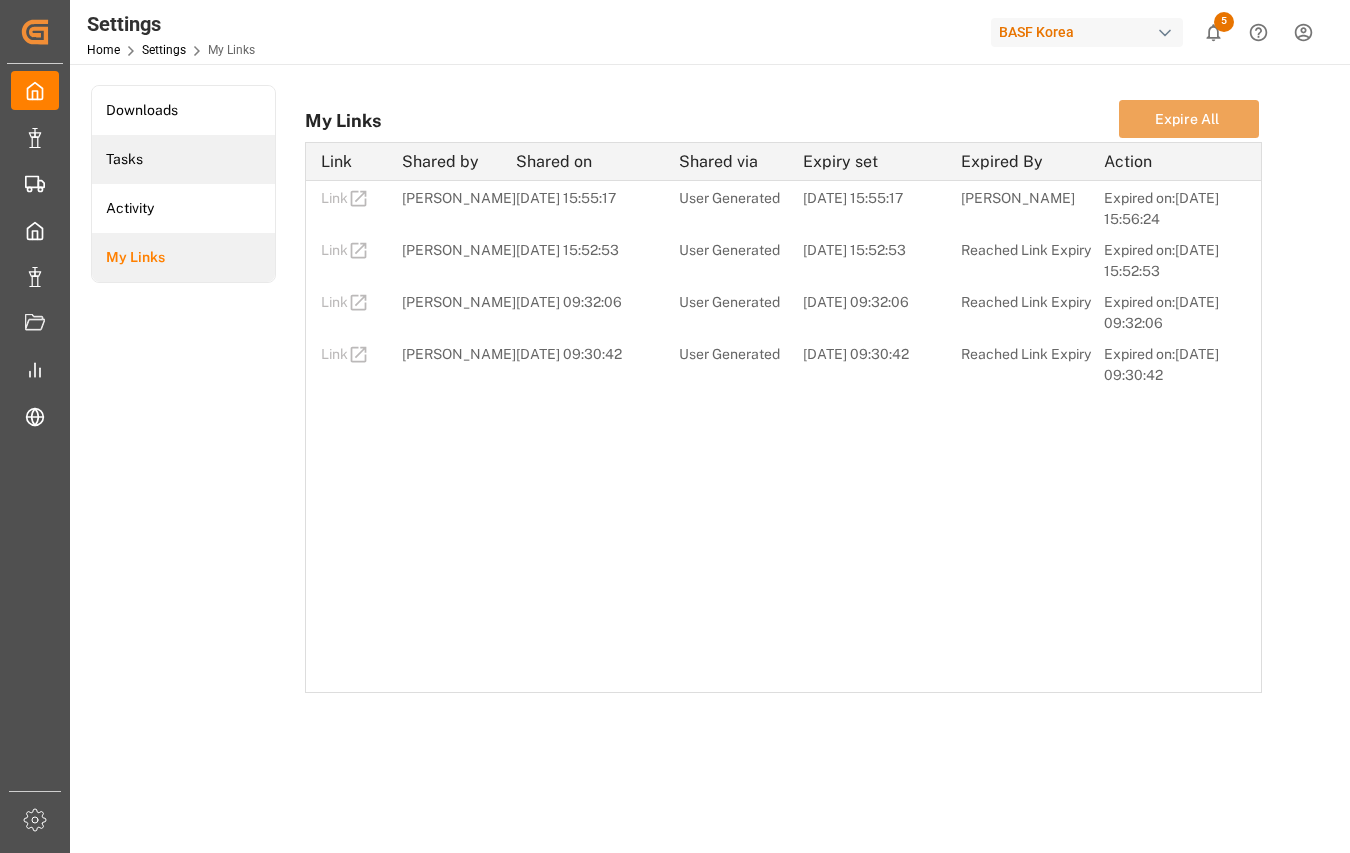click on "Tasks" at bounding box center [183, 159] 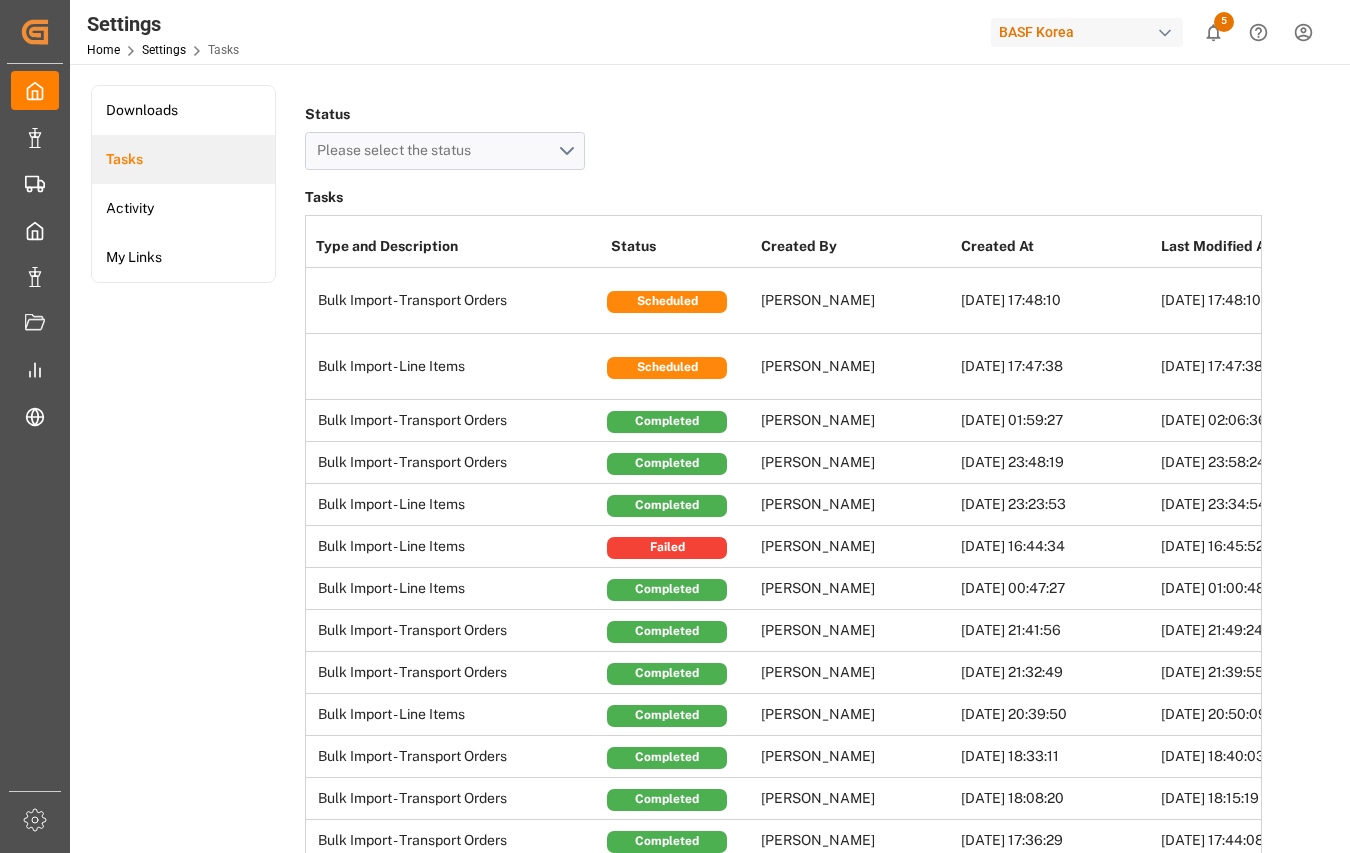 click on "Downloads Tasks Activity My Links Status Please select the status Tasks Type and Description Status Created By Created At Last Modified At Actions Bulk Import - Transport Orders Scheduled Effy Kim [DATE] 17:48:10 [DATE] 17:48:10 Cancel Task View Updated Schema Bulk Import - Line Items Scheduled Effy Kim [DATE] 17:47:38 [DATE] 17:47:38 Cancel Task View Updated Schema Bulk Import - Transport Orders Completed [PERSON_NAME] [DATE] 01:59:27 [DATE] 02:06:36 No Actions View Updated Schema Bulk Import - Transport Orders Completed [PERSON_NAME] [DATE] 23:48:19 [DATE] 23:58:24 No Actions View Updated Schema Bulk Import - Line Items Completed [PERSON_NAME] [DATE] 23:23:53 [DATE] 23:34:54 No Actions View Updated Schema Bulk Import - Line Items Failed [PERSON_NAME] [DATE] 16:44:34 [DATE] 16:45:52 No Actions View Updated Schema Bulk Import - Line Items Completed [PERSON_NAME] [DATE] 00:47:27 [DATE] 01:00:48 No Actions View Updated Schema 1 2" at bounding box center [708, 2437] 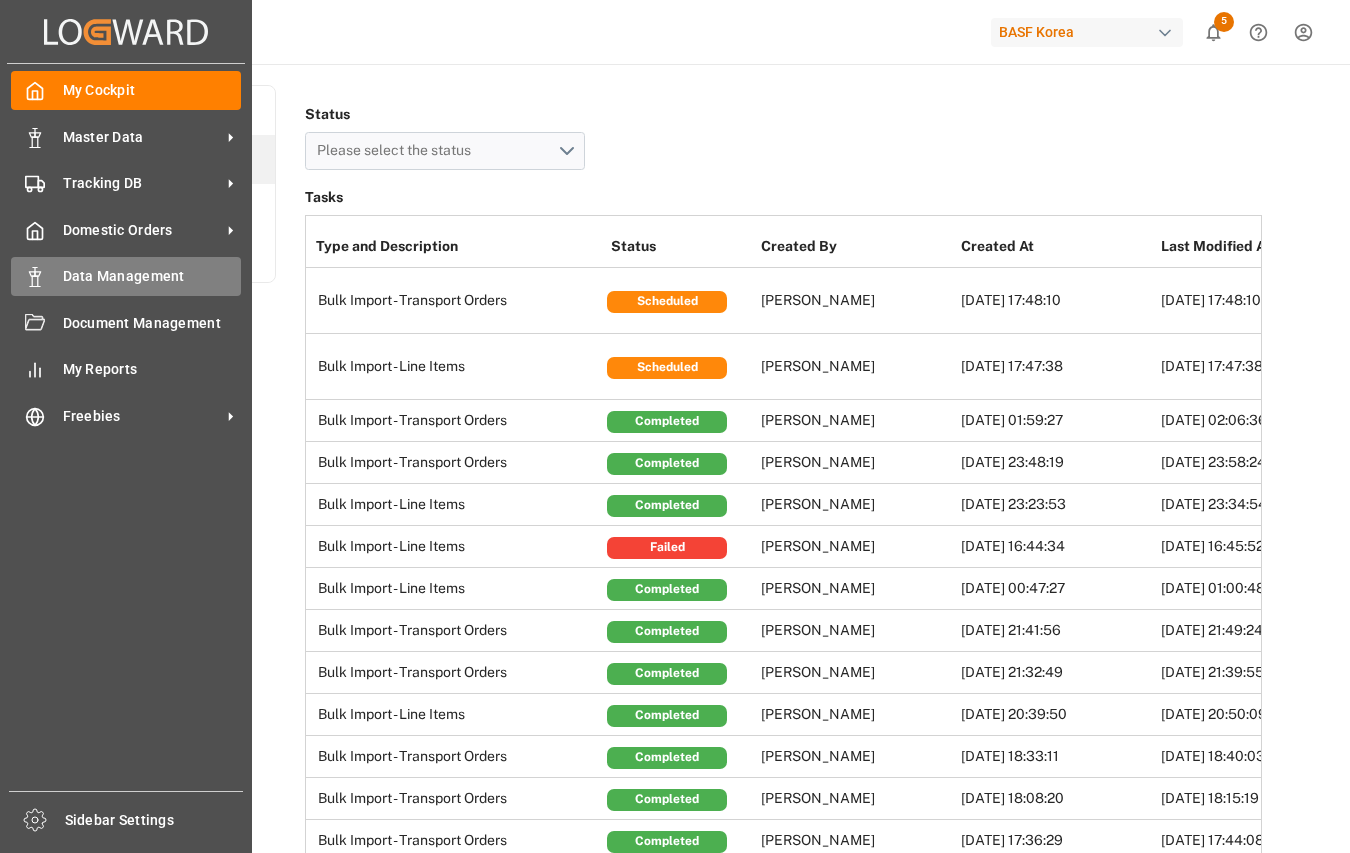 click on "Data Management" at bounding box center [152, 276] 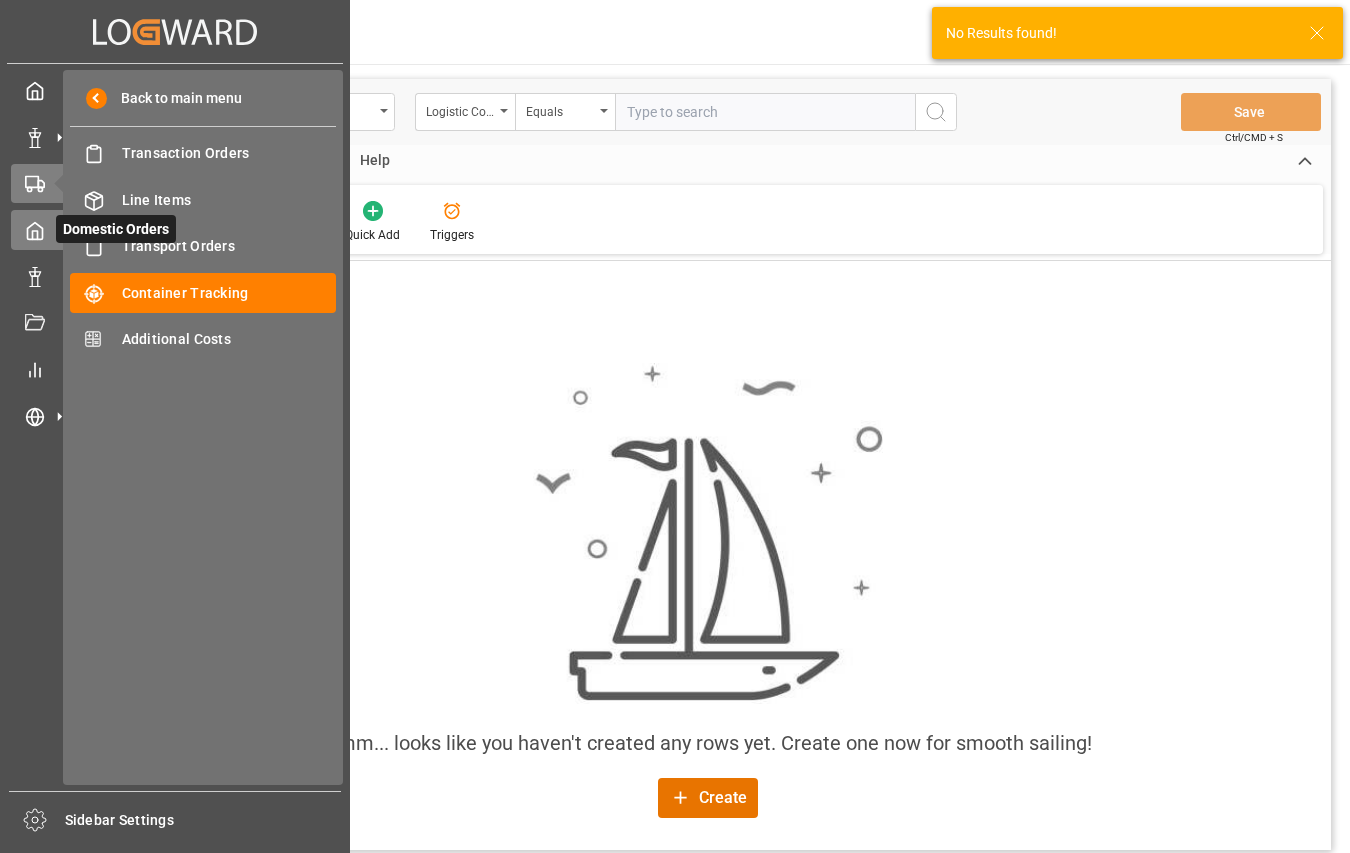 click 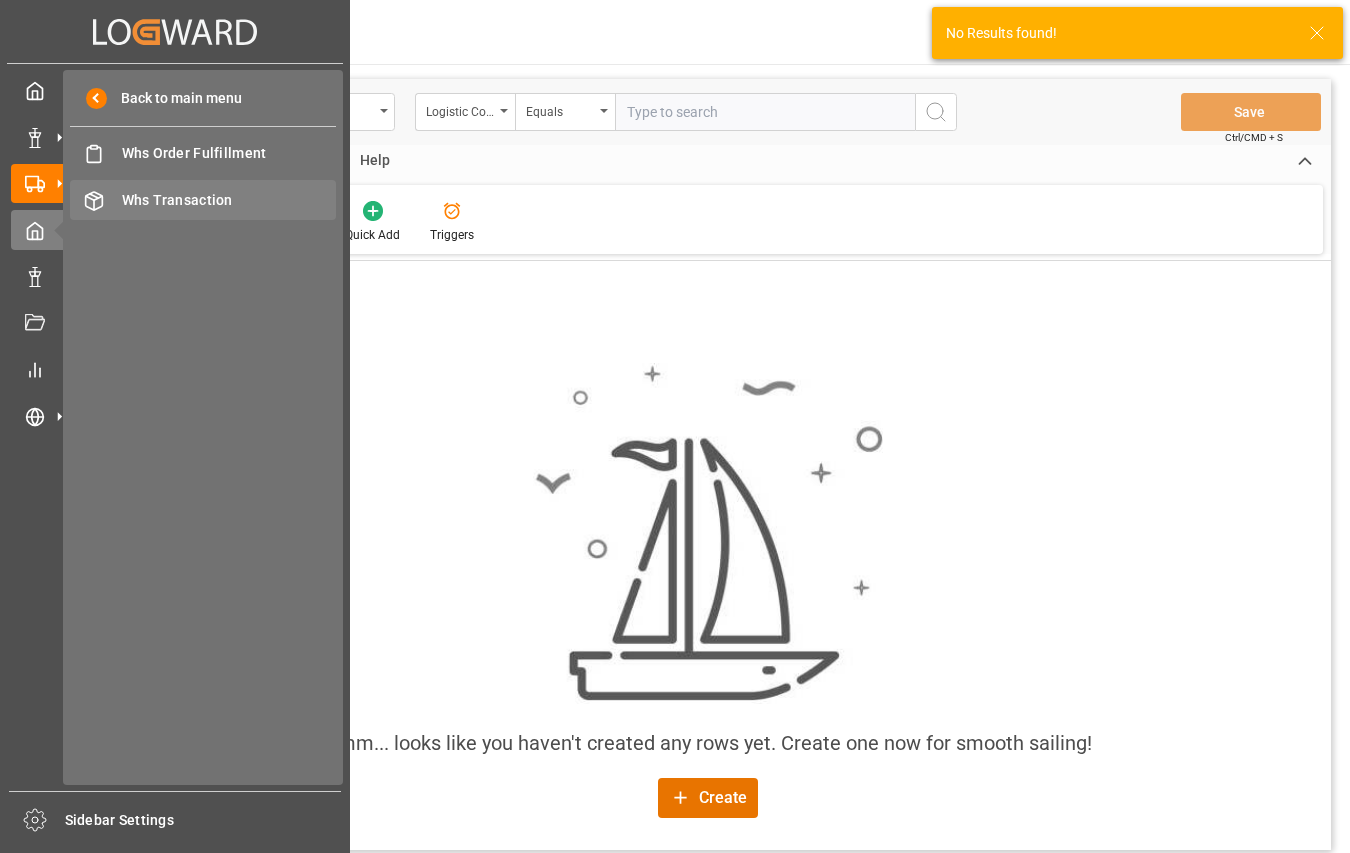 click on "Whs Transaction" at bounding box center [229, 200] 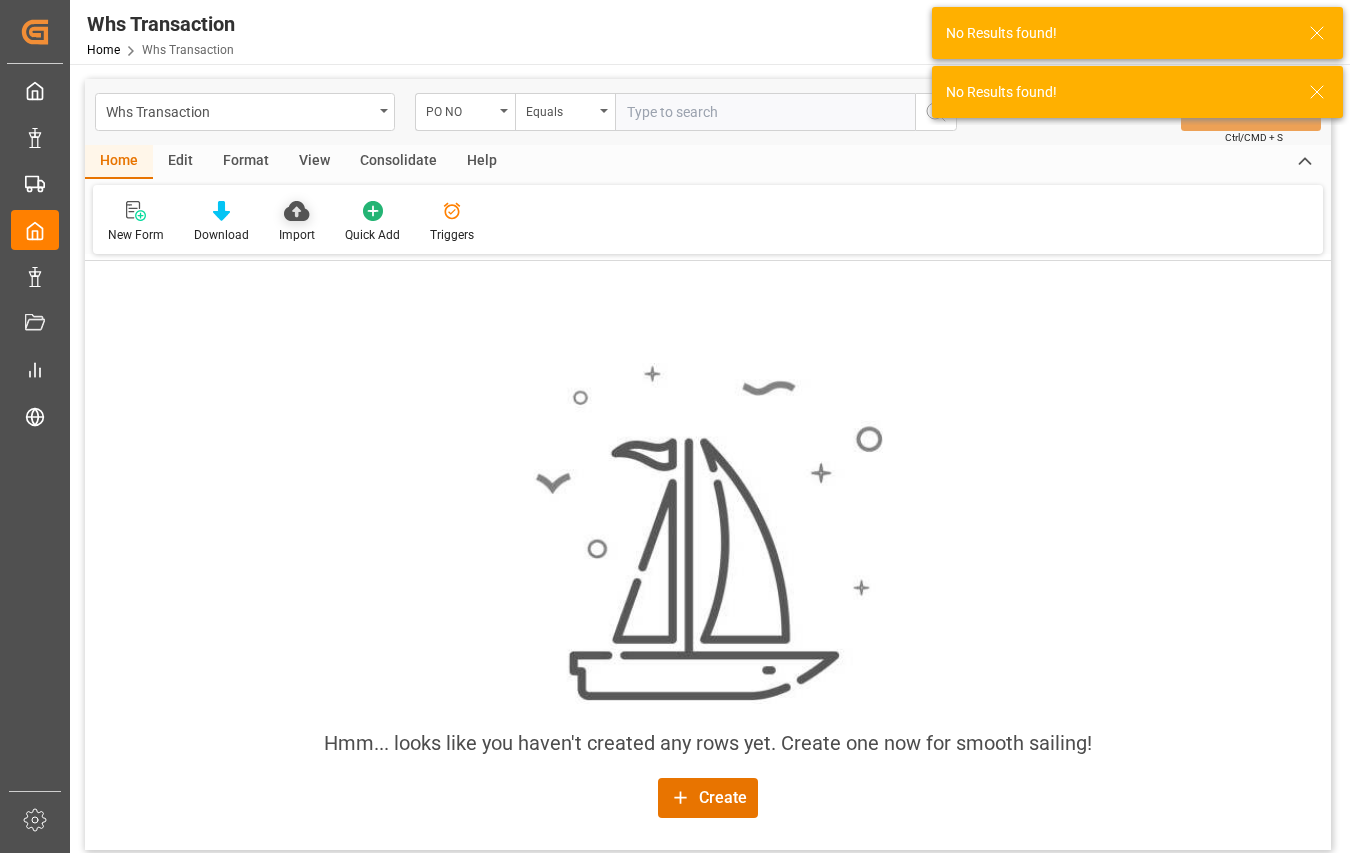 click 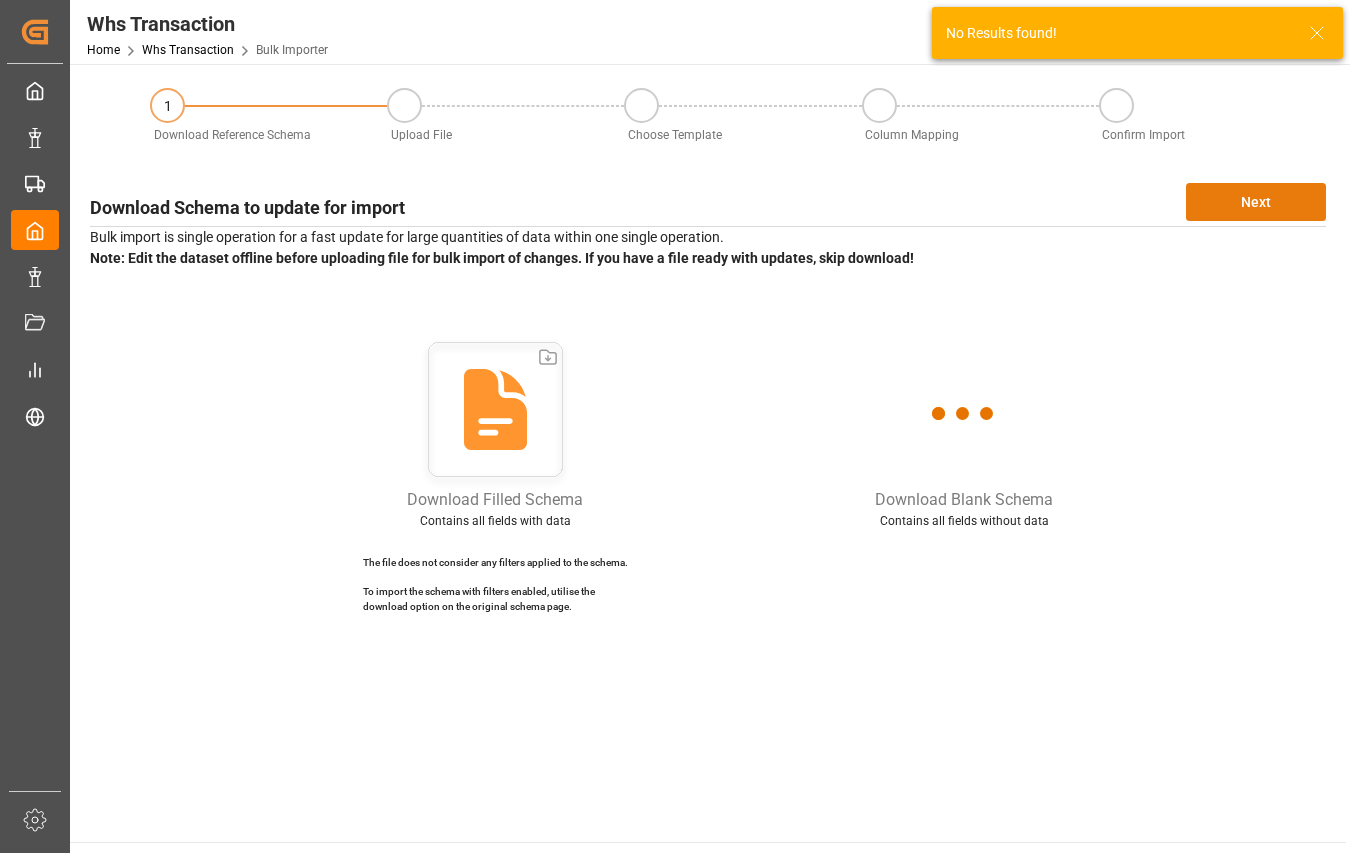 click on "Next" at bounding box center [1256, 202] 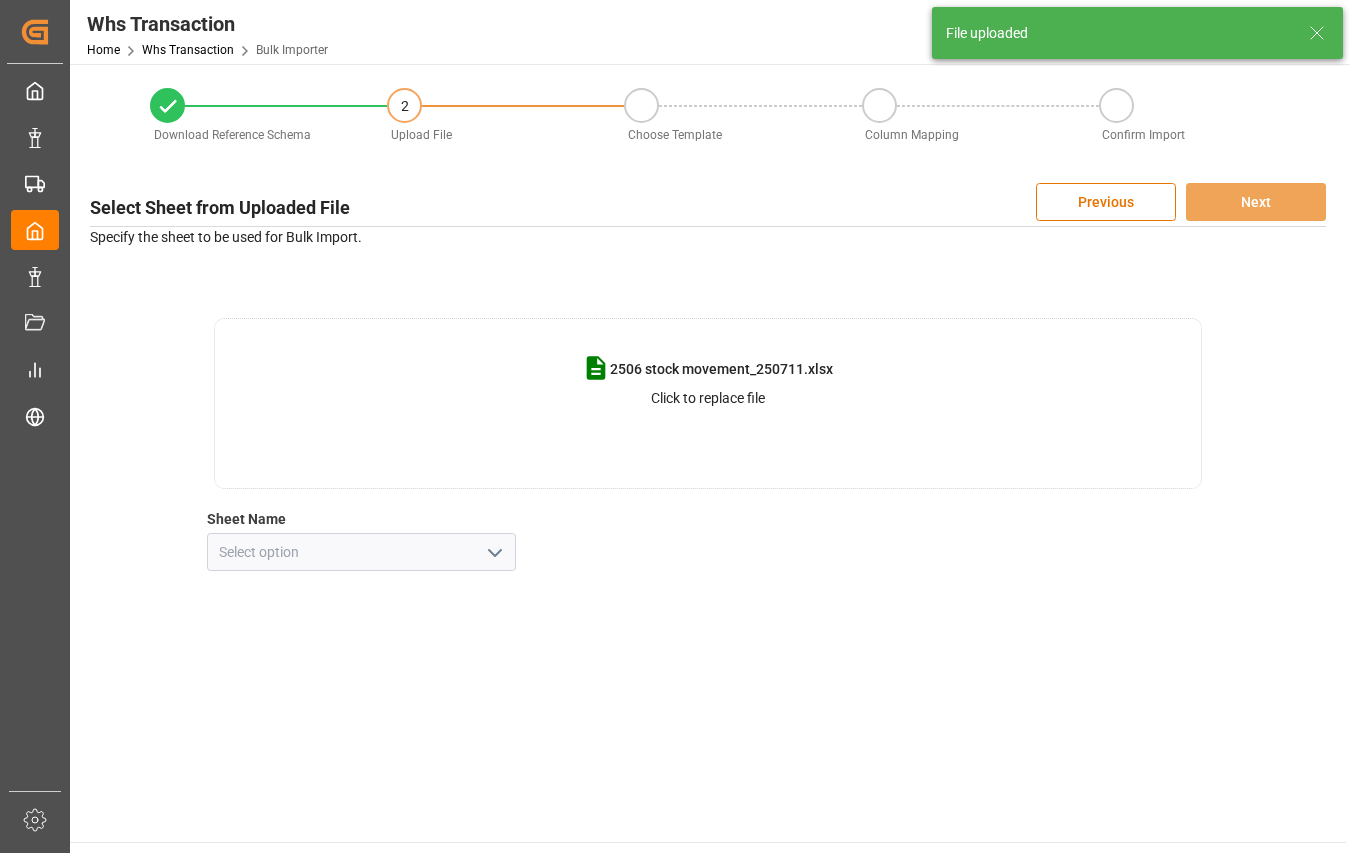 click 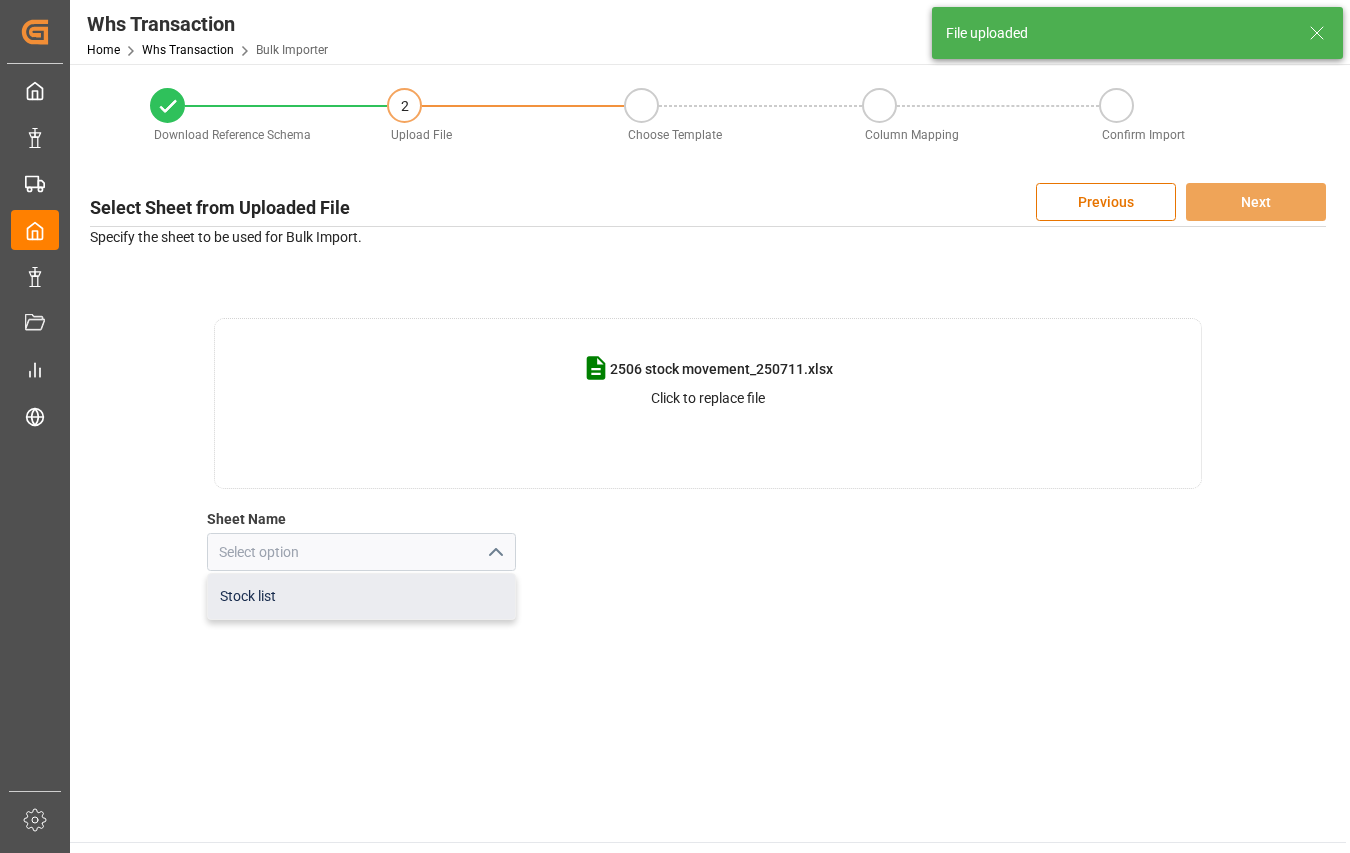 click on "Stock list" at bounding box center [361, 596] 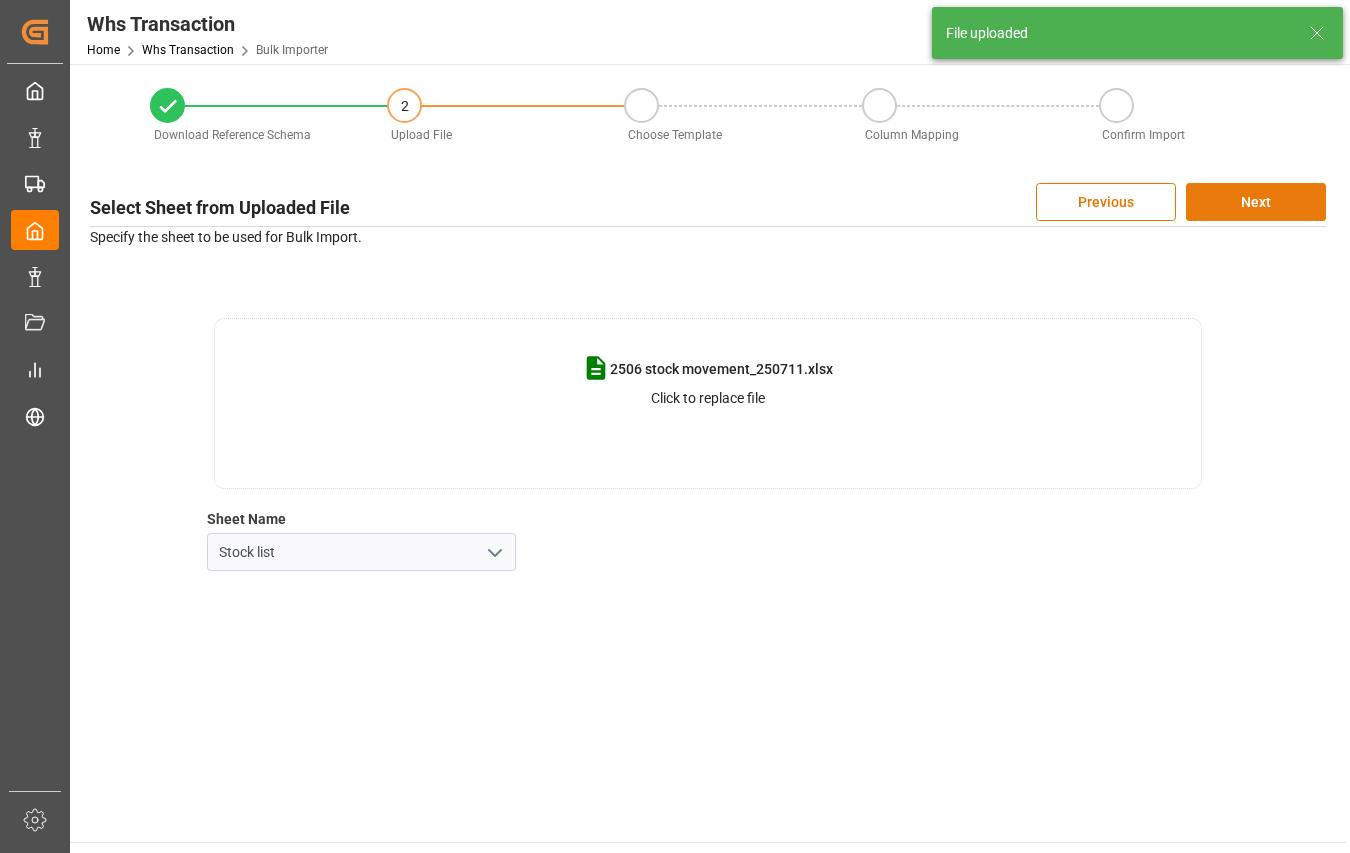 click on "Next" at bounding box center (1256, 202) 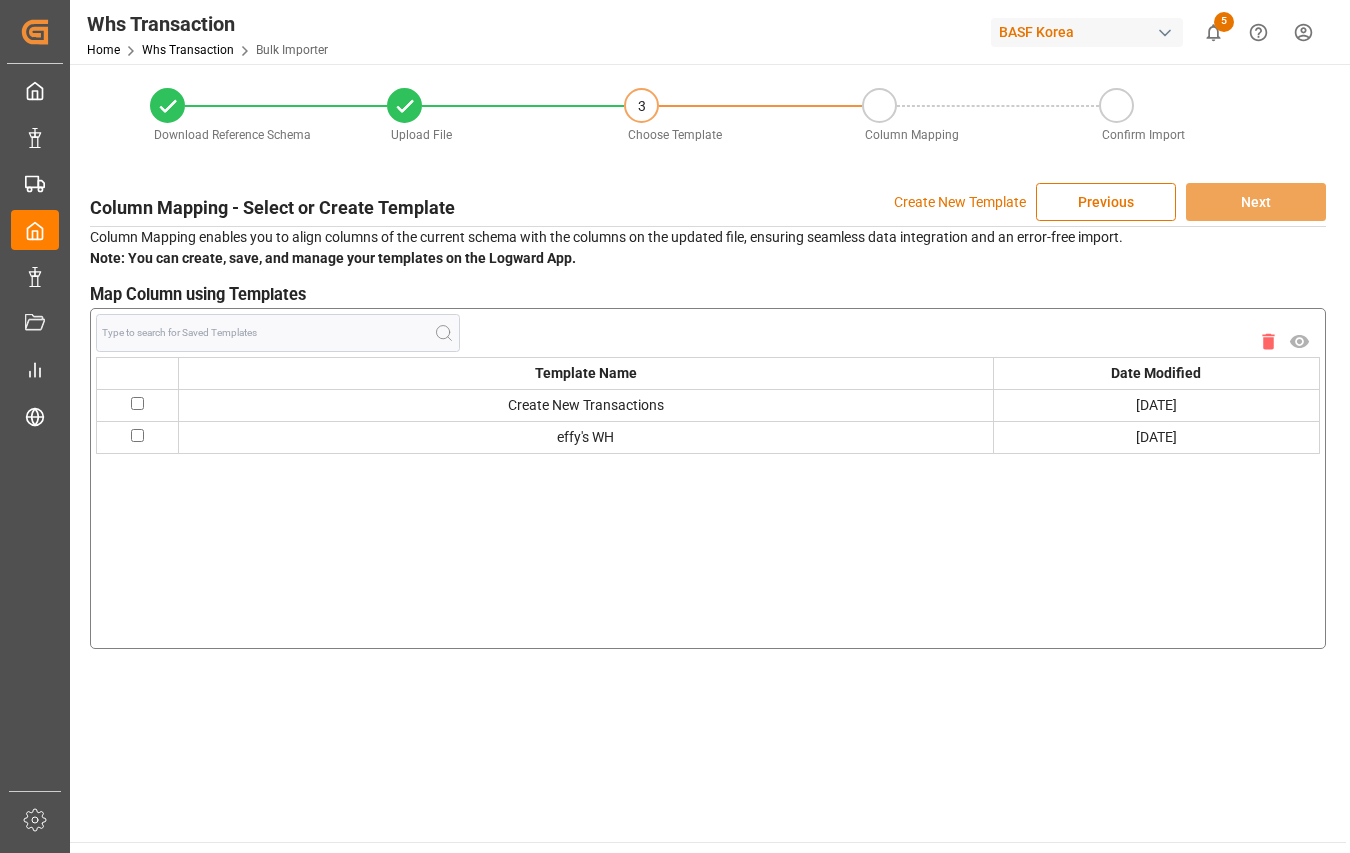 click at bounding box center [137, 435] 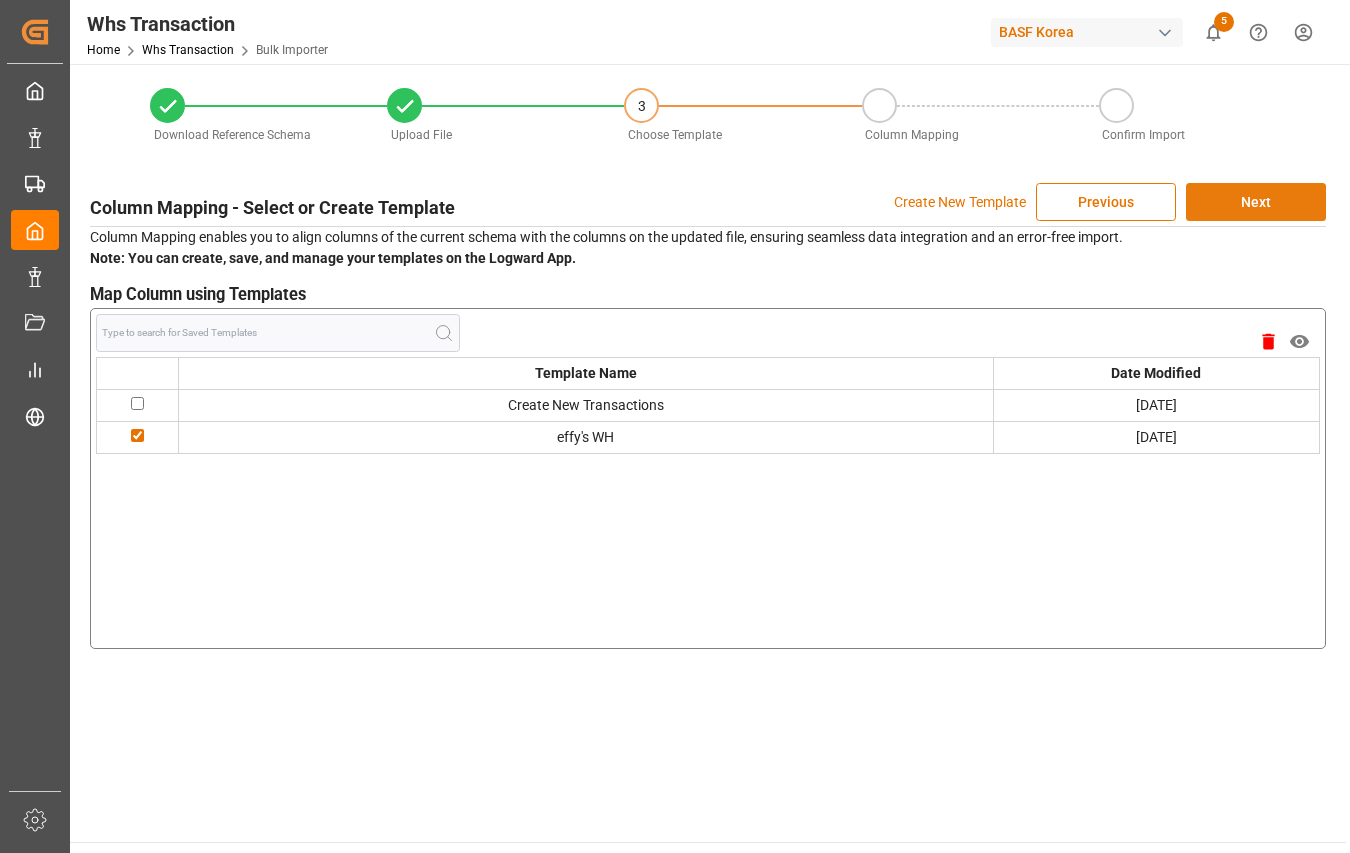 click on "Next" at bounding box center [1256, 202] 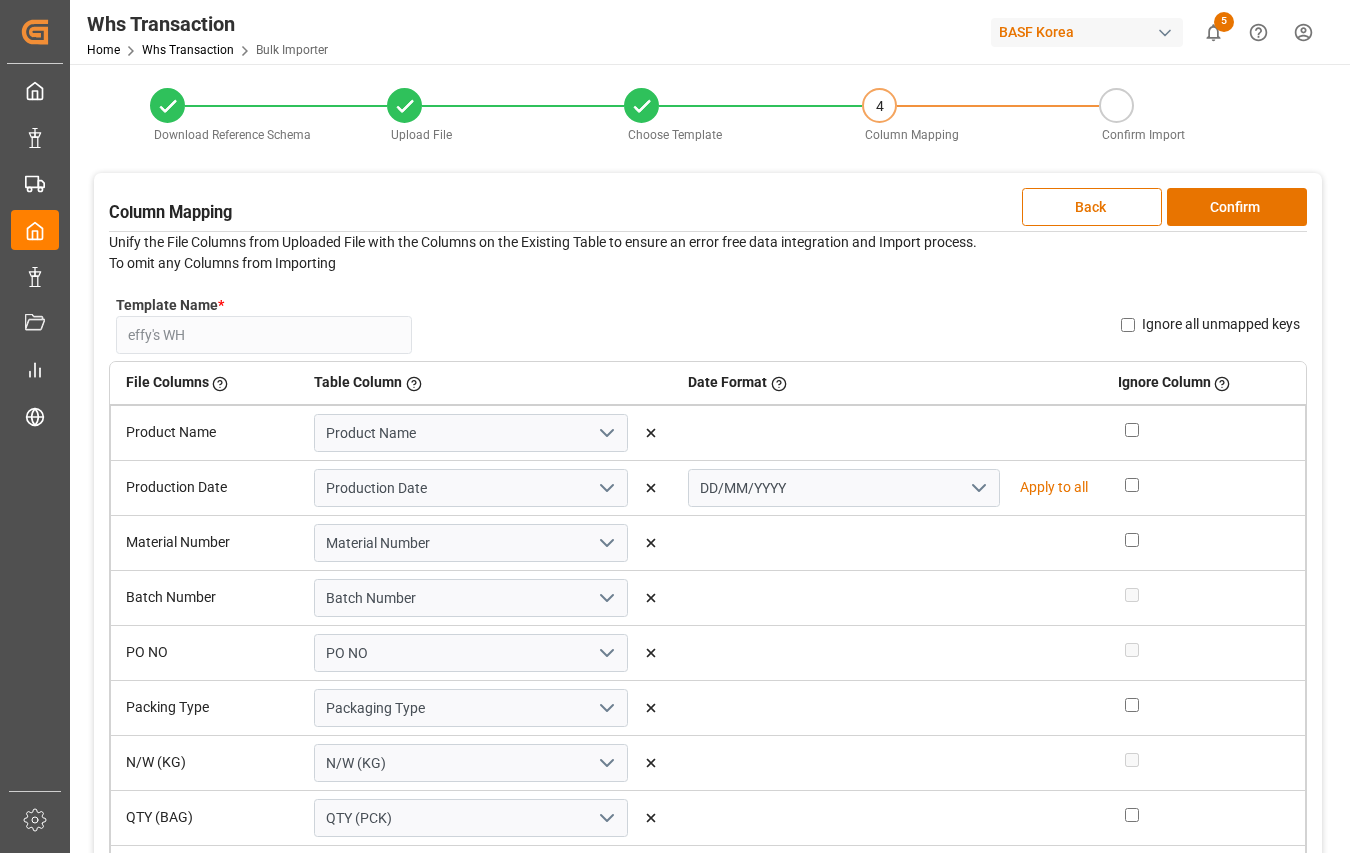 scroll, scrollTop: 384, scrollLeft: 0, axis: vertical 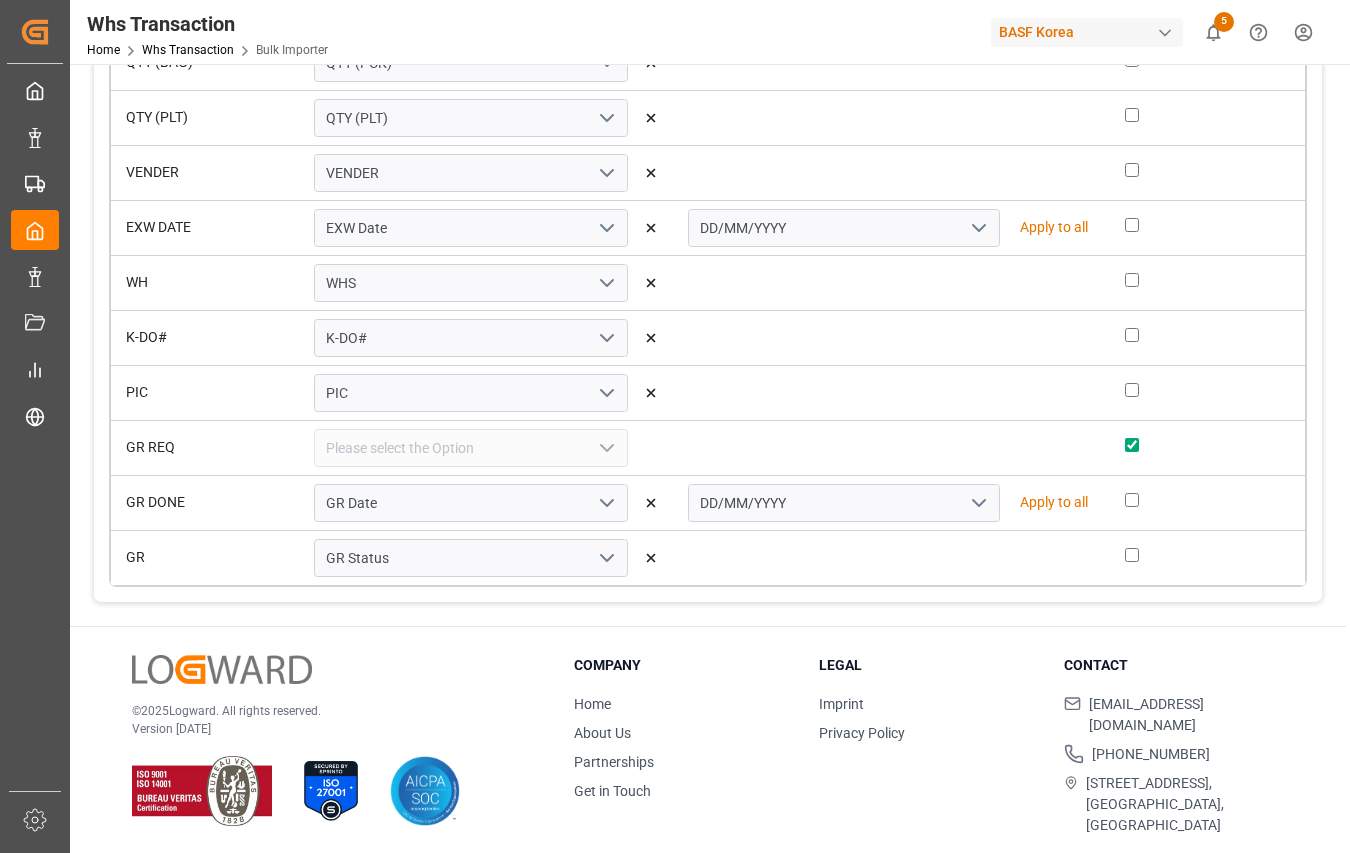 click at bounding box center [1132, 445] 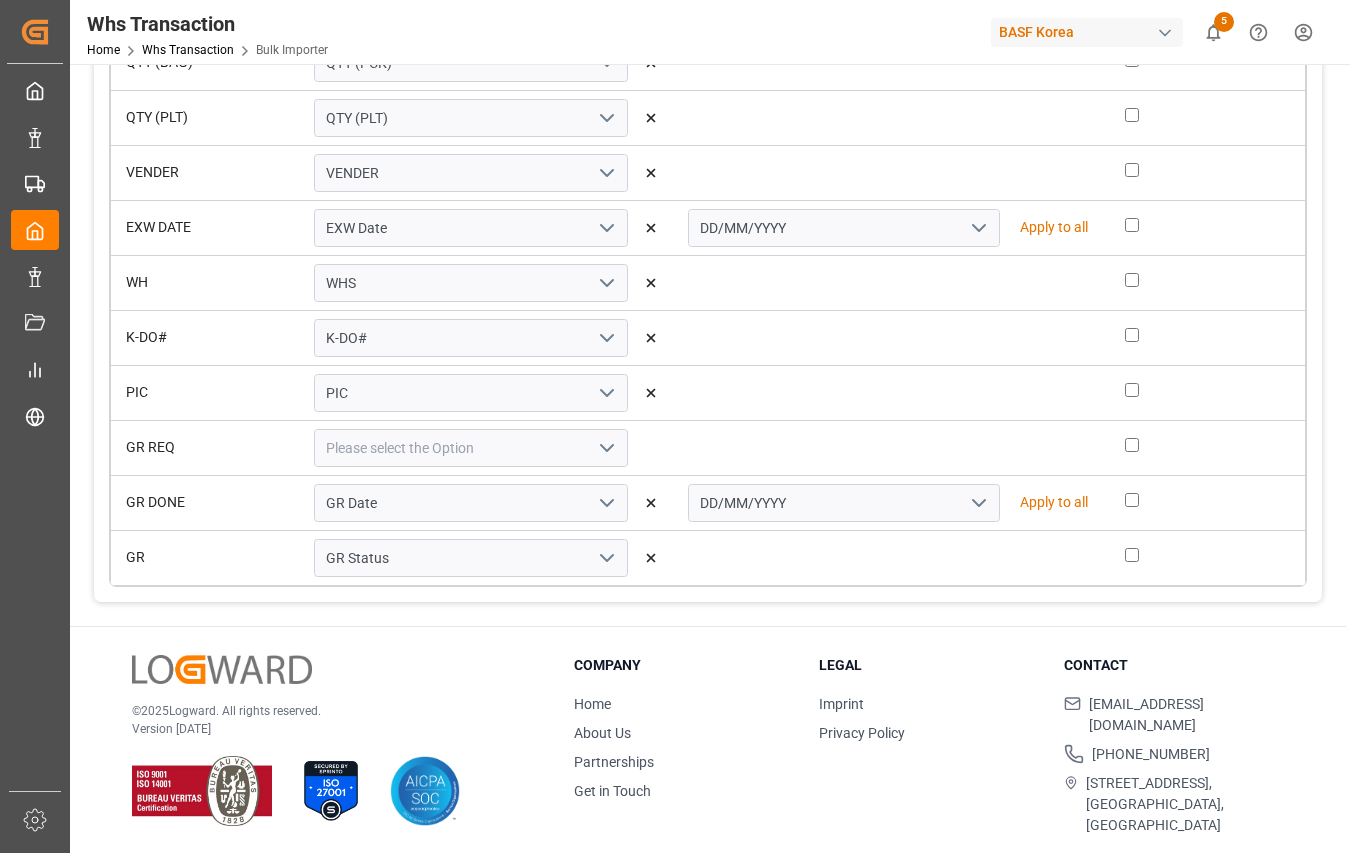 click at bounding box center (1132, 500) 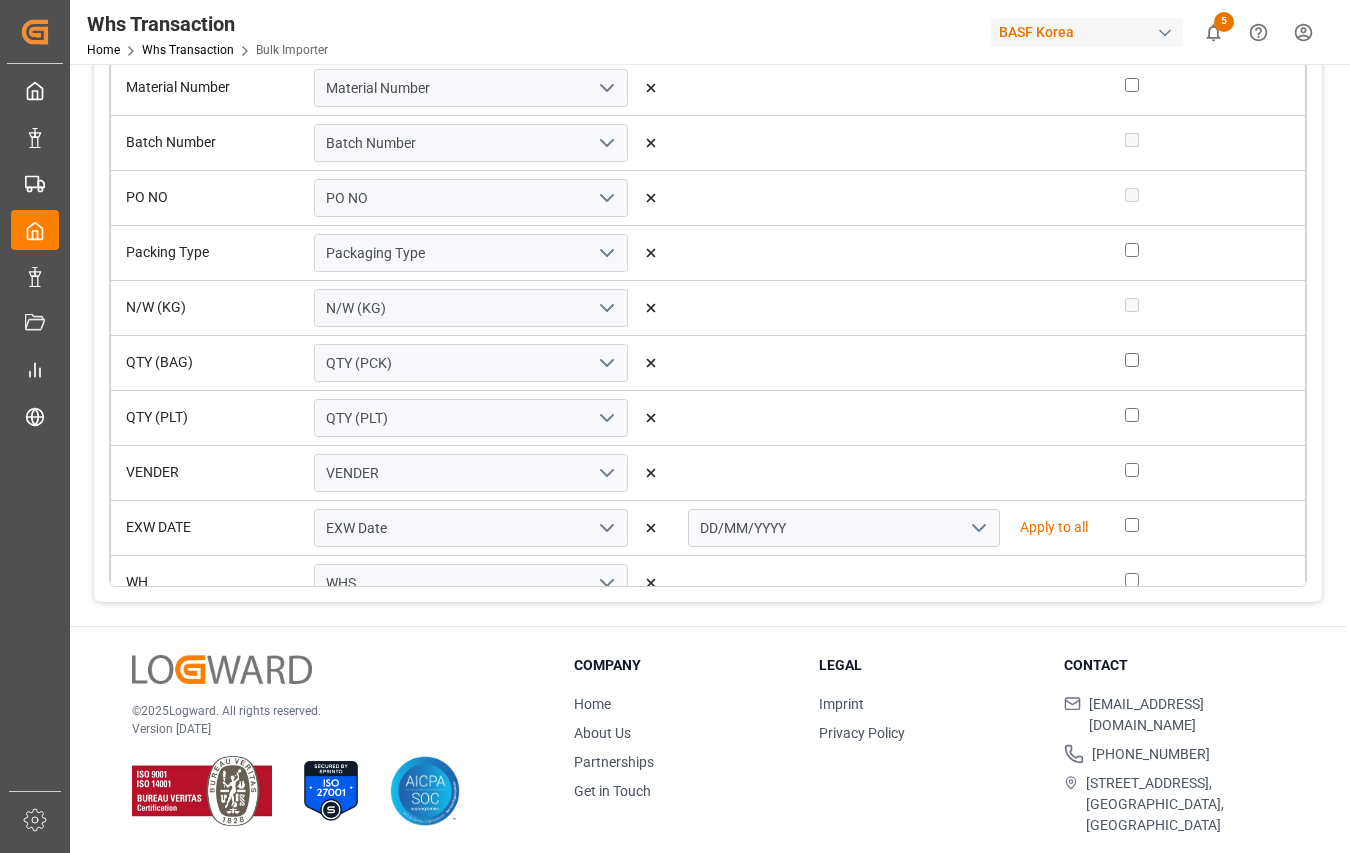 scroll, scrollTop: 0, scrollLeft: 0, axis: both 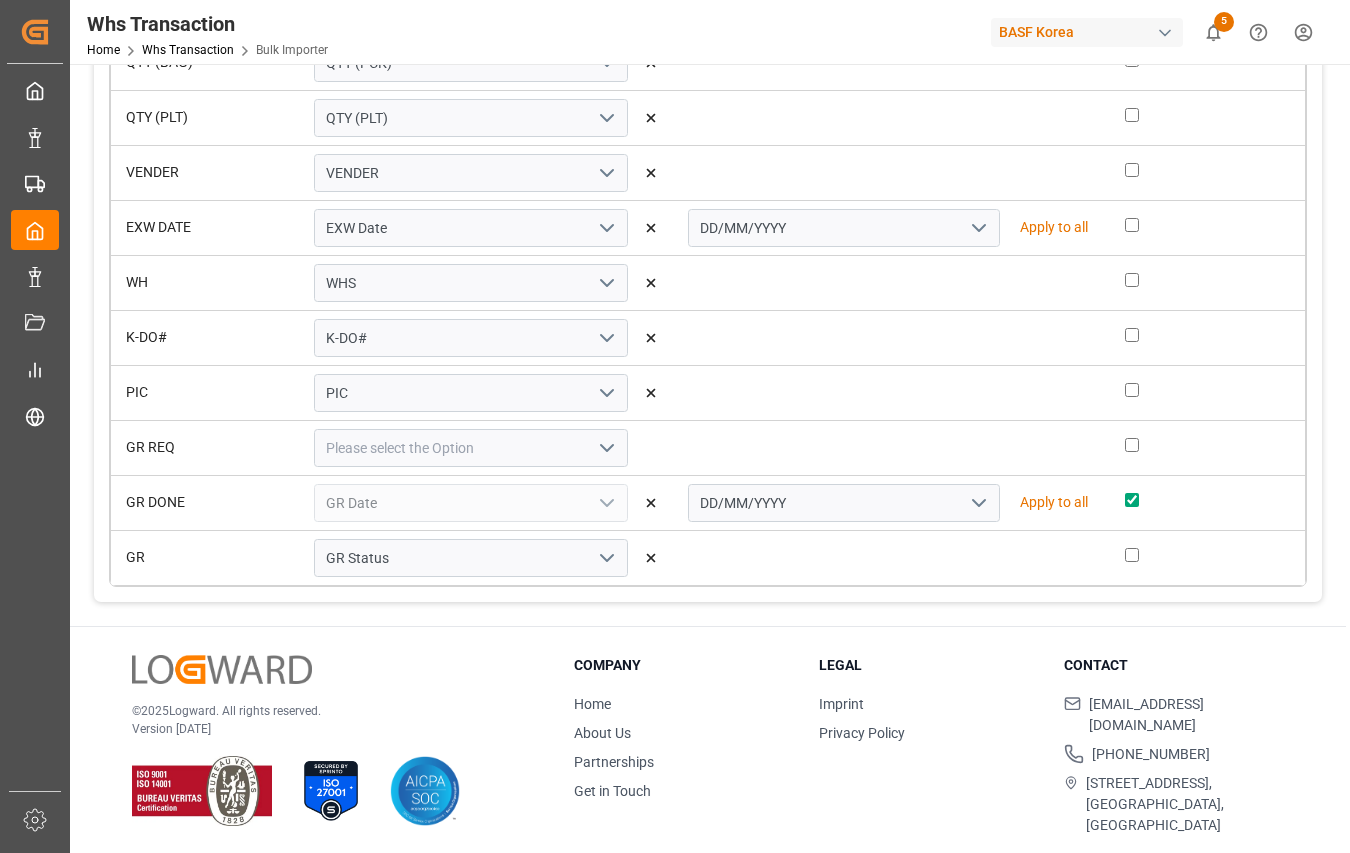 click at bounding box center [1132, 225] 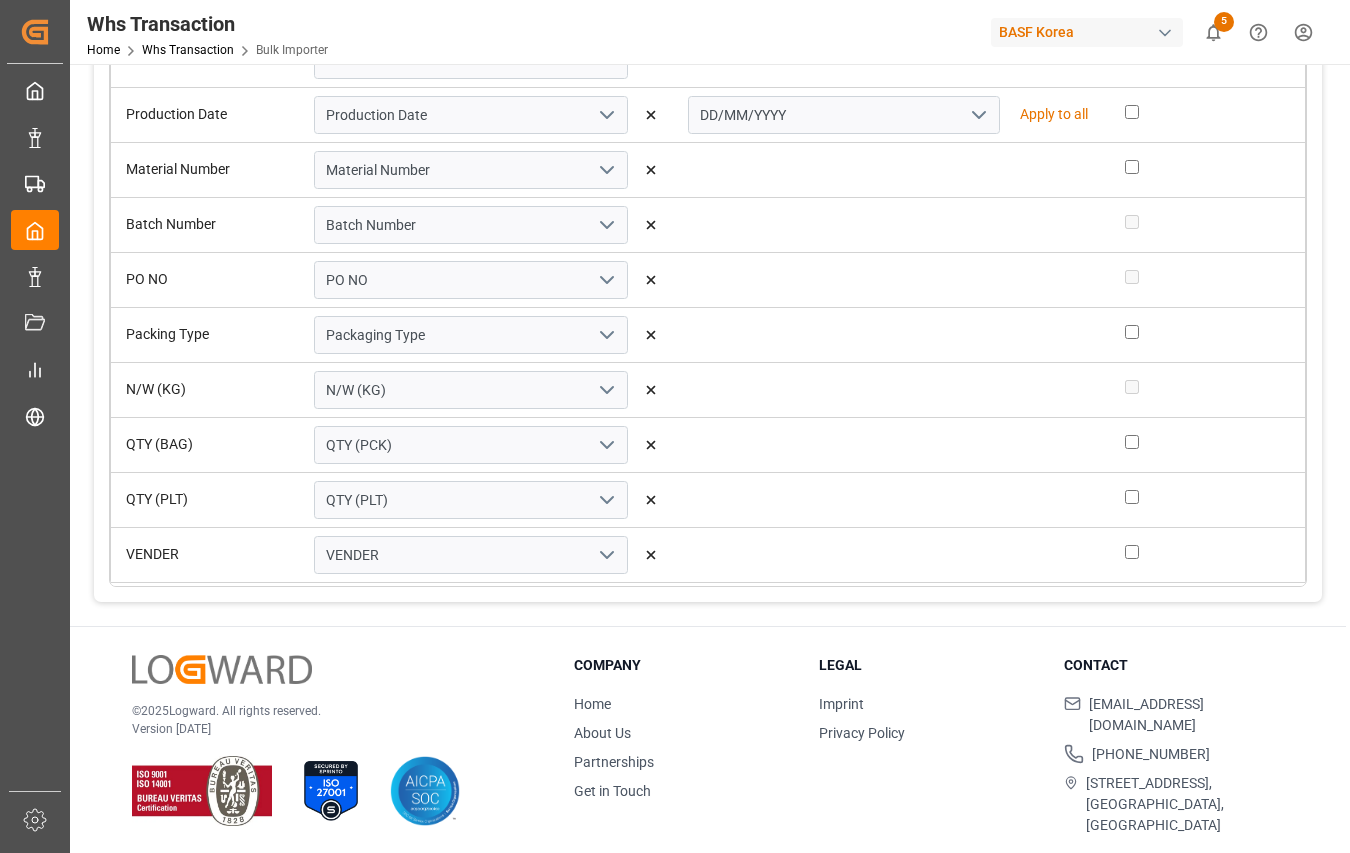 scroll, scrollTop: 0, scrollLeft: 0, axis: both 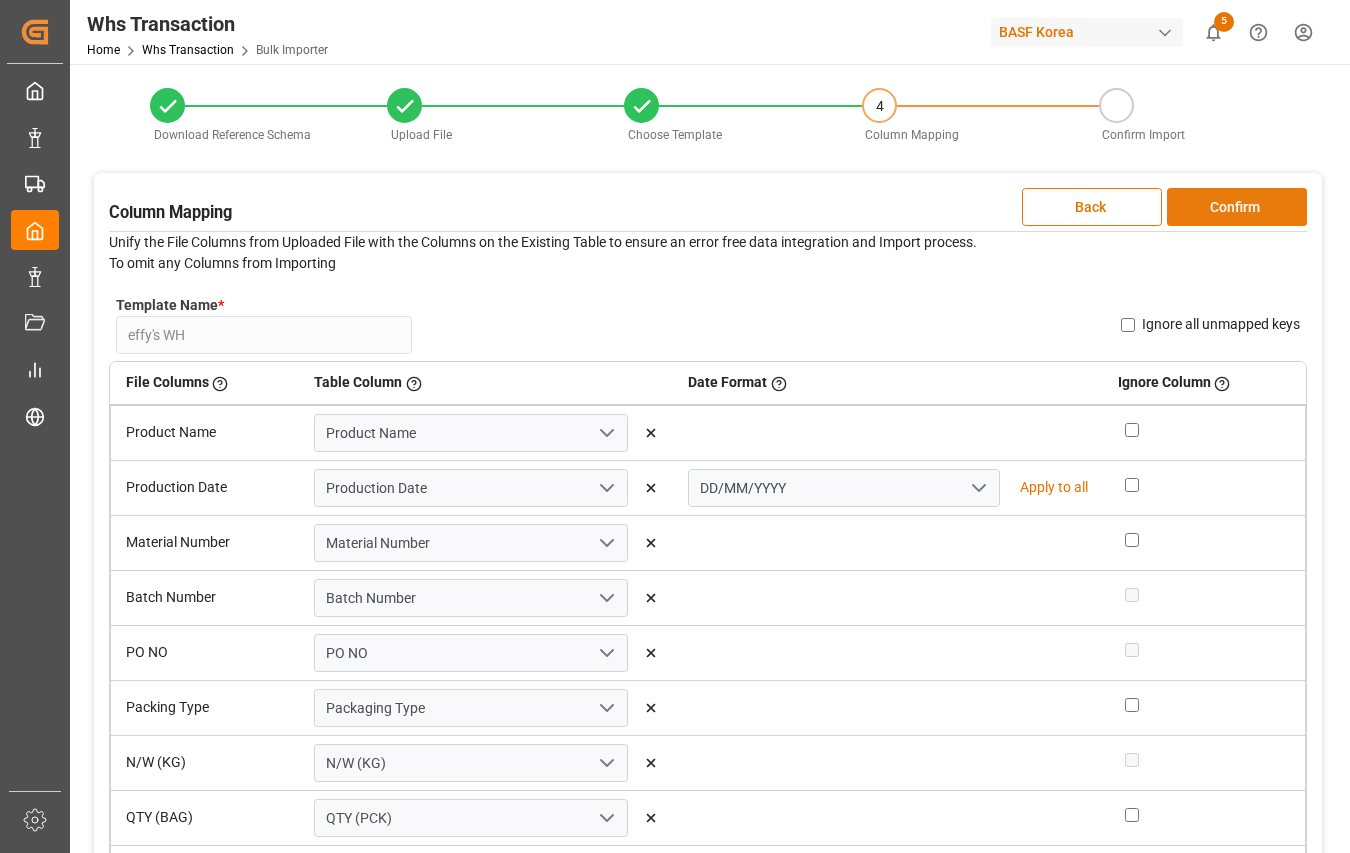 click on "Confirm" at bounding box center (1237, 207) 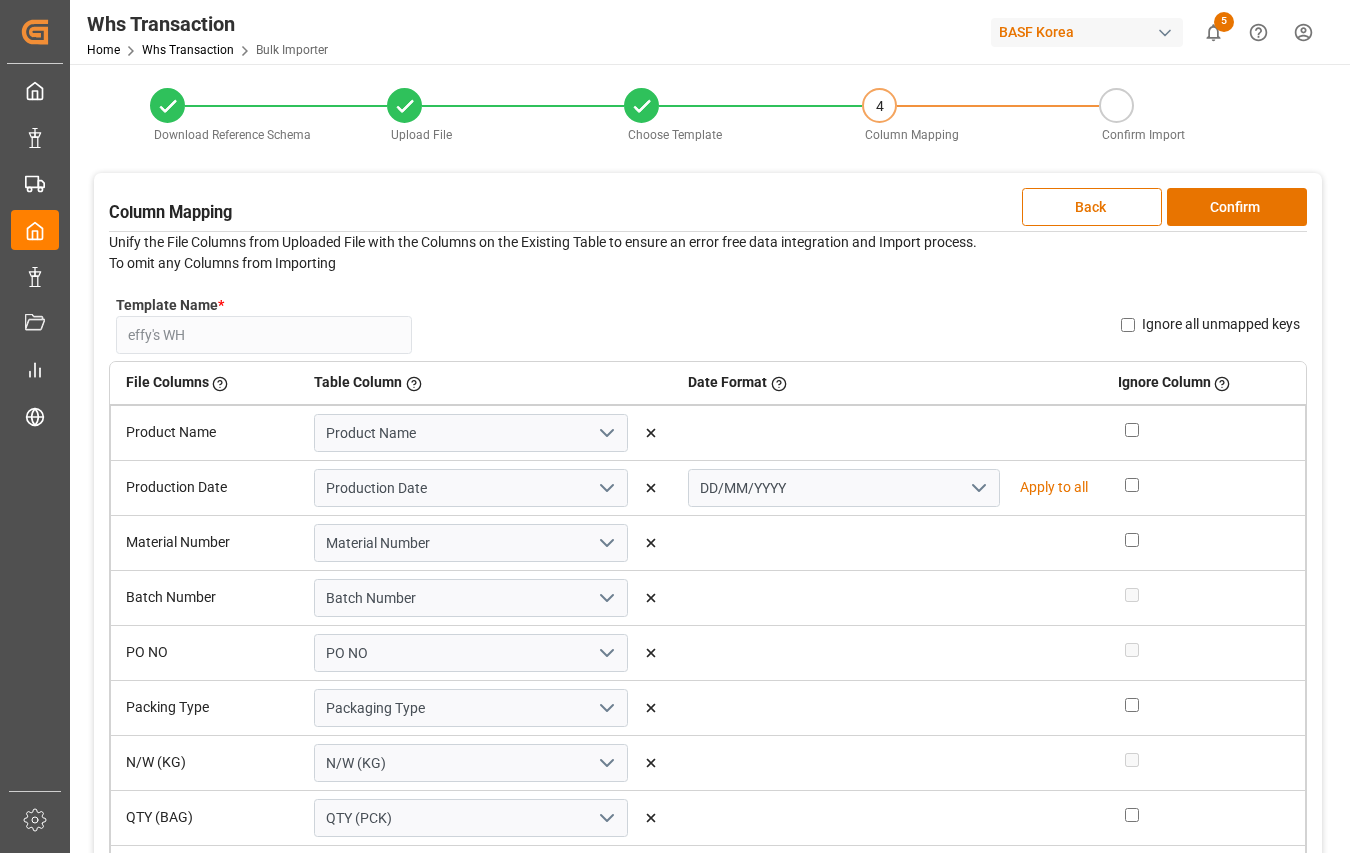 click on "Apply to all" at bounding box center [1054, 487] 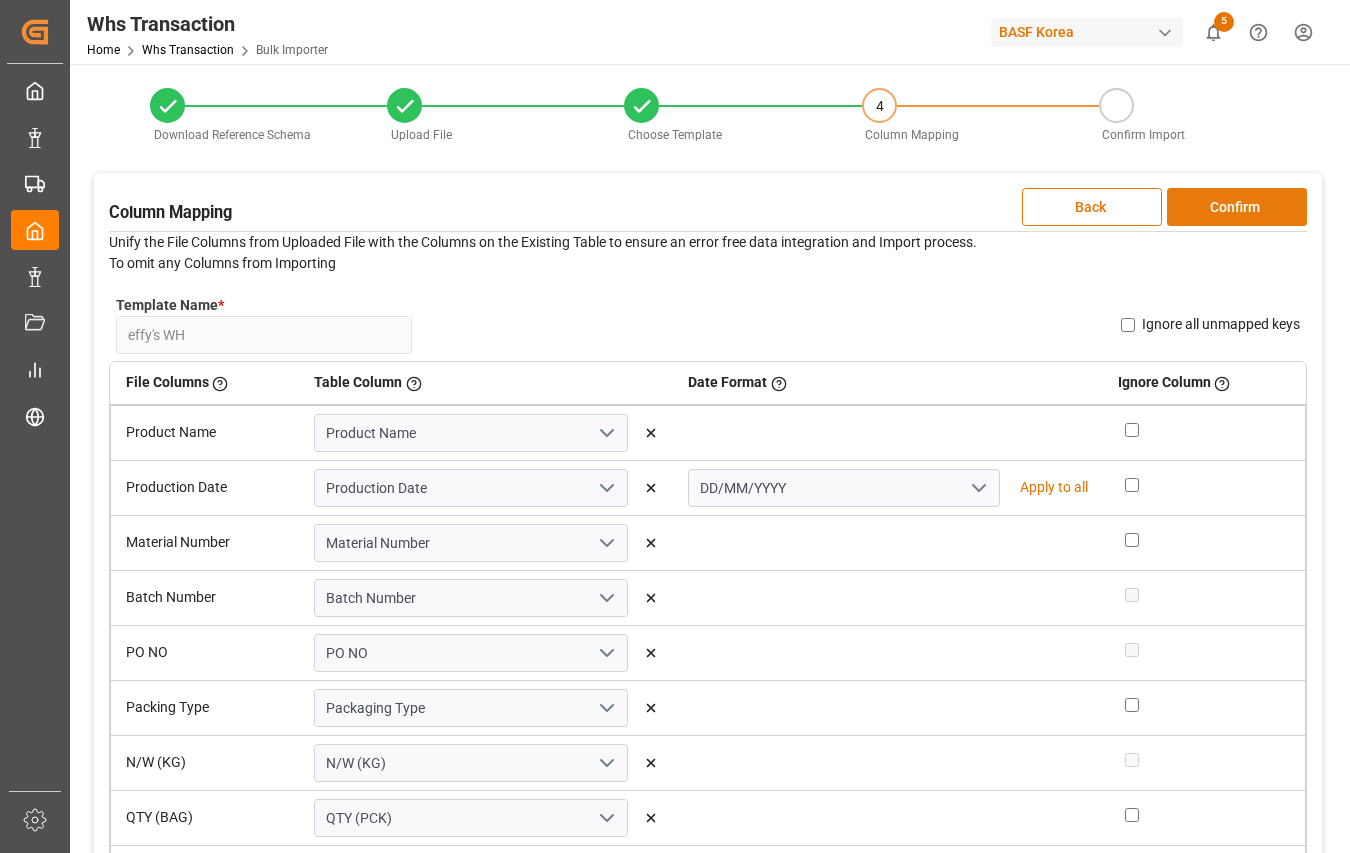 click on "Confirm" at bounding box center [1237, 207] 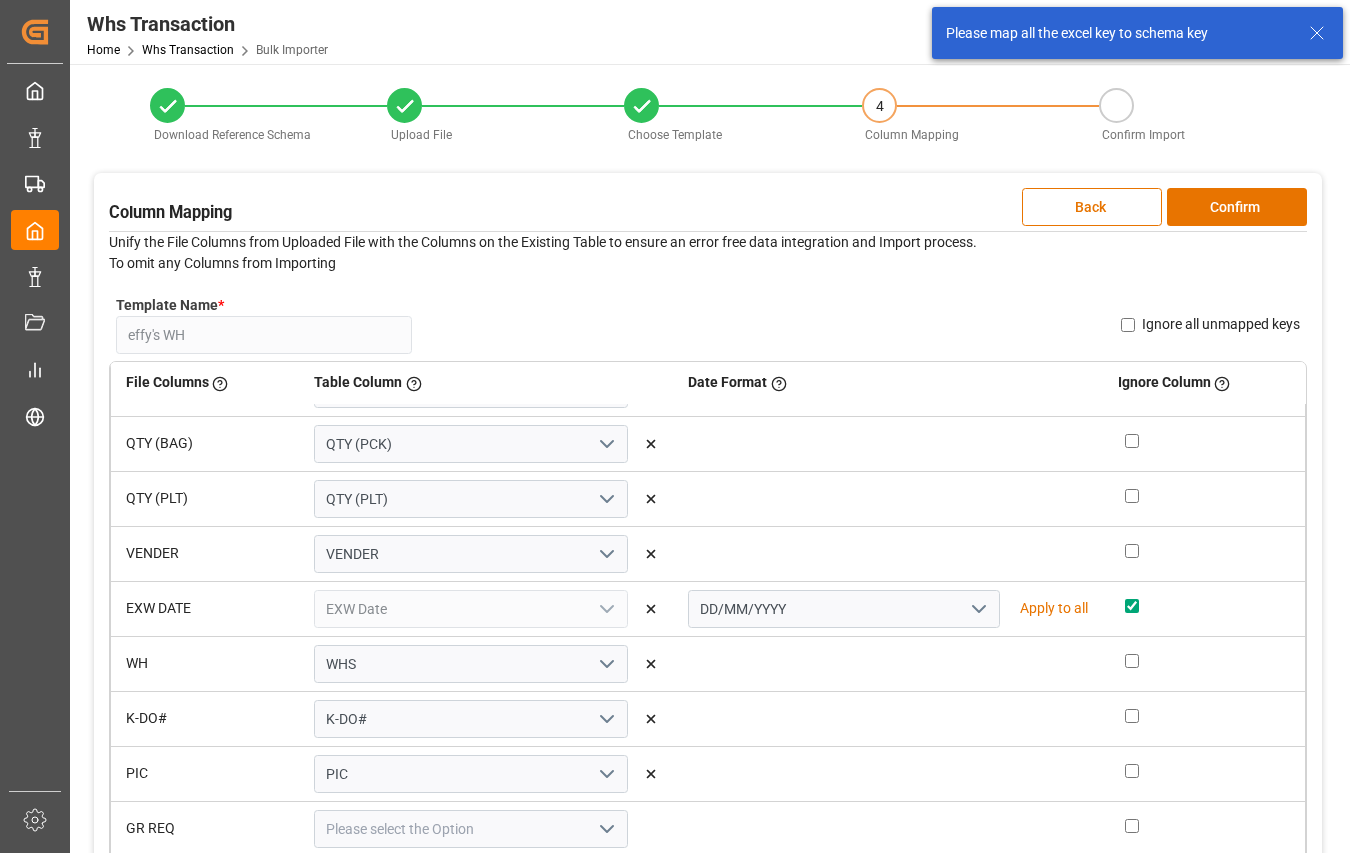 scroll, scrollTop: 384, scrollLeft: 0, axis: vertical 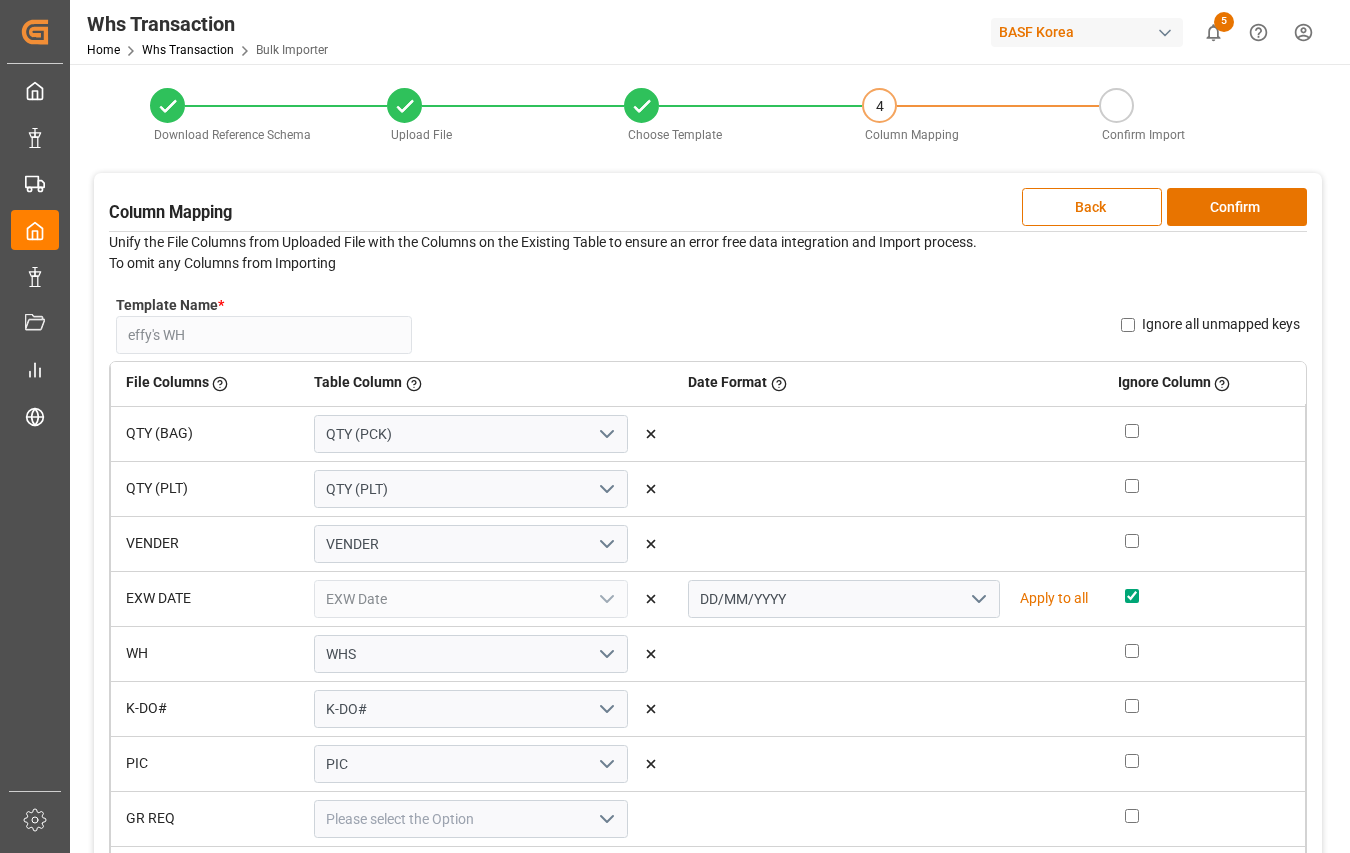 click at bounding box center (1132, 596) 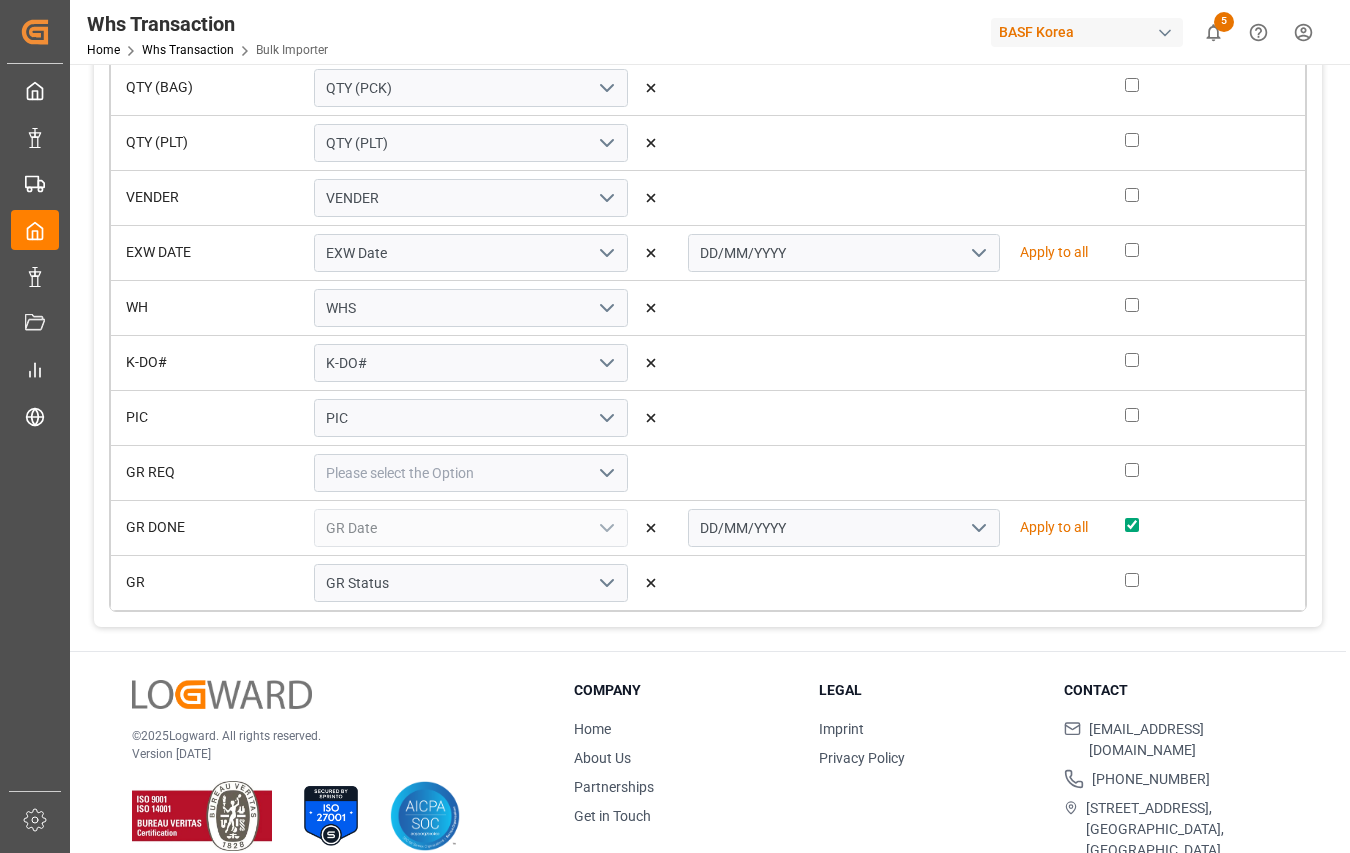scroll, scrollTop: 371, scrollLeft: 0, axis: vertical 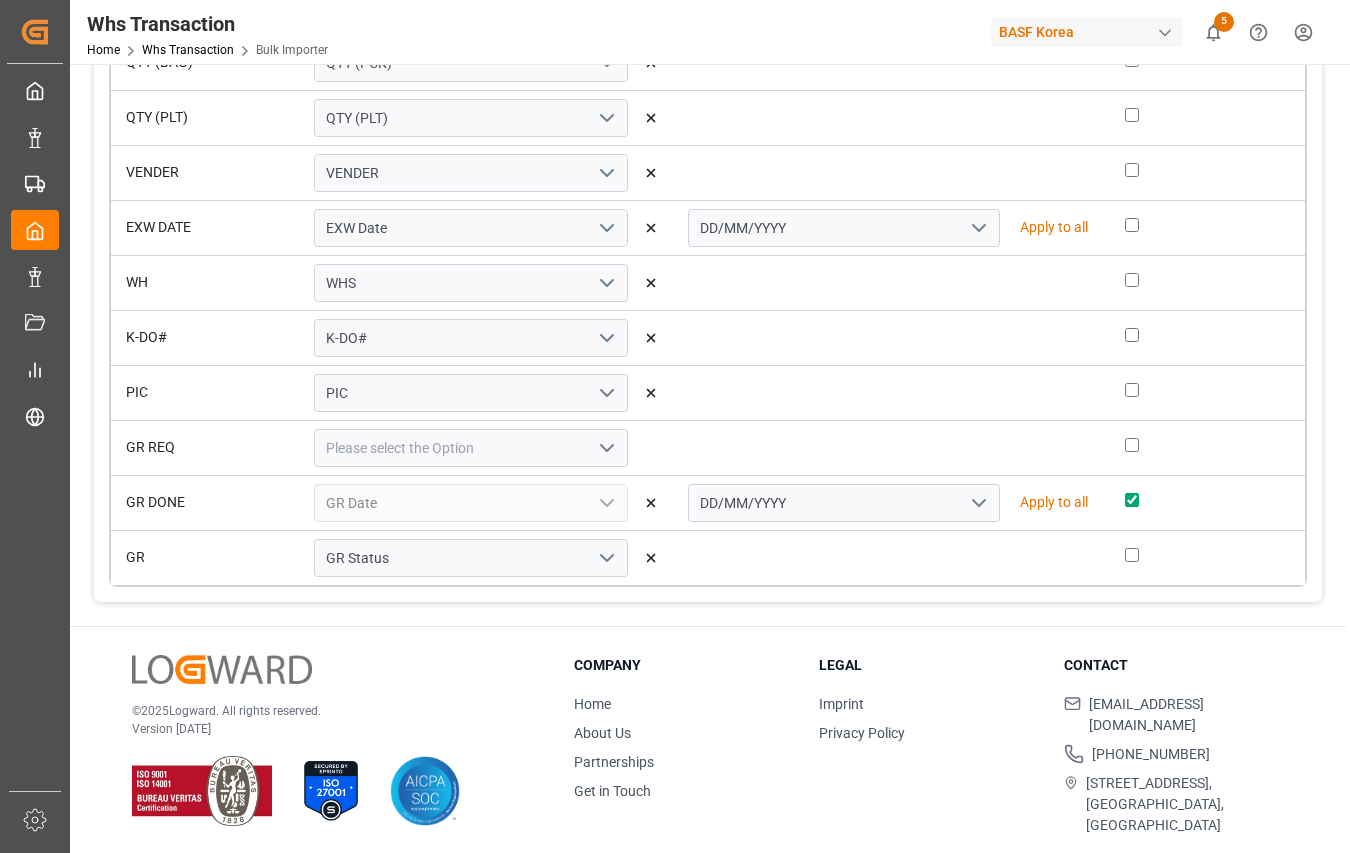 click at bounding box center [1132, 500] 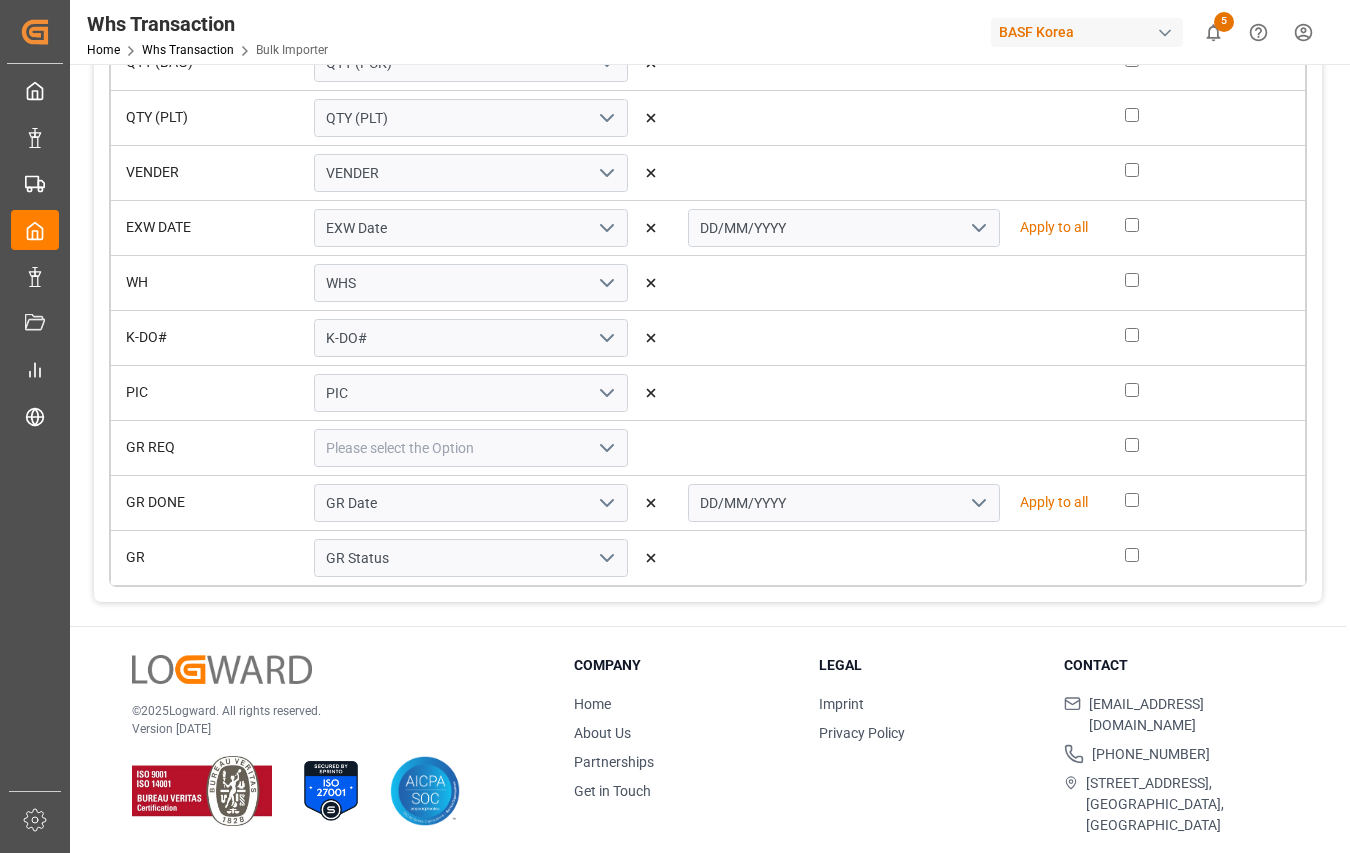 click at bounding box center (1132, 445) 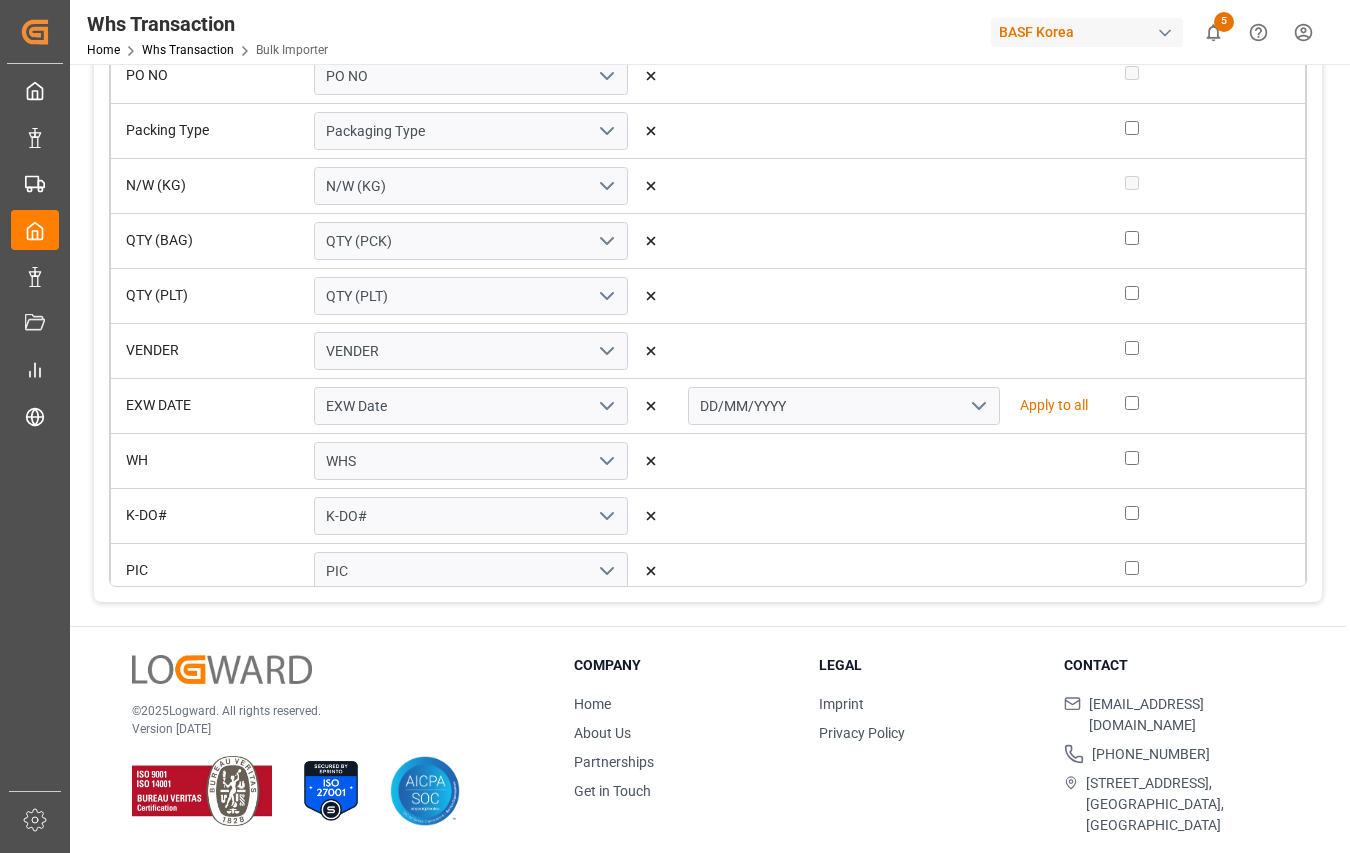 scroll, scrollTop: 0, scrollLeft: 0, axis: both 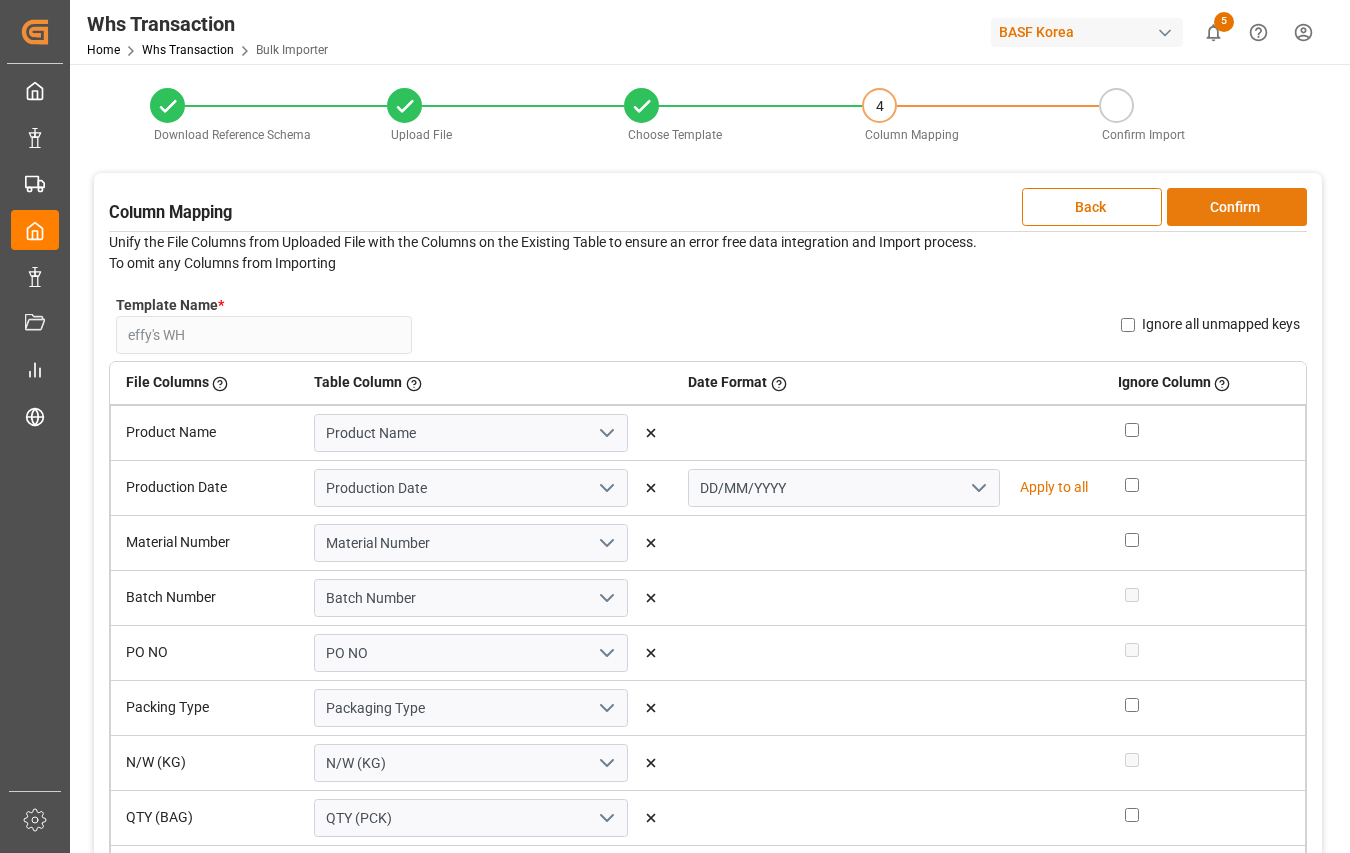 click on "Confirm" at bounding box center [1237, 207] 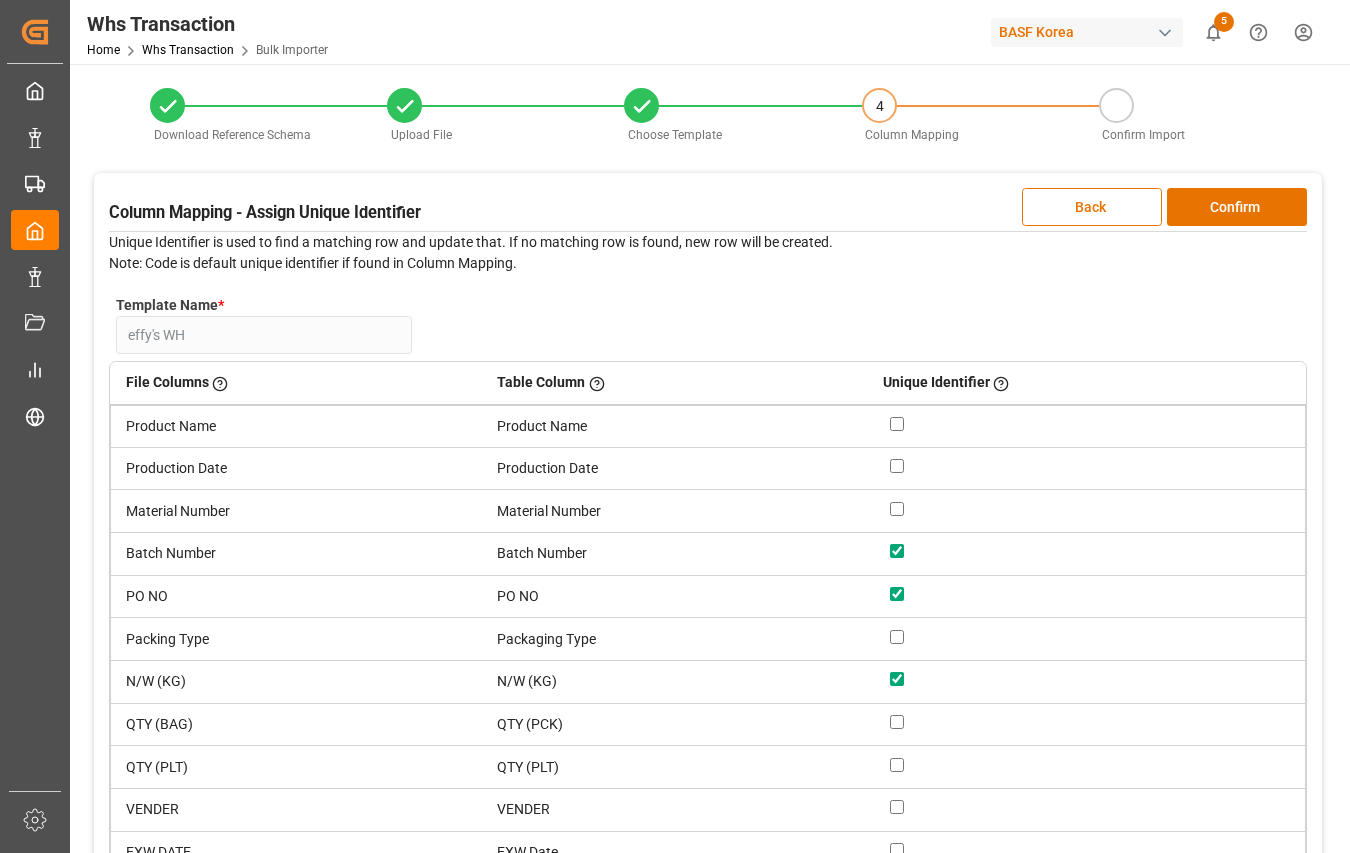 scroll 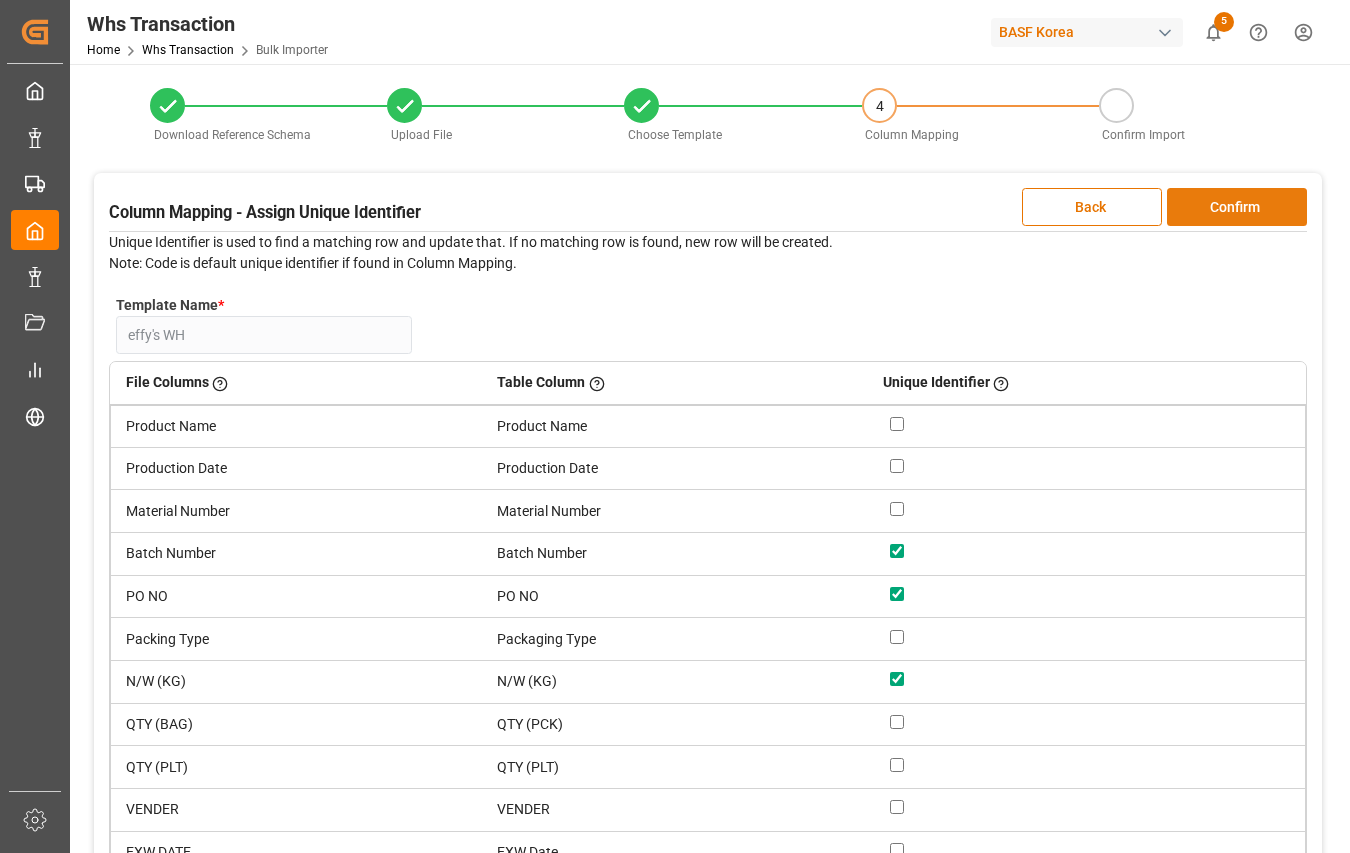 click on "Confirm" at bounding box center (1237, 207) 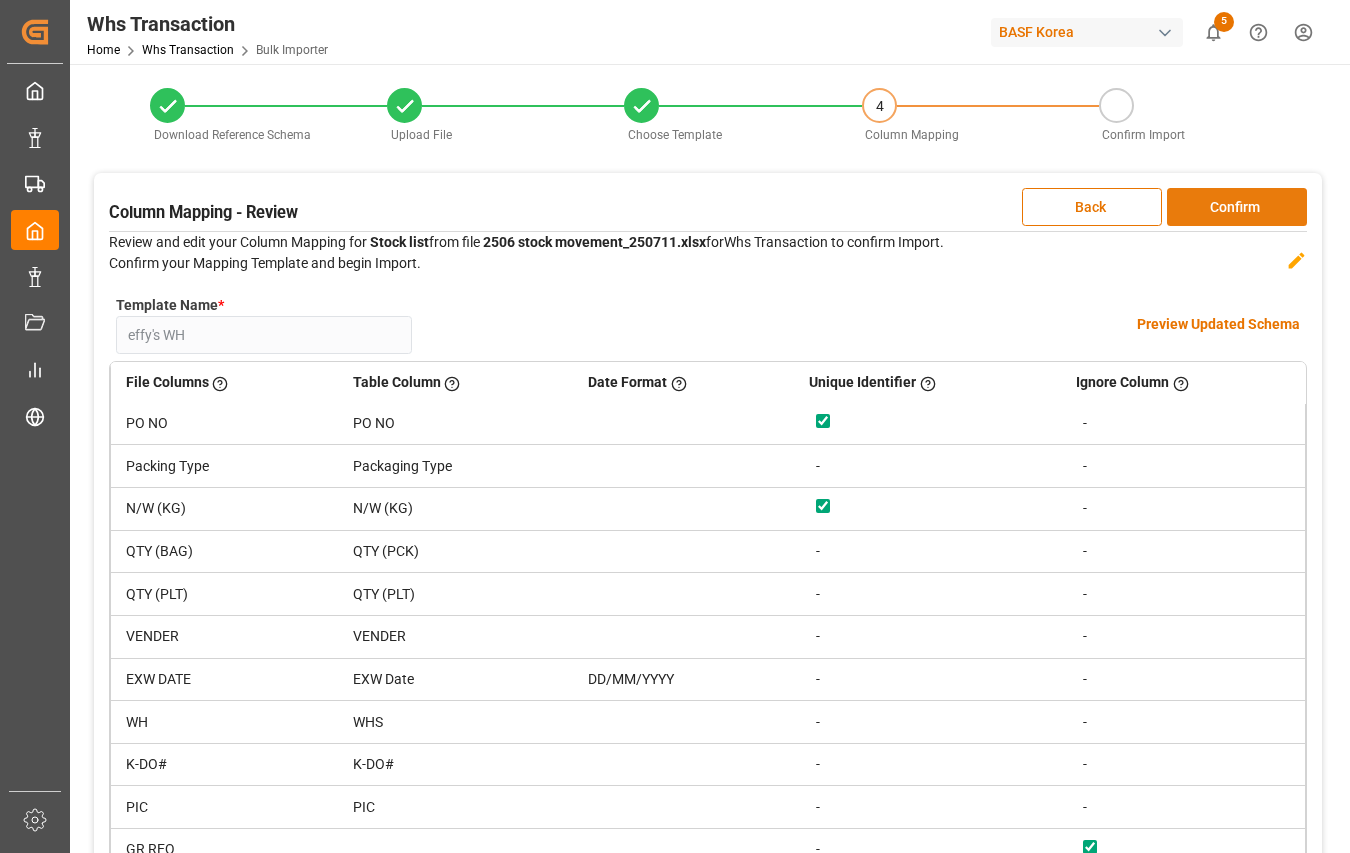 click on "Confirm" at bounding box center [1237, 207] 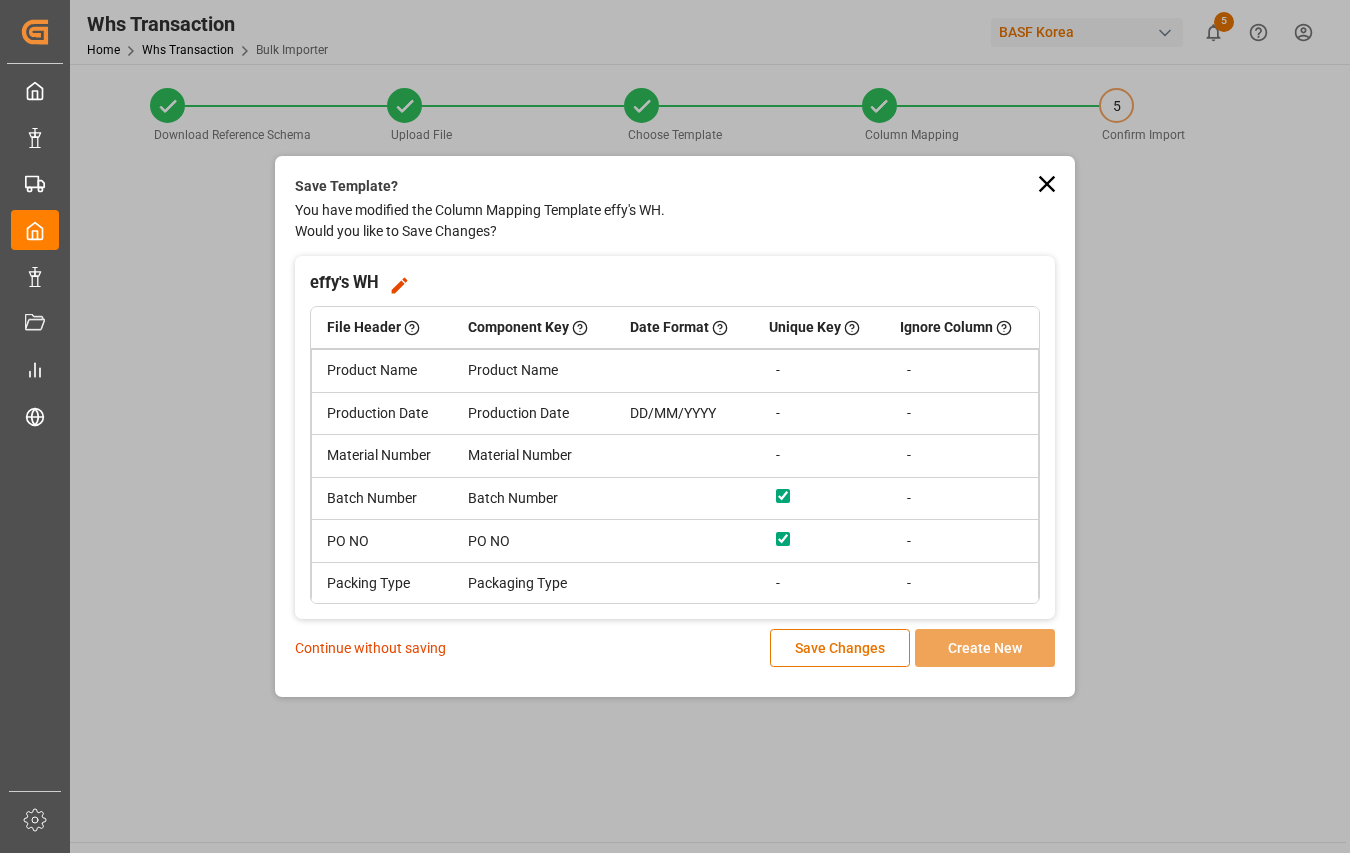 click on "Continue without saving" at bounding box center [370, 648] 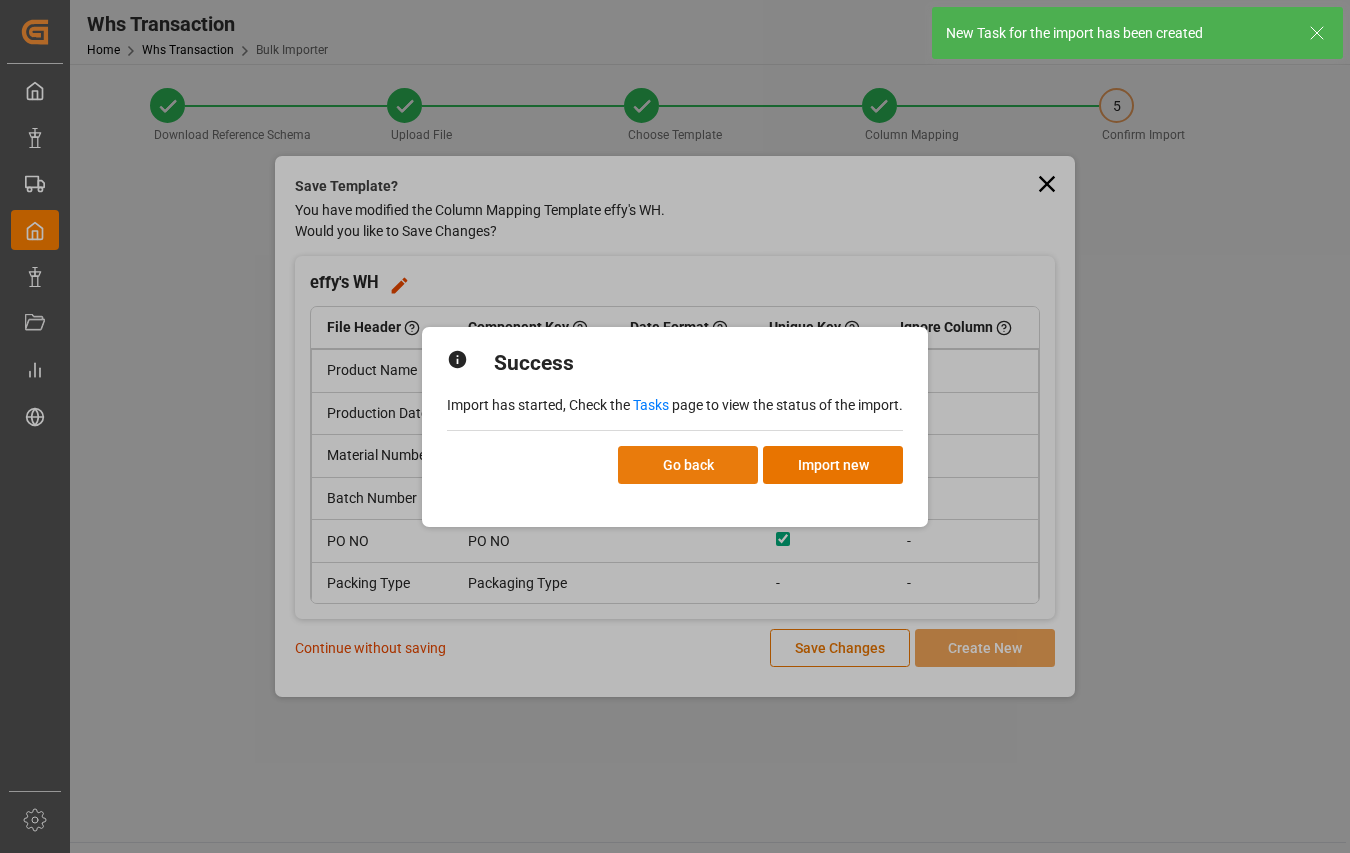 click on "Go back" at bounding box center (688, 465) 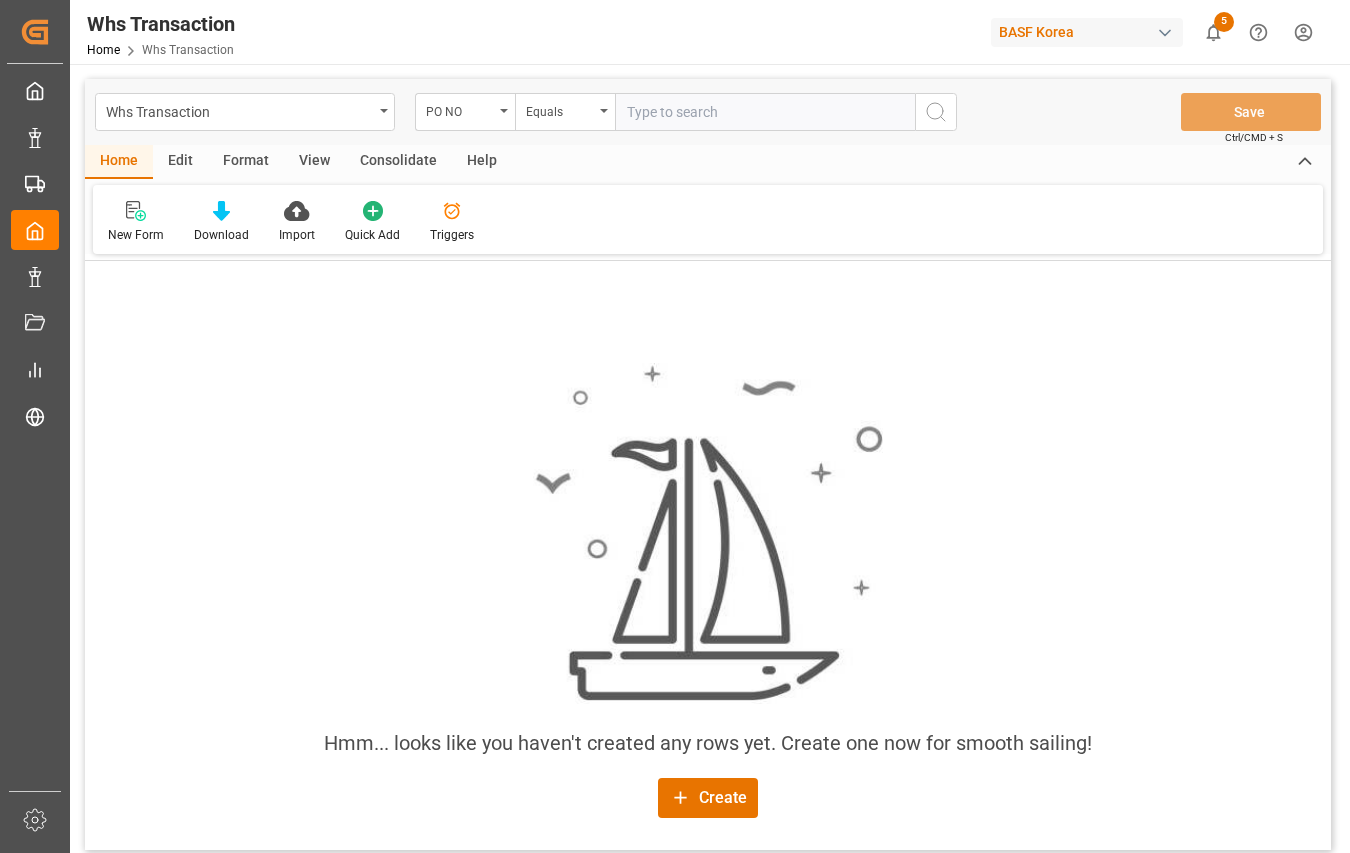 click on "Hmm... looks like you haven't created any rows yet. Create one now for smooth sailing! Create" at bounding box center (708, 555) 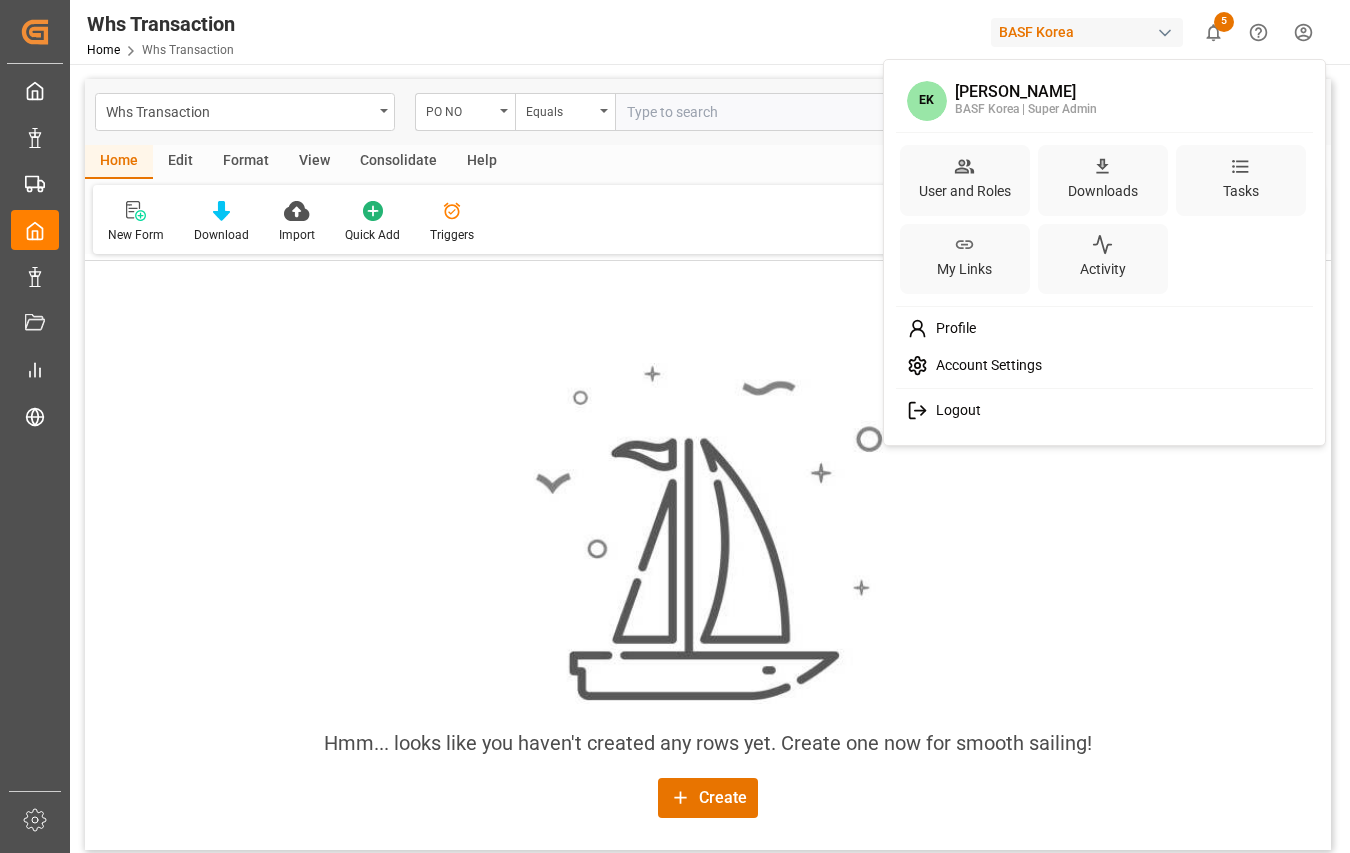 click on "Created by potrace 1.15, written by [PERSON_NAME] [DATE]-[DATE] Created by potrace 1.15, written by [PERSON_NAME] [DATE]-[DATE] My Cockpit My Cockpit Master Data Master Data Tracking DB Tracking DB Domestic Orders Domestic Orders Data Management Data Management Document Management Document Management My Reports My Reports Freebies Freebies Sidebar Settings Back to main menu Whs Transaction Home Whs Transaction BASF [GEOGRAPHIC_DATA] 5 Notifications Only show unread All Mark all categories read Uploads Mark all as read Line Items [DATE] 2837 number of rows uploaded Whs Transaction [DATE] Bulk import failed Line Items [DATE] Bulk import failed Transport Orders [DATE] 989 number of rows uploaded Whs Transaction [DATE] Bulk import failed Whs Transaction PO NO Equals Save Ctrl/CMD + S Home Edit Format View Consolidate Help New Form Download Import Quick Add Triggers
Drag here to set row groups Drag here to set column labels
Action" at bounding box center (675, 426) 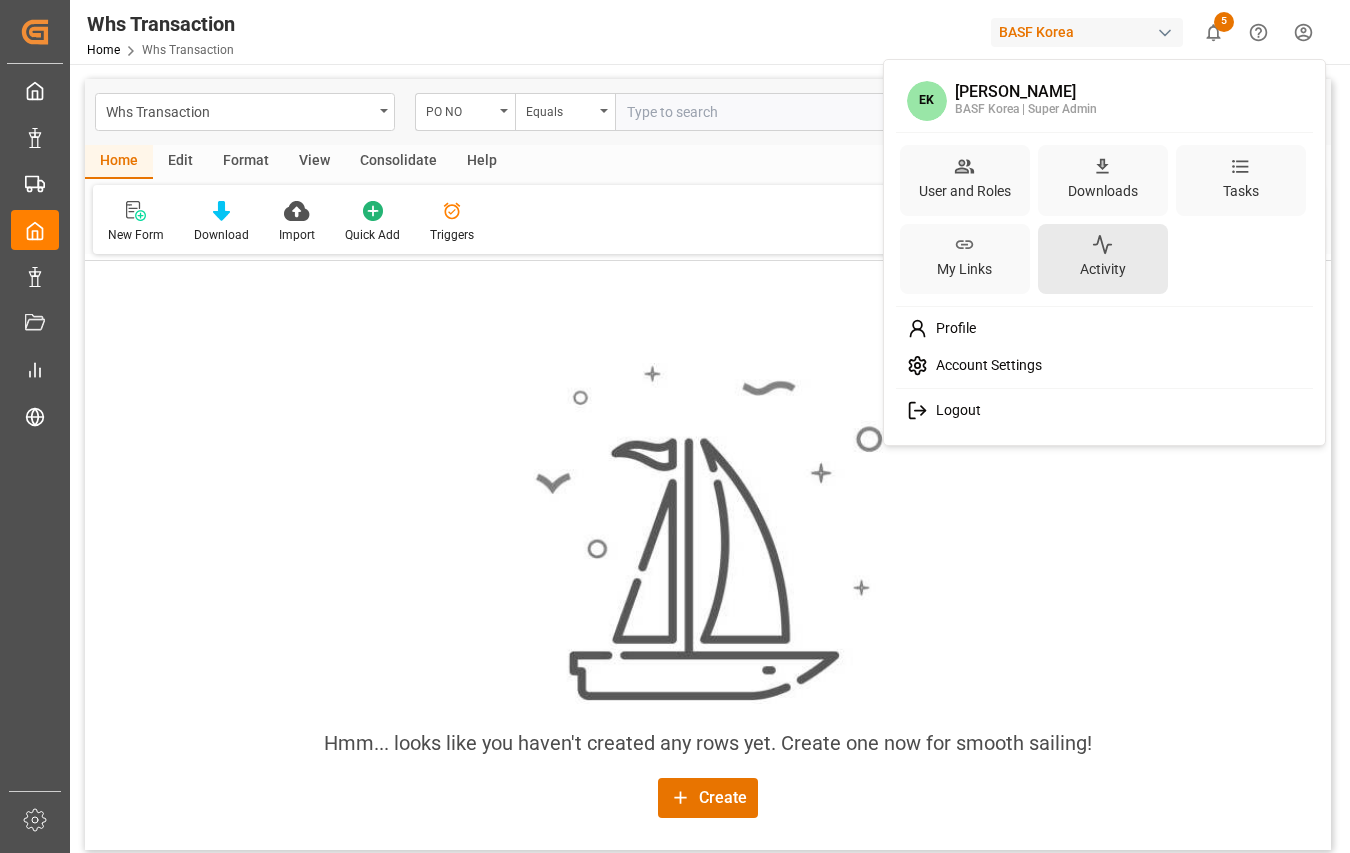 click on "Activity" at bounding box center [1103, 269] 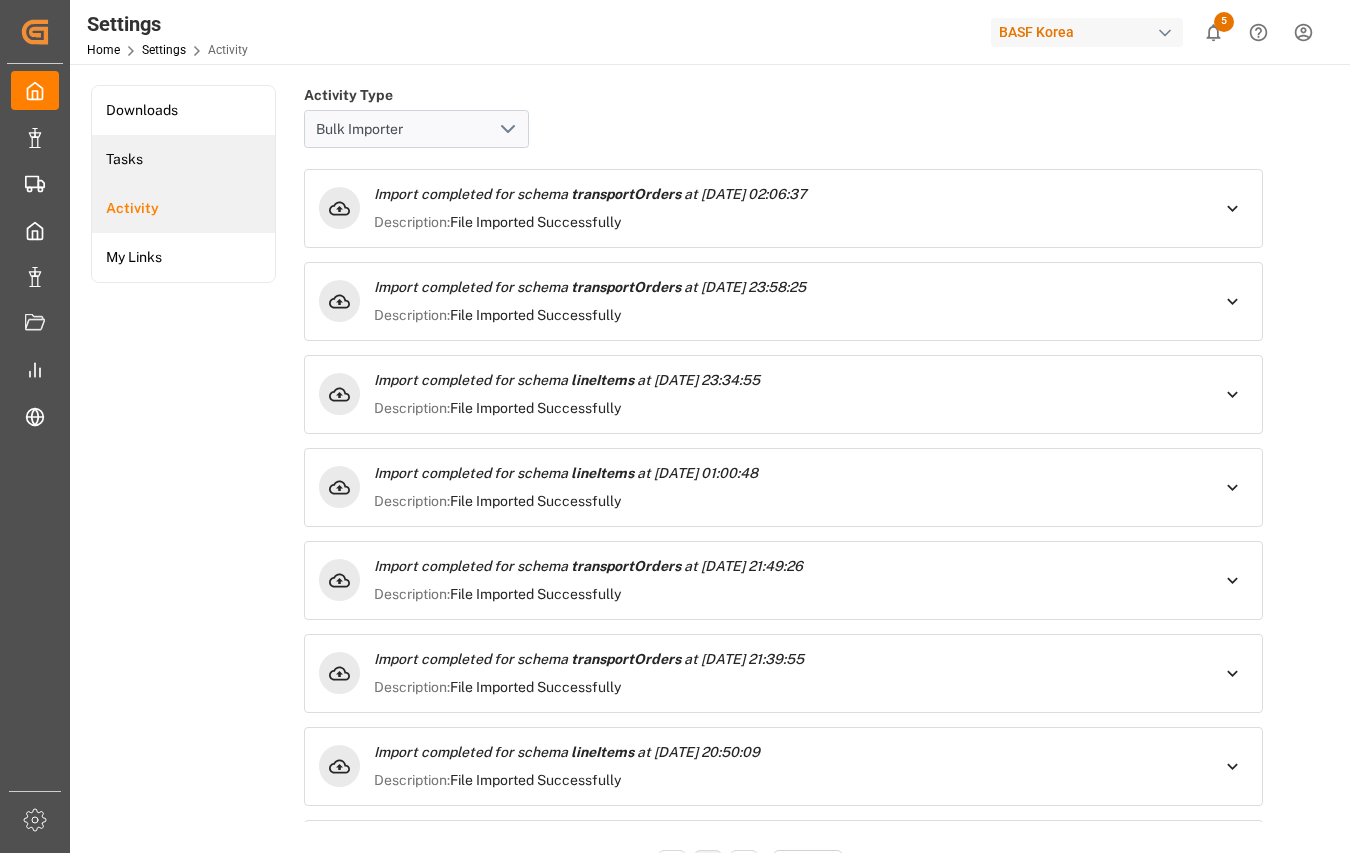 click on "Tasks" at bounding box center (183, 159) 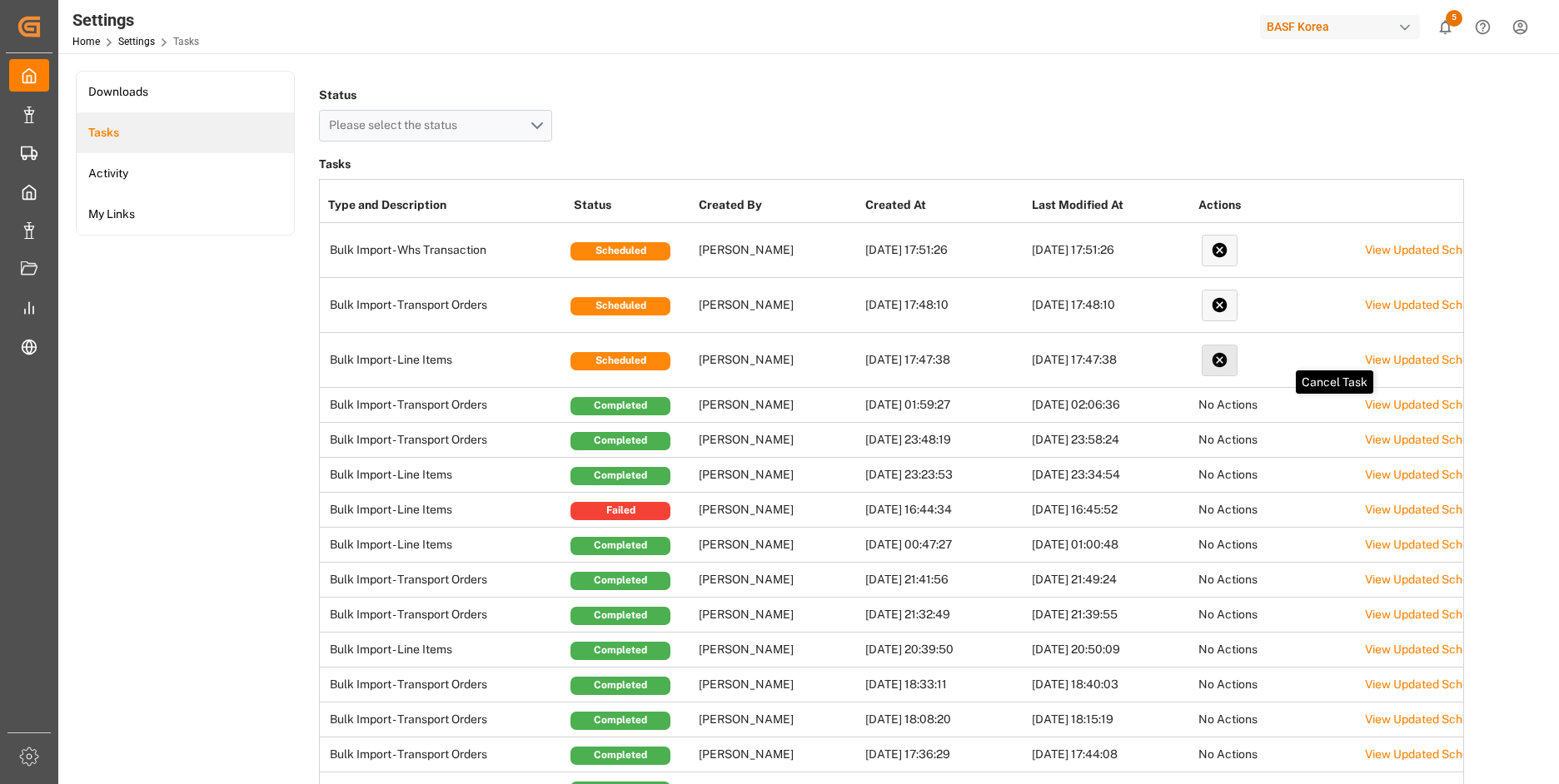 click 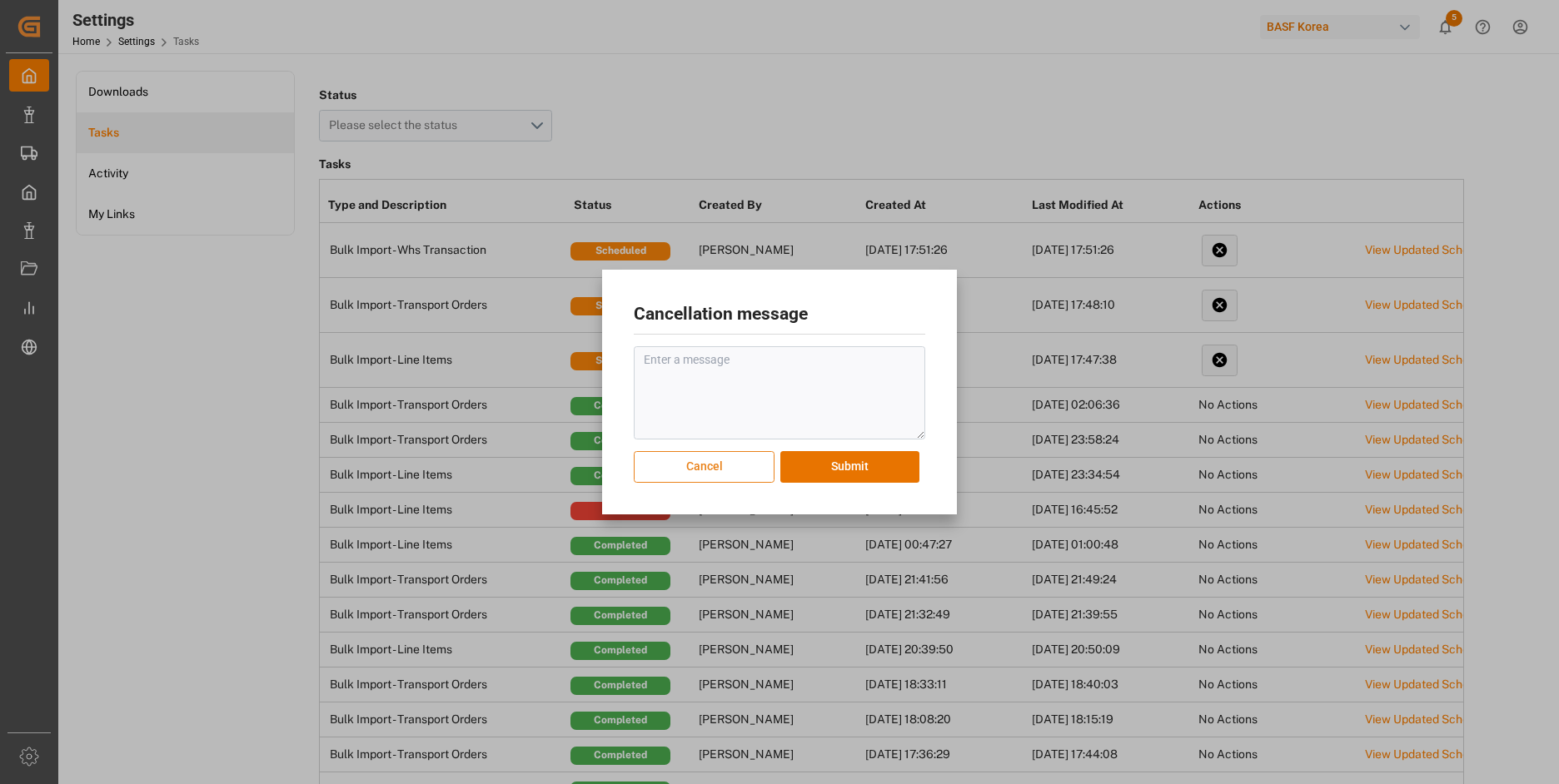 click on "Cancel" at bounding box center (704, 467) 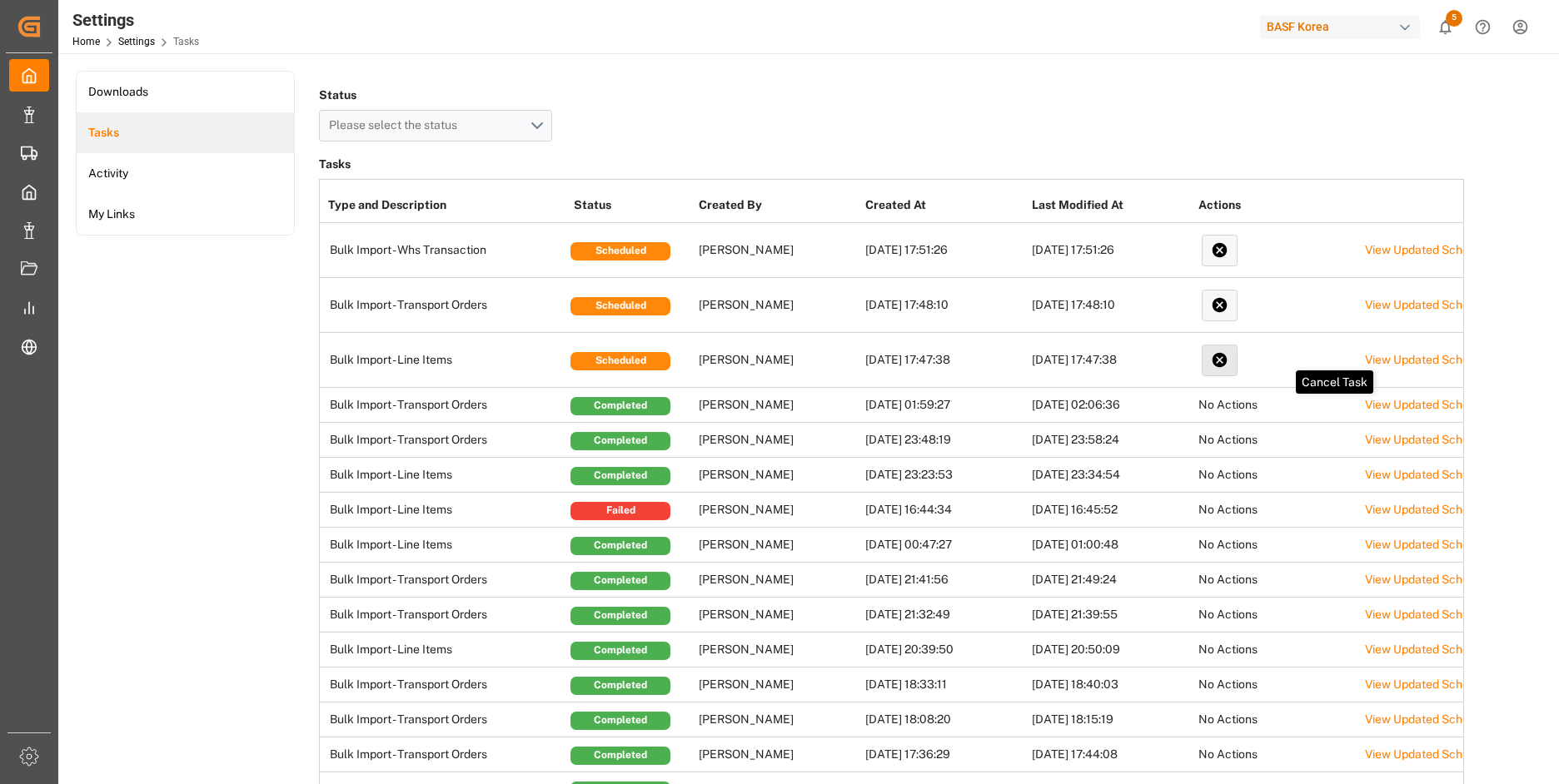 click 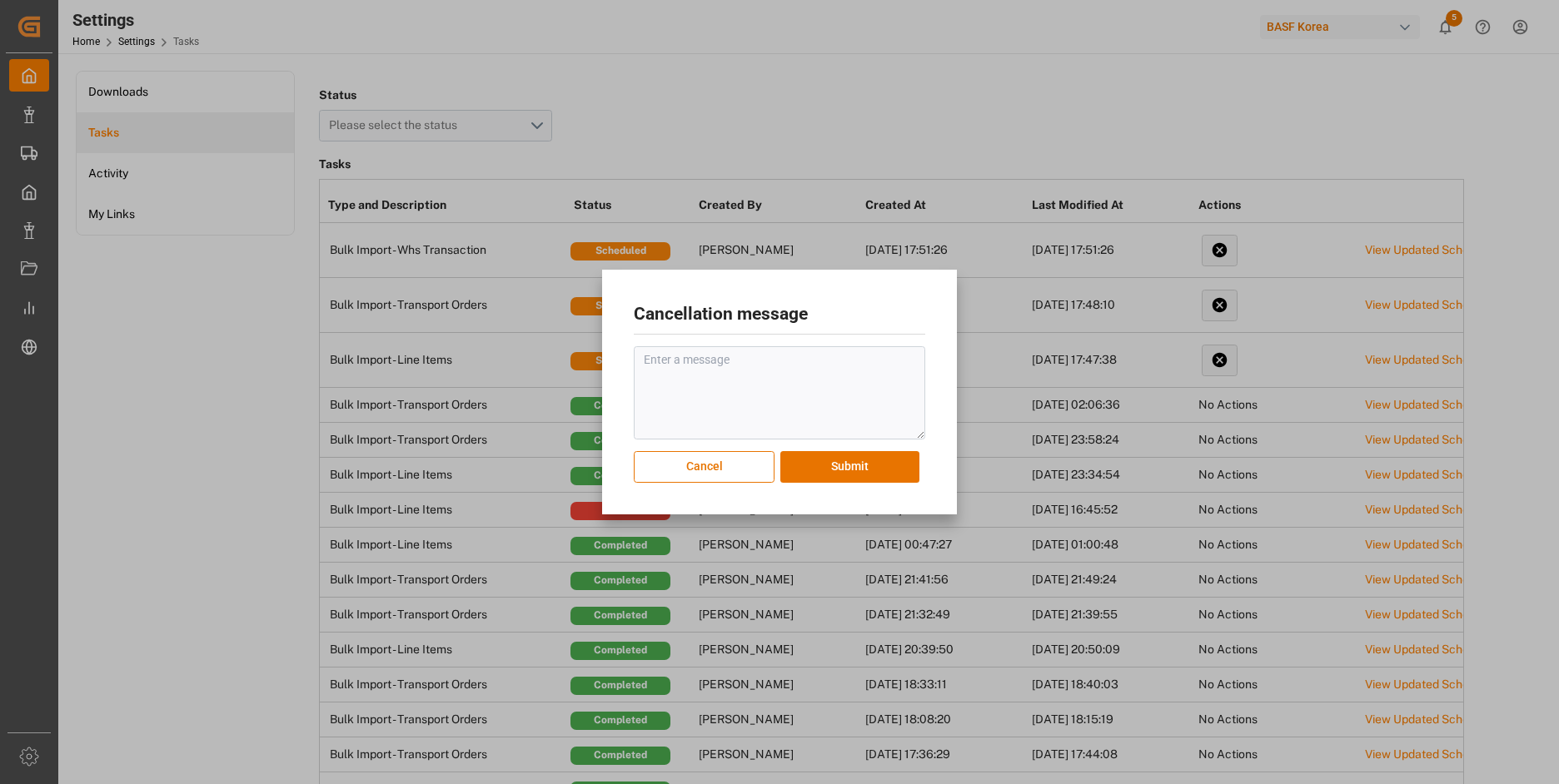 click at bounding box center [780, 393] 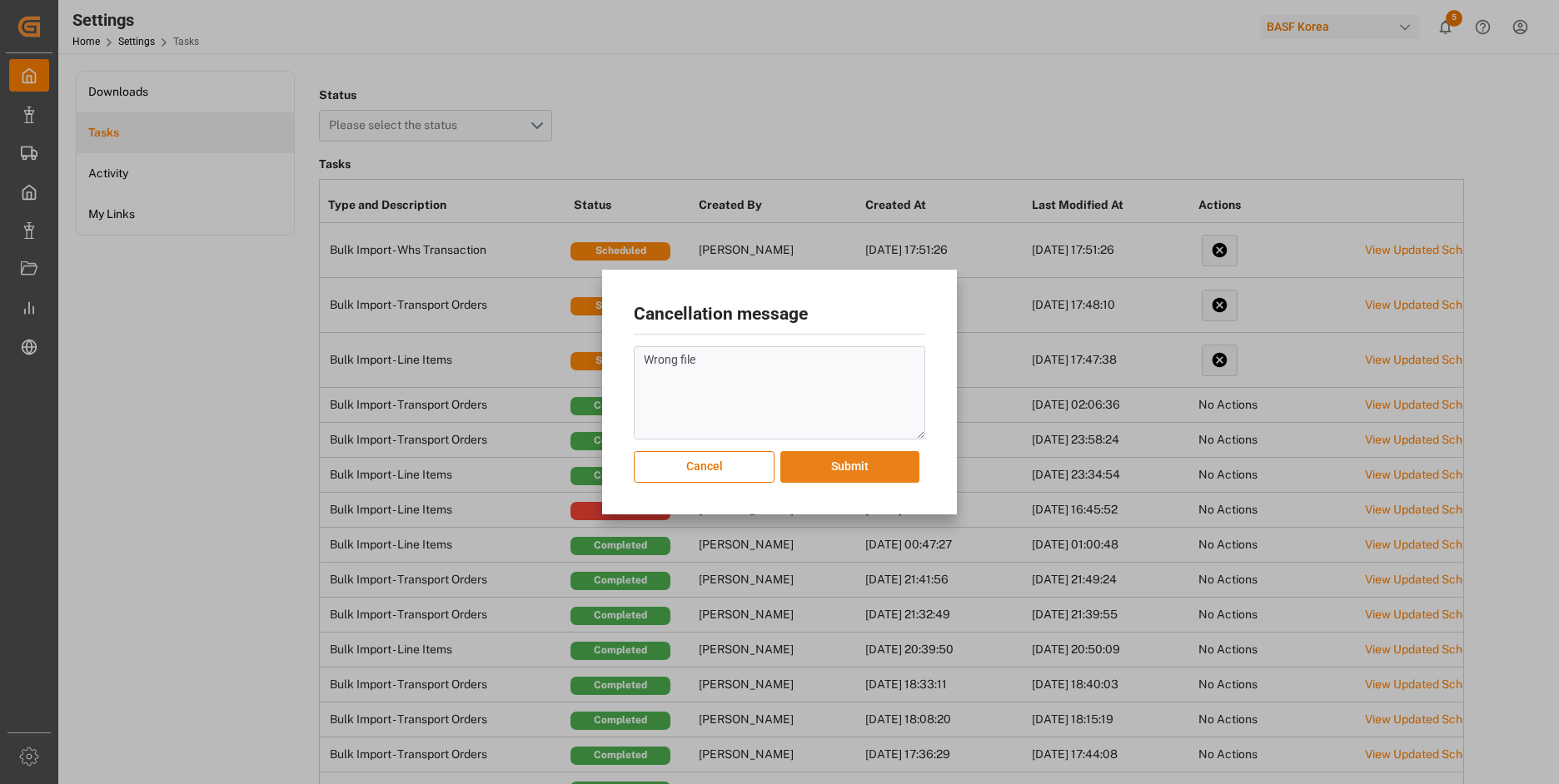 click on "Submit" at bounding box center (849, 467) 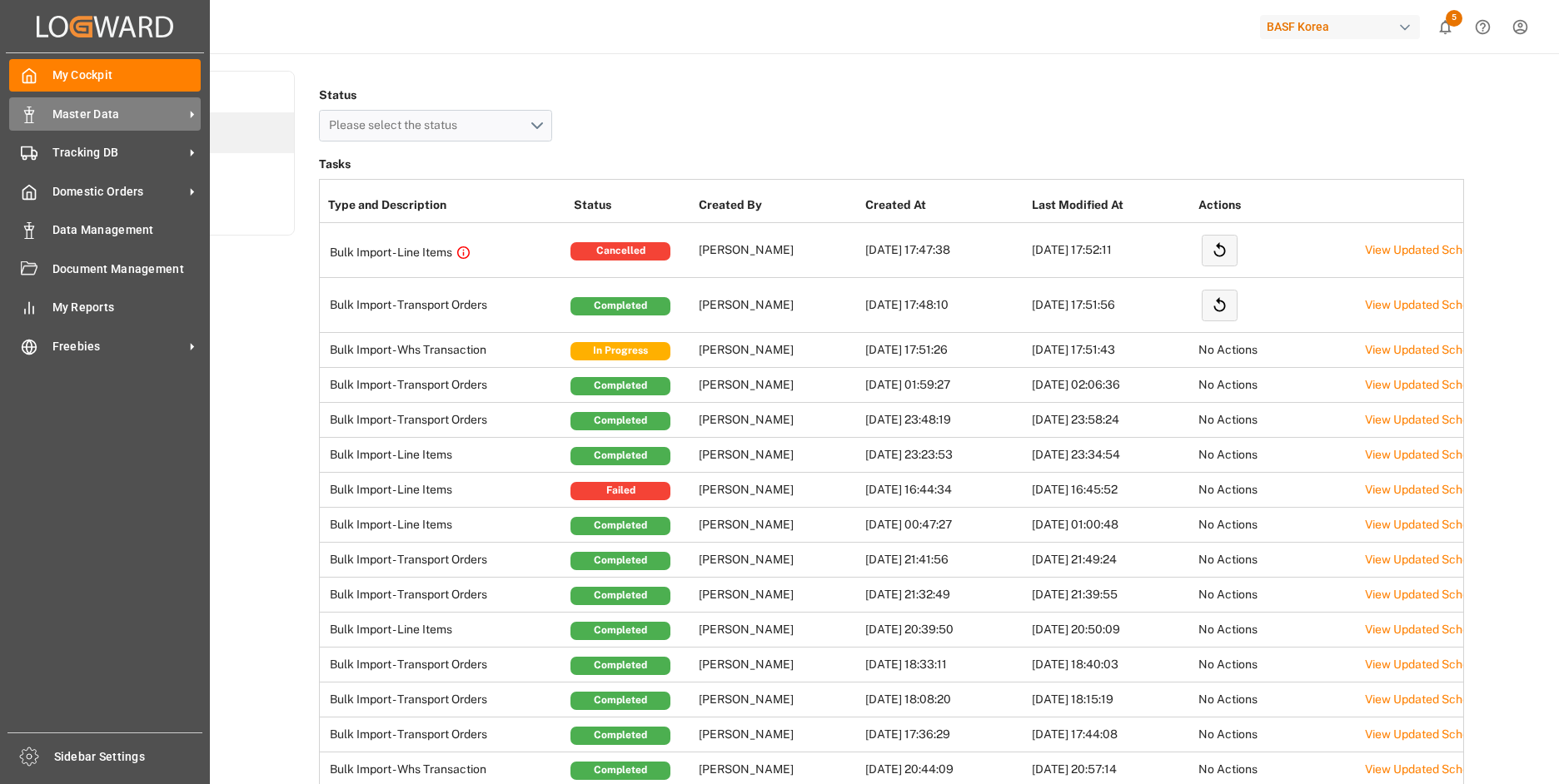 click on "Master Data" at bounding box center (118, 114) 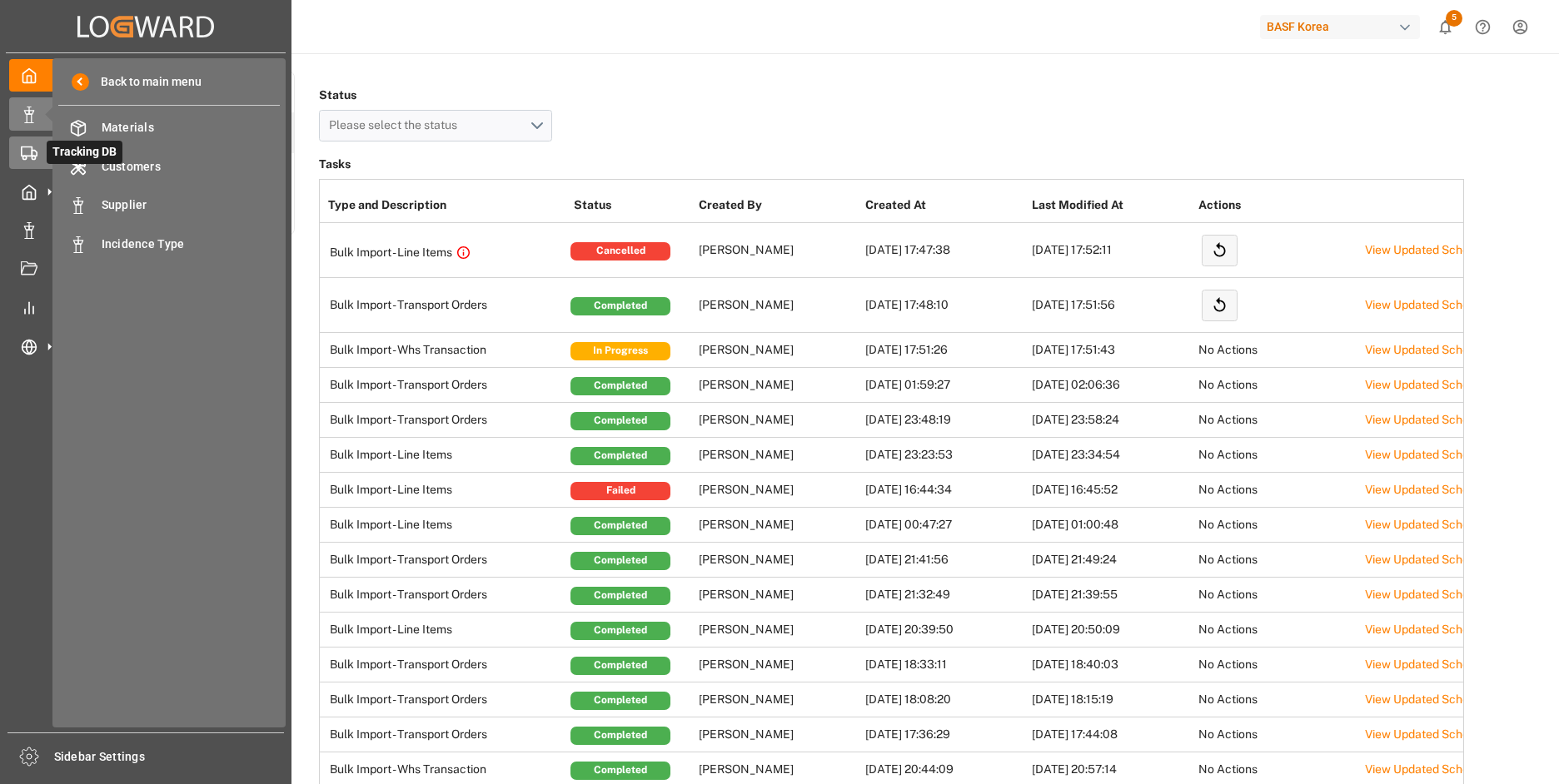 click 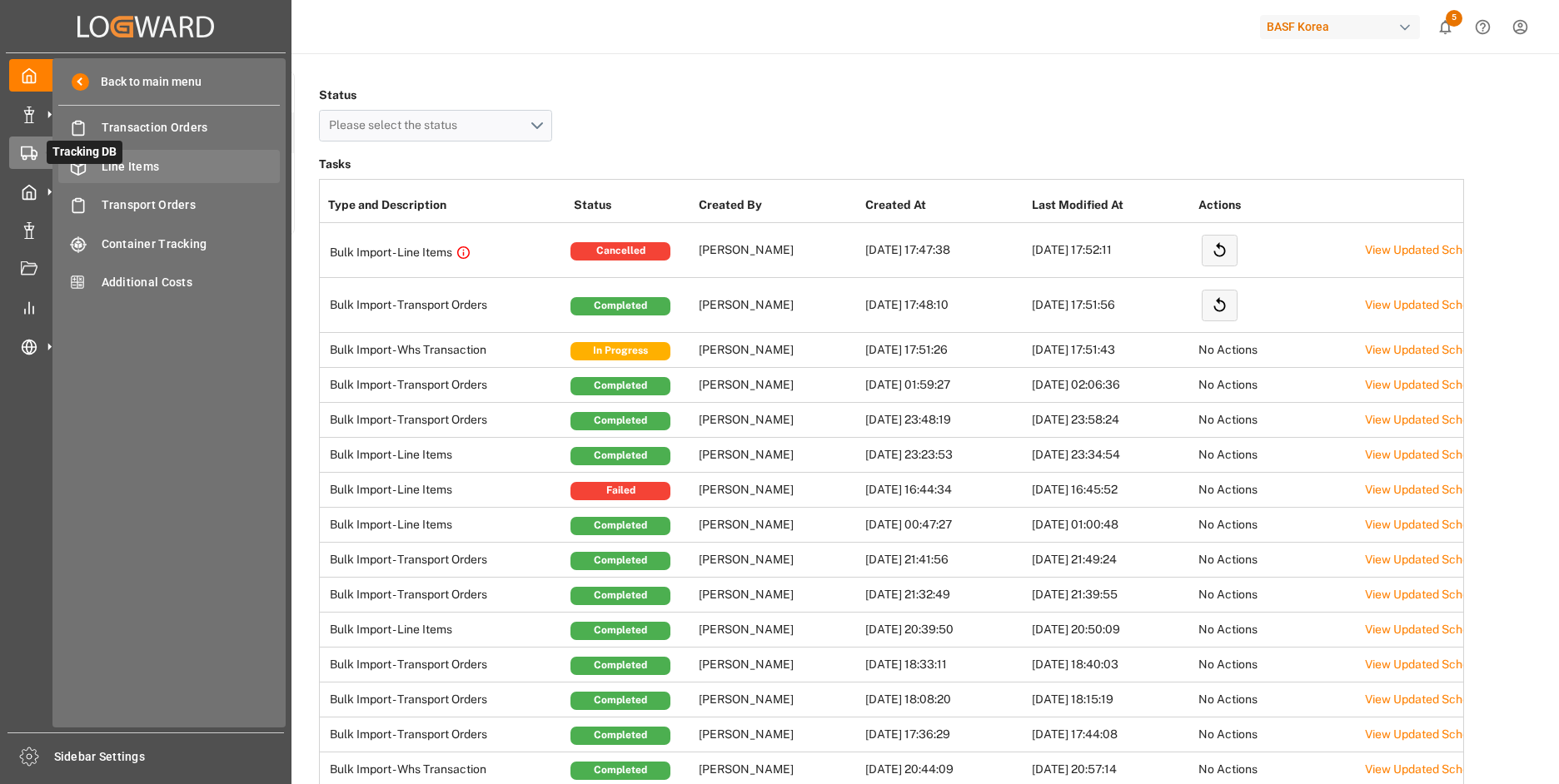 click on "Line Items" at bounding box center (191, 166) 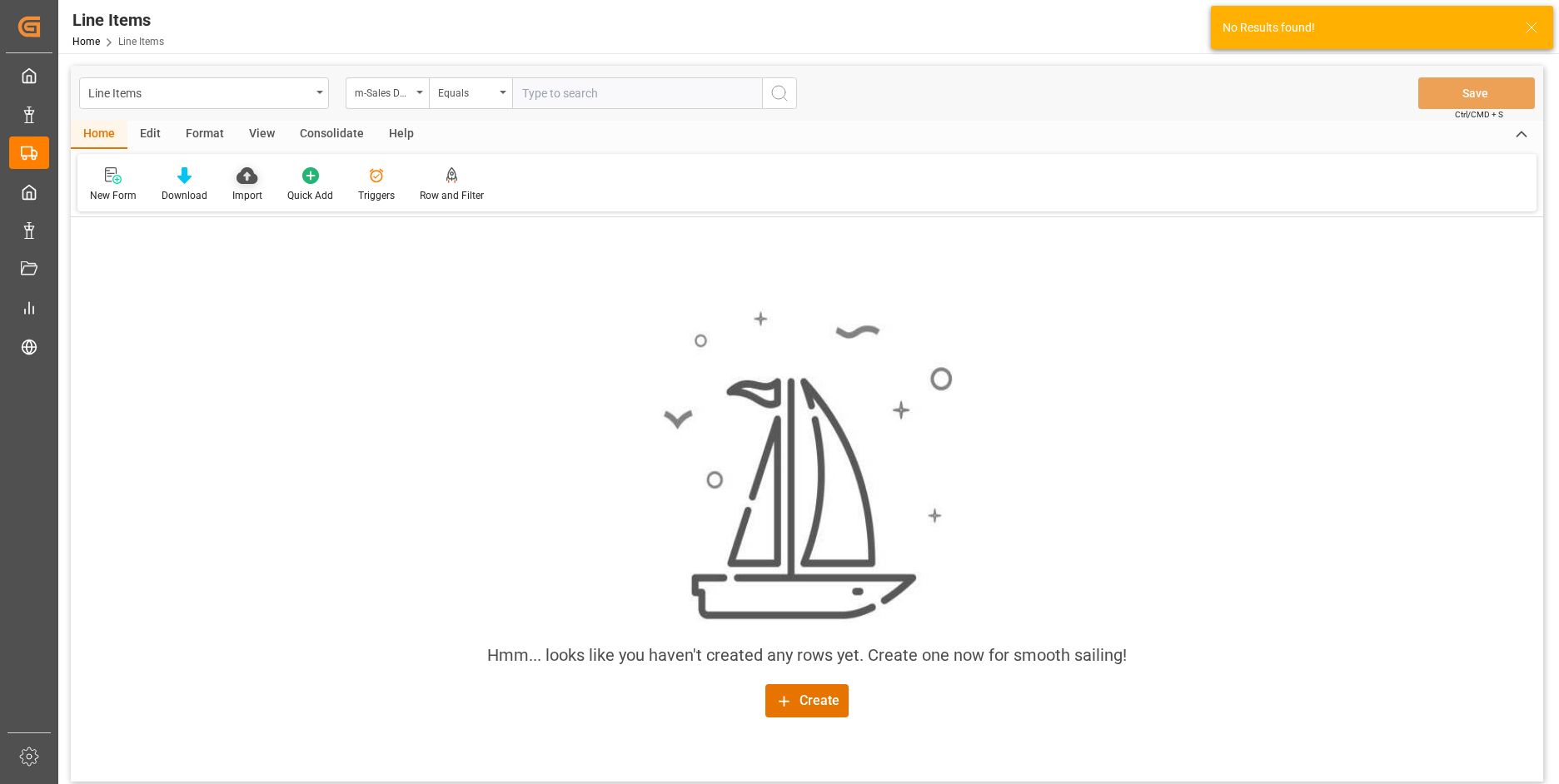 click 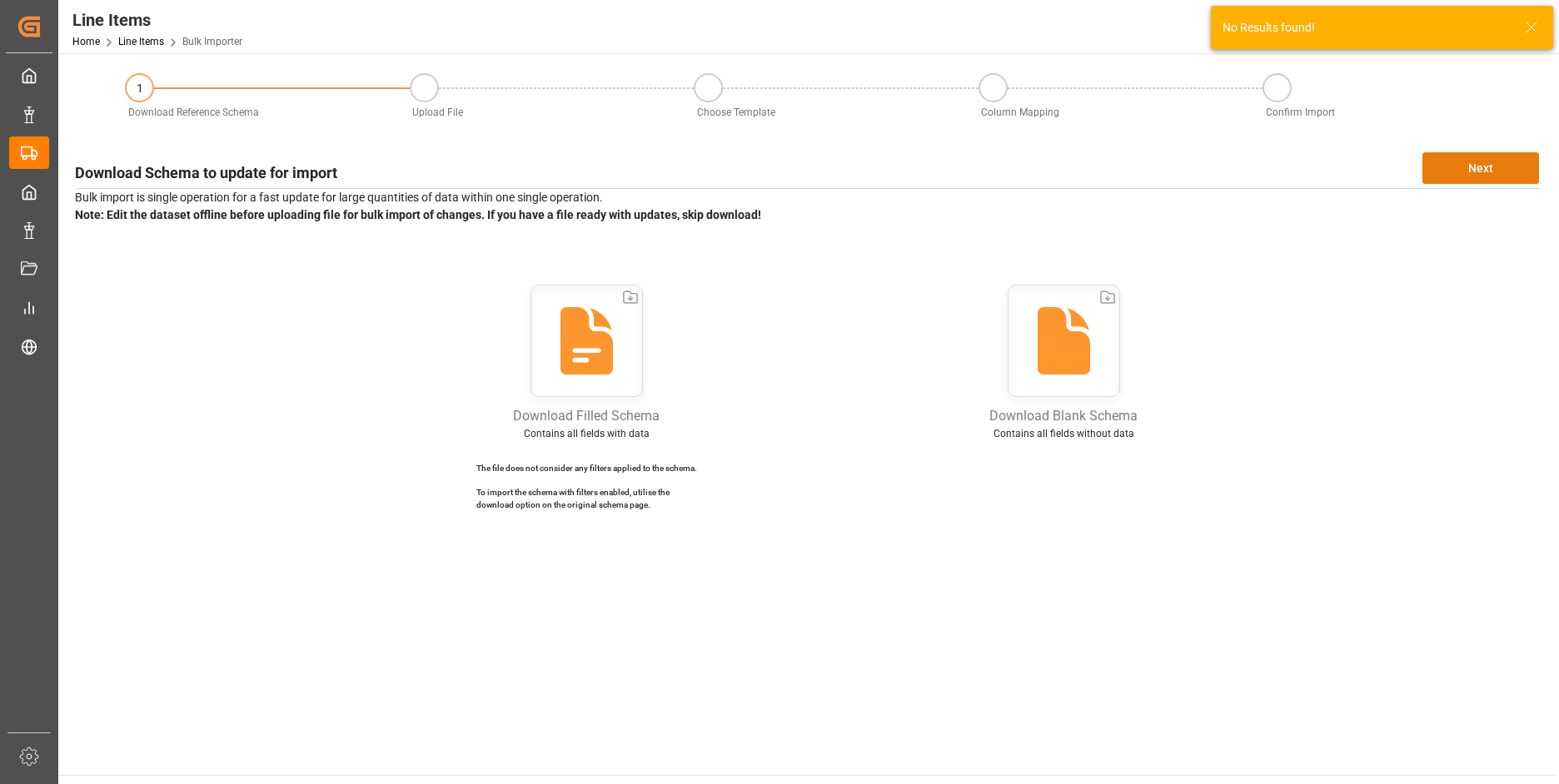 click on "Next" at bounding box center (1481, 168) 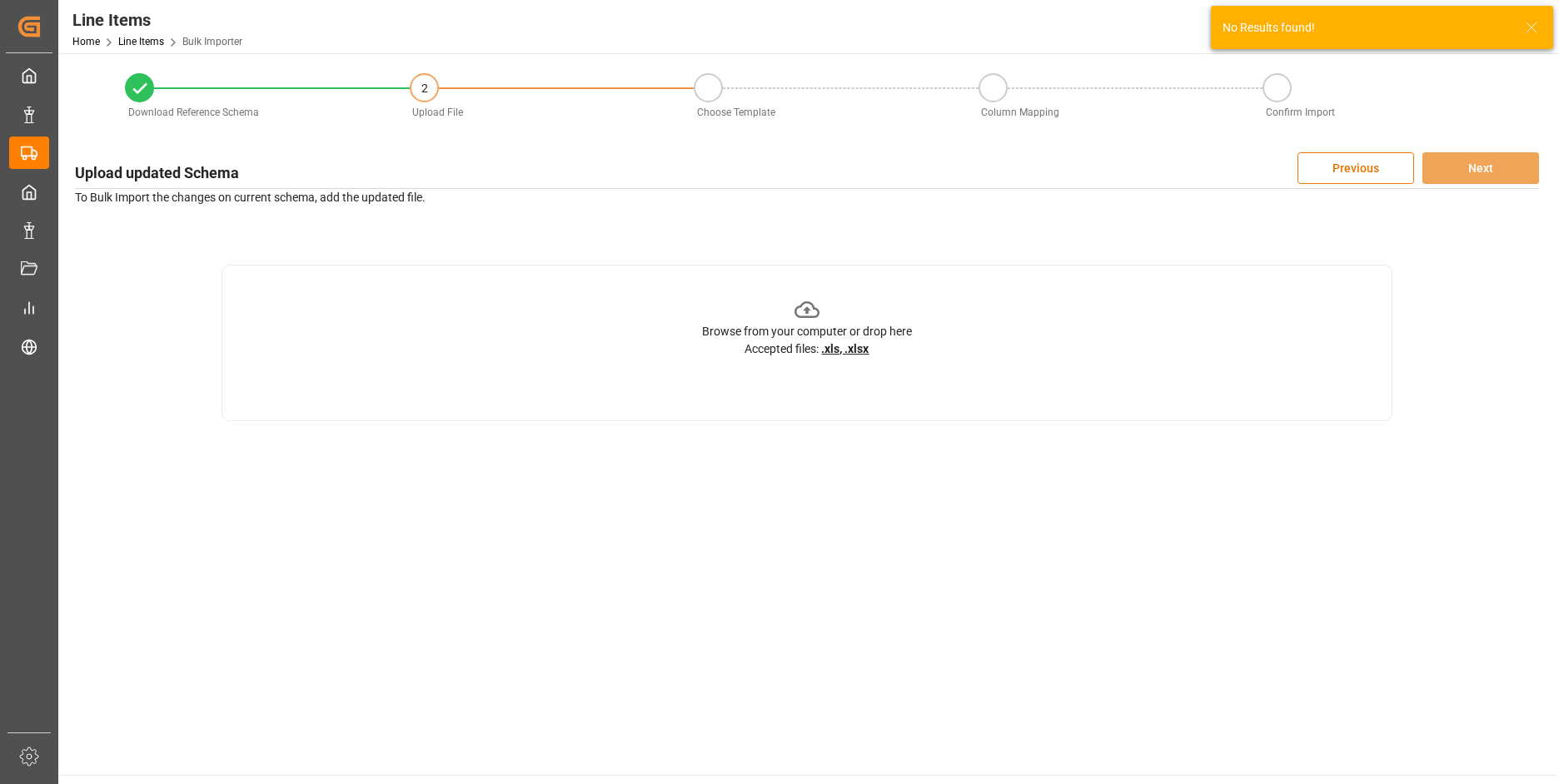 click on ".xls, .xlsx" at bounding box center [844, 349] 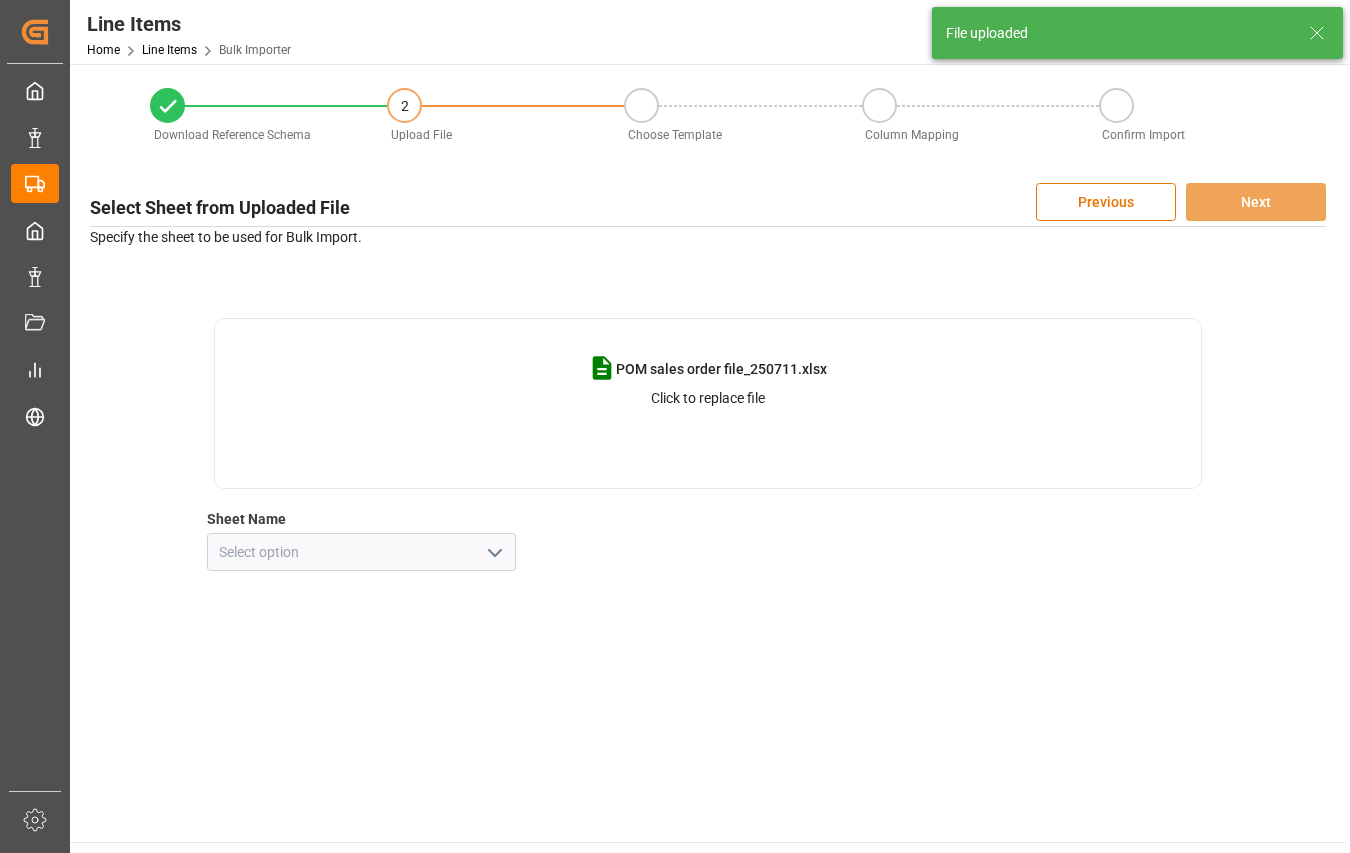 click 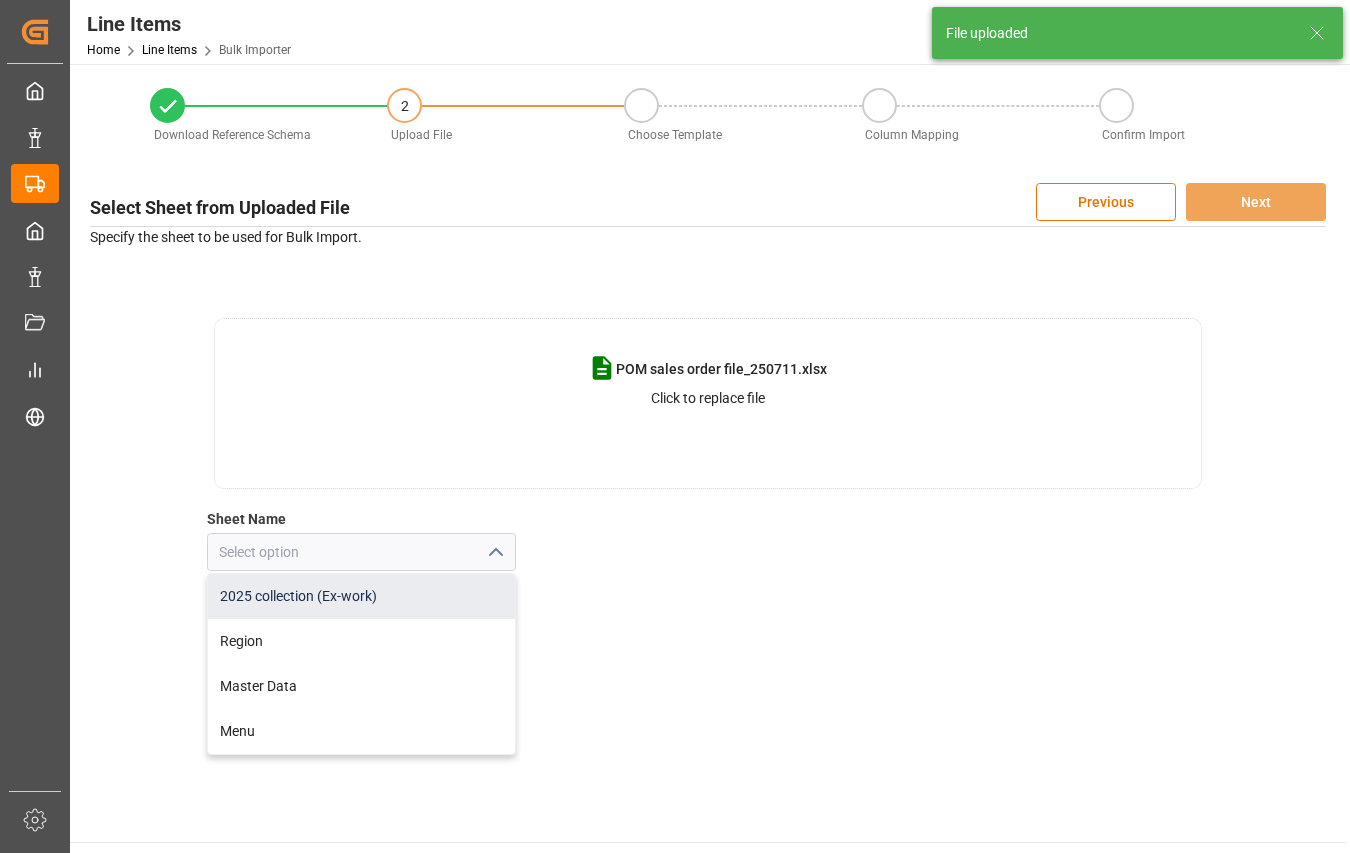 click on "2025 collection (Ex-work)" at bounding box center [361, 596] 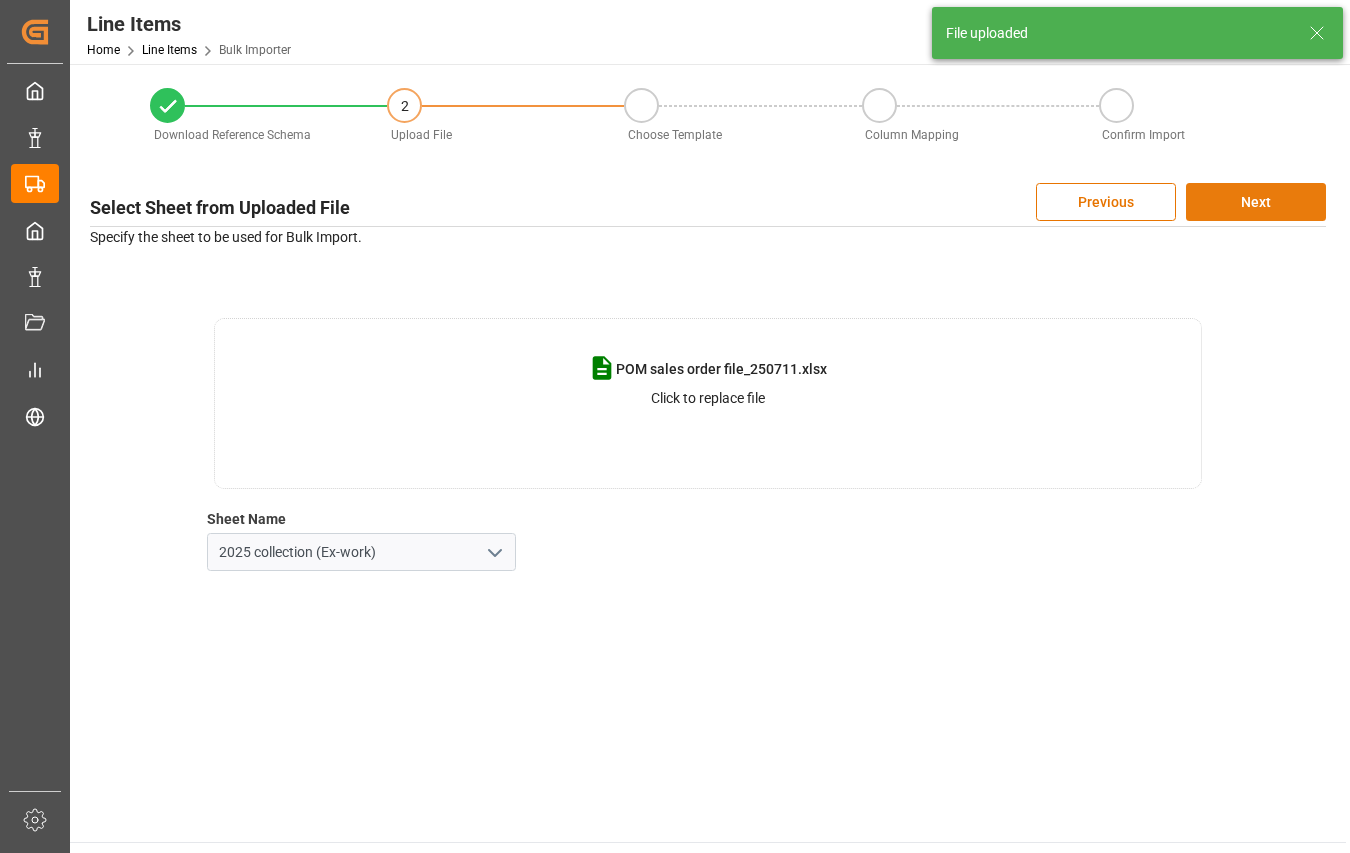 click on "Next" at bounding box center (1256, 202) 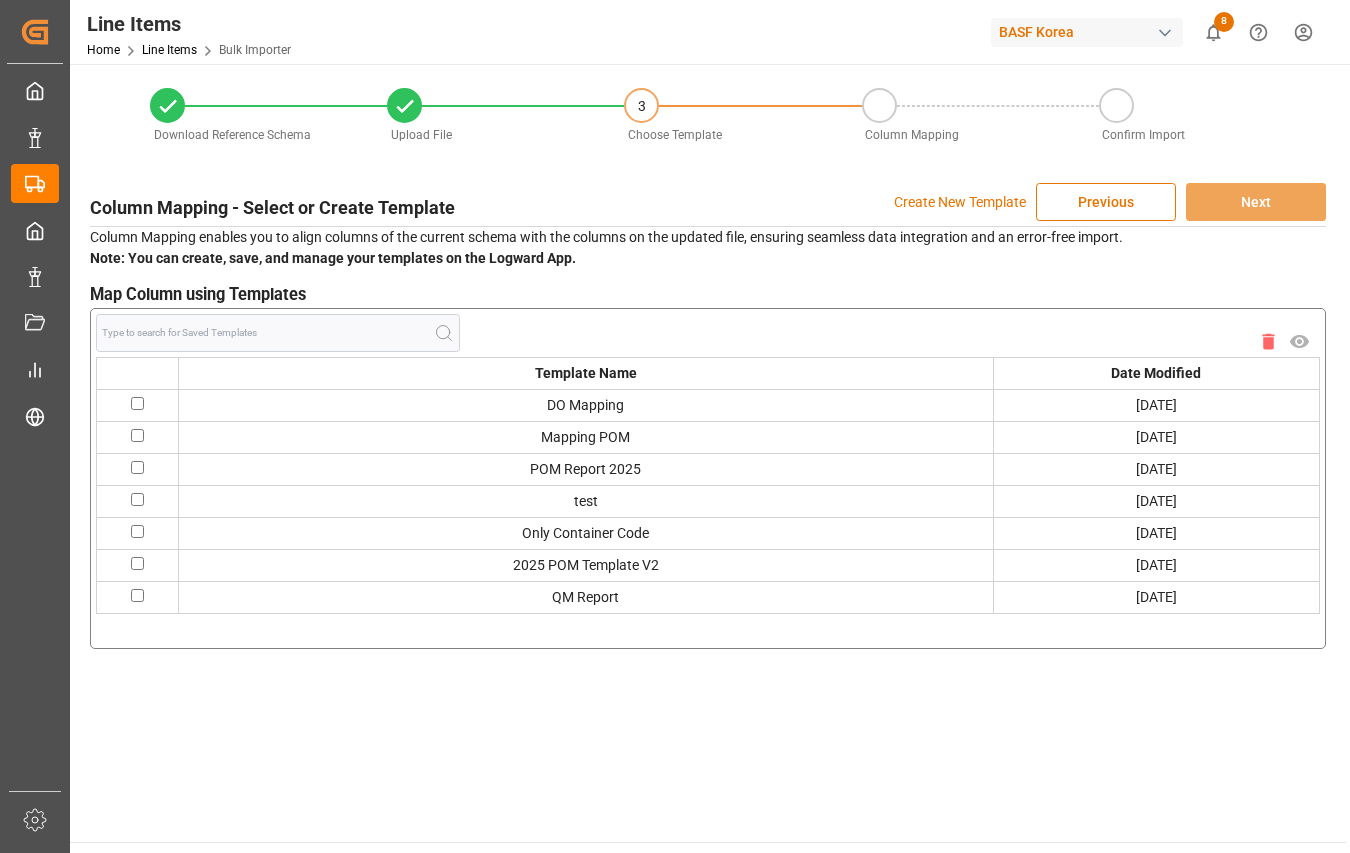 click at bounding box center [137, 563] 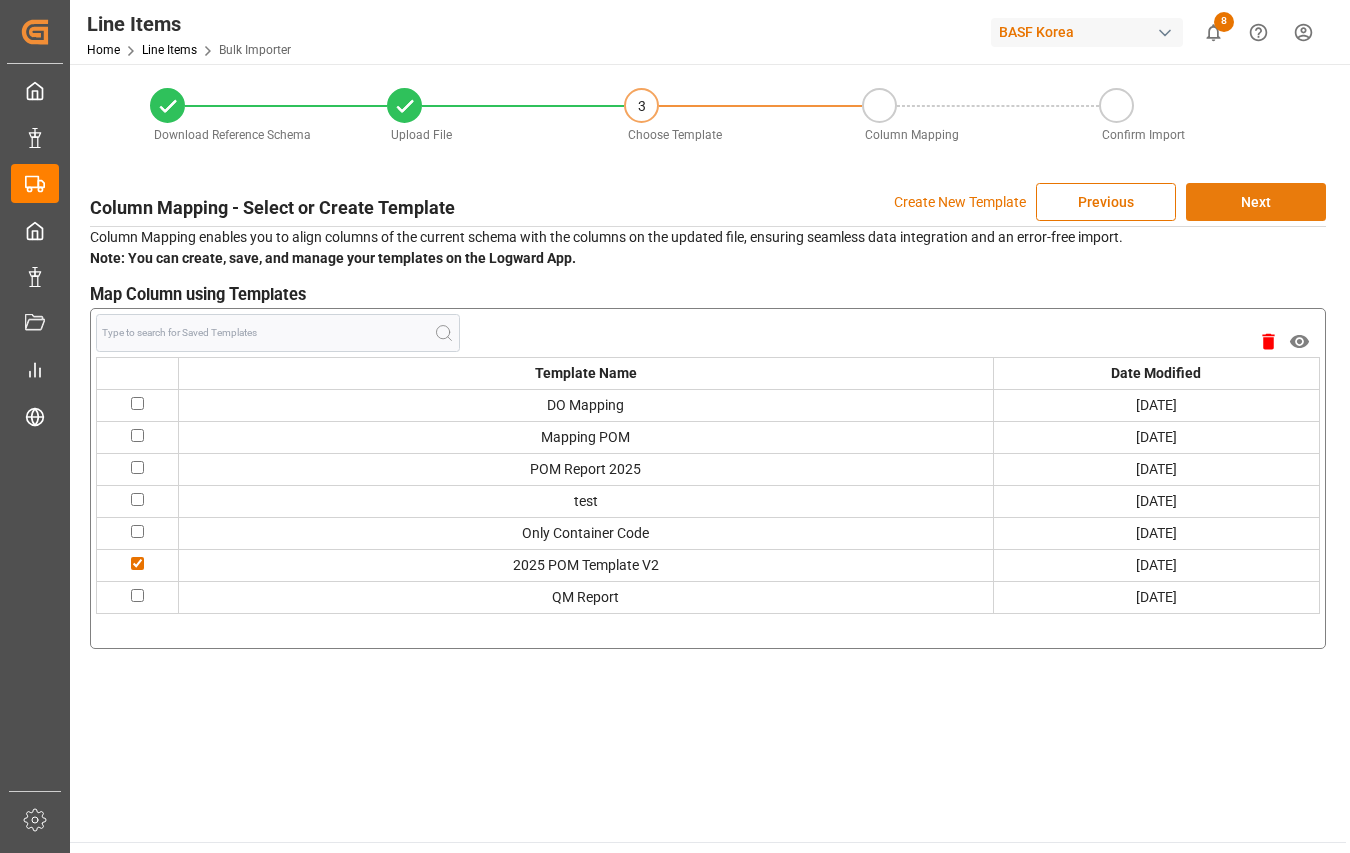 click on "Next" at bounding box center (1256, 202) 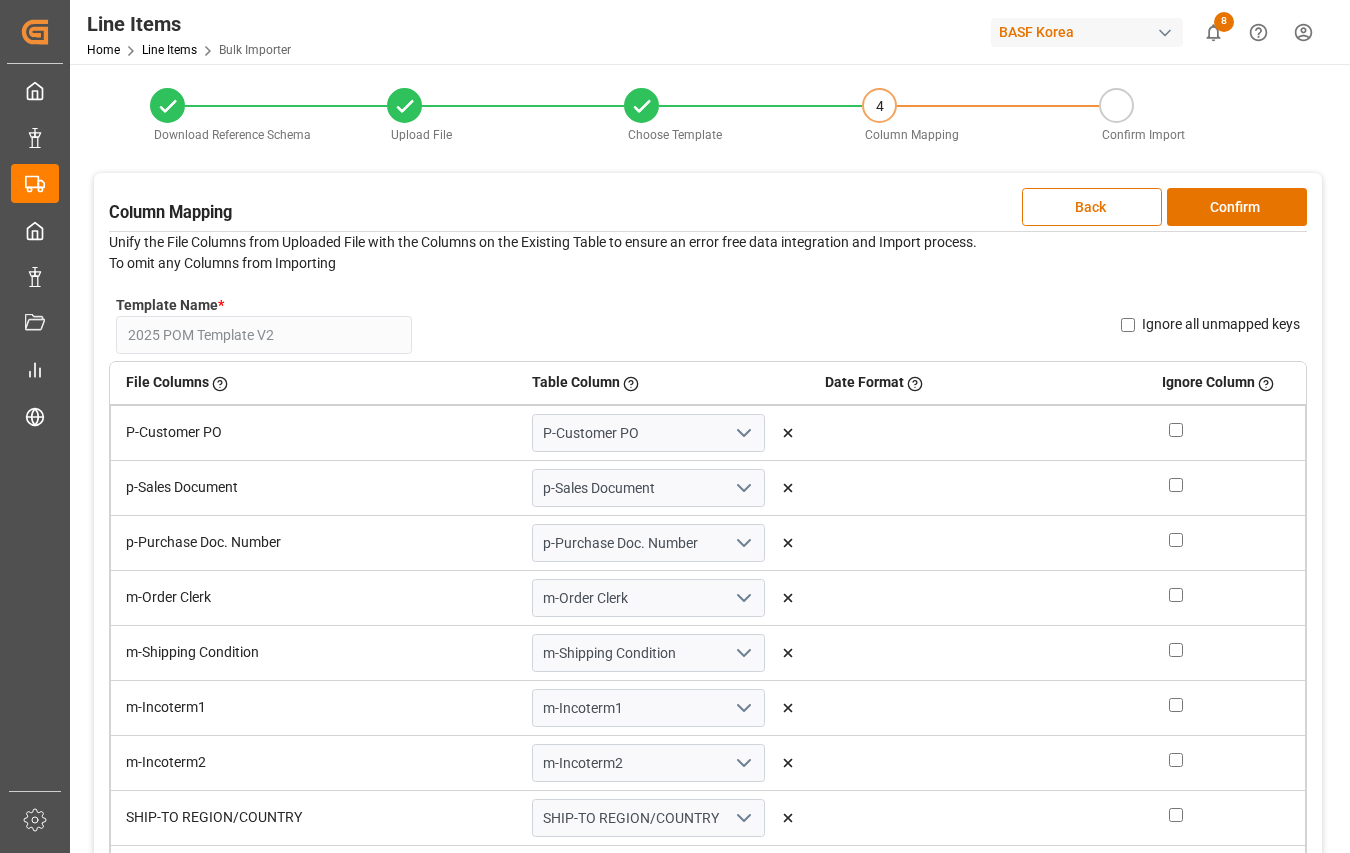 click on "Confirm" at bounding box center [1237, 207] 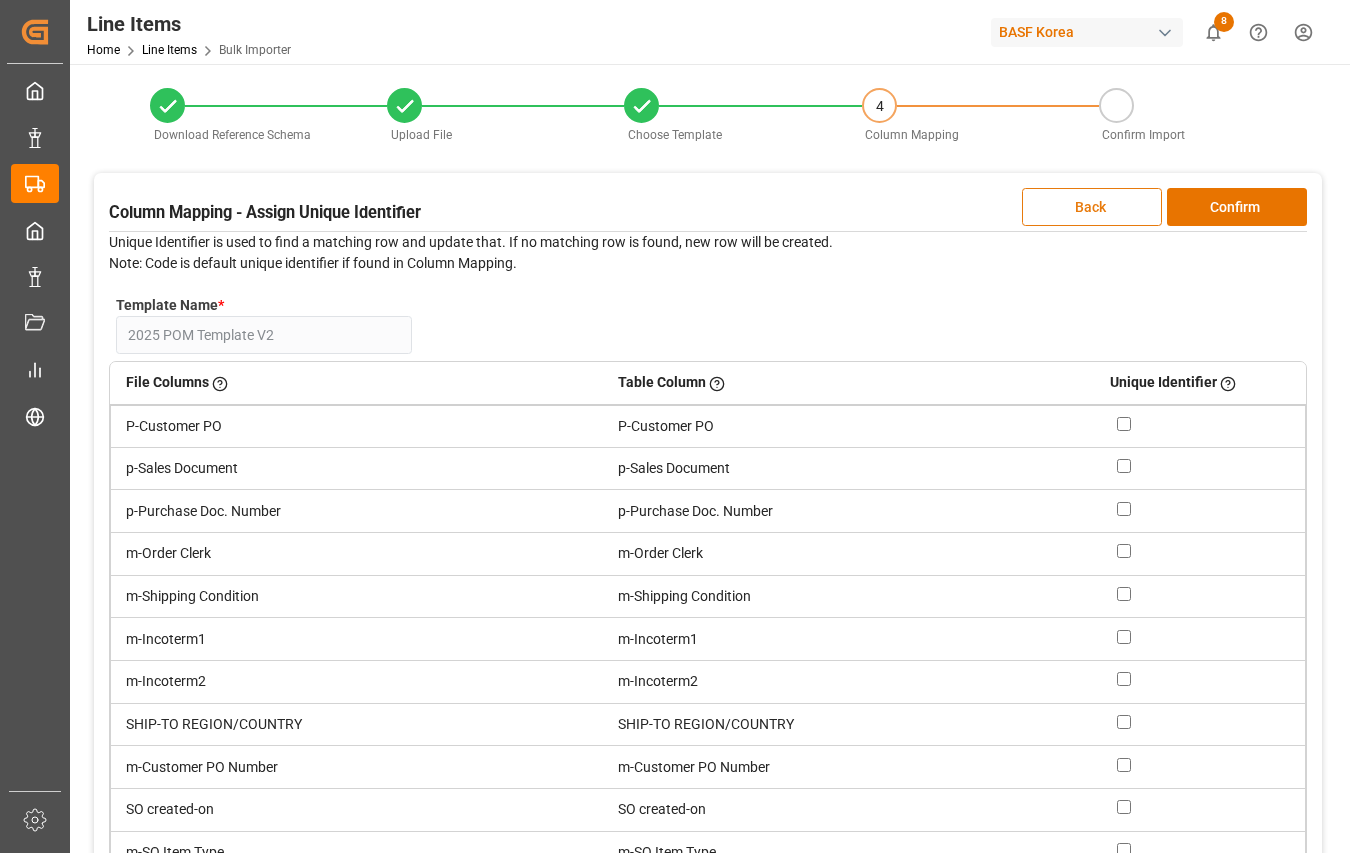click on "Back" at bounding box center [1092, 207] 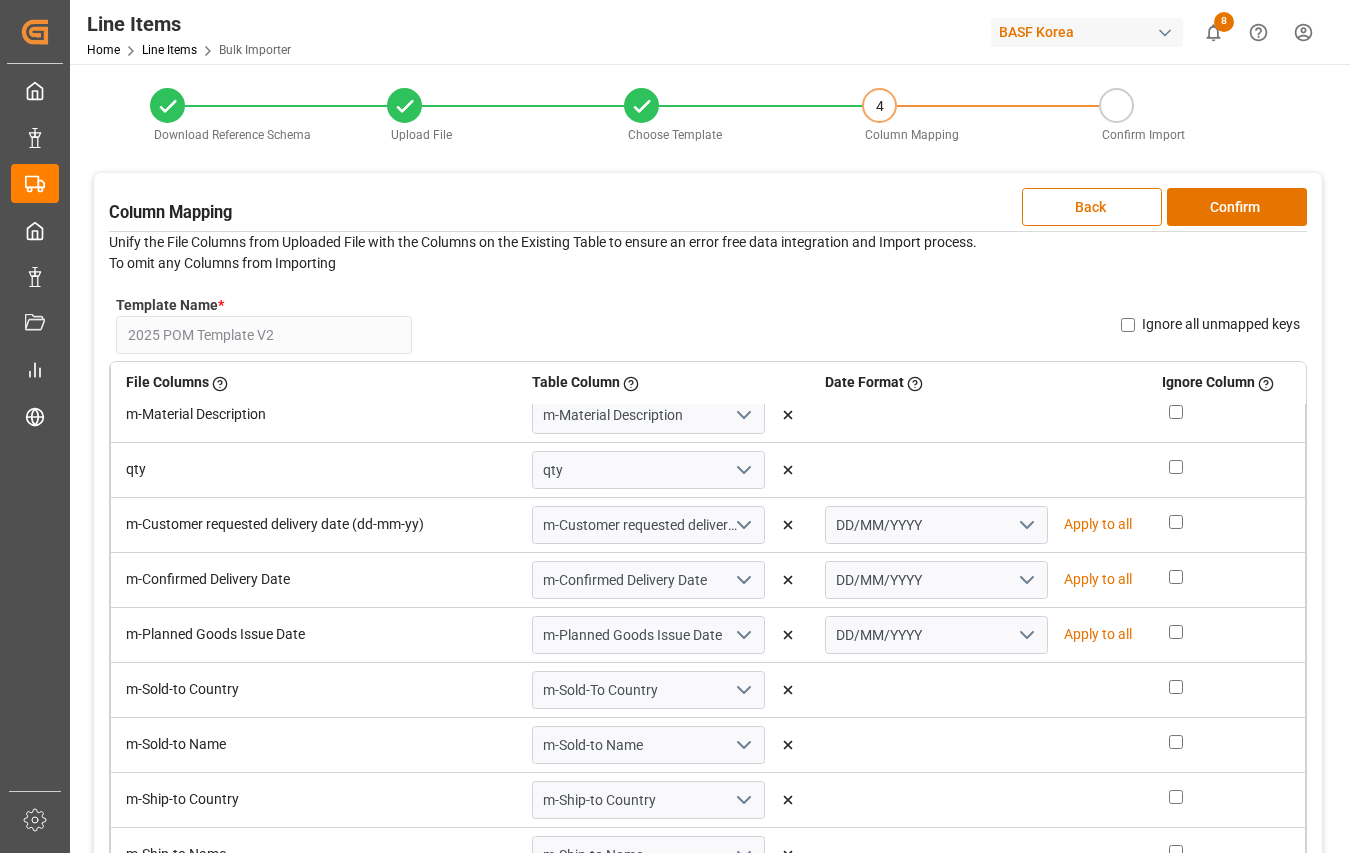 scroll, scrollTop: 800, scrollLeft: 0, axis: vertical 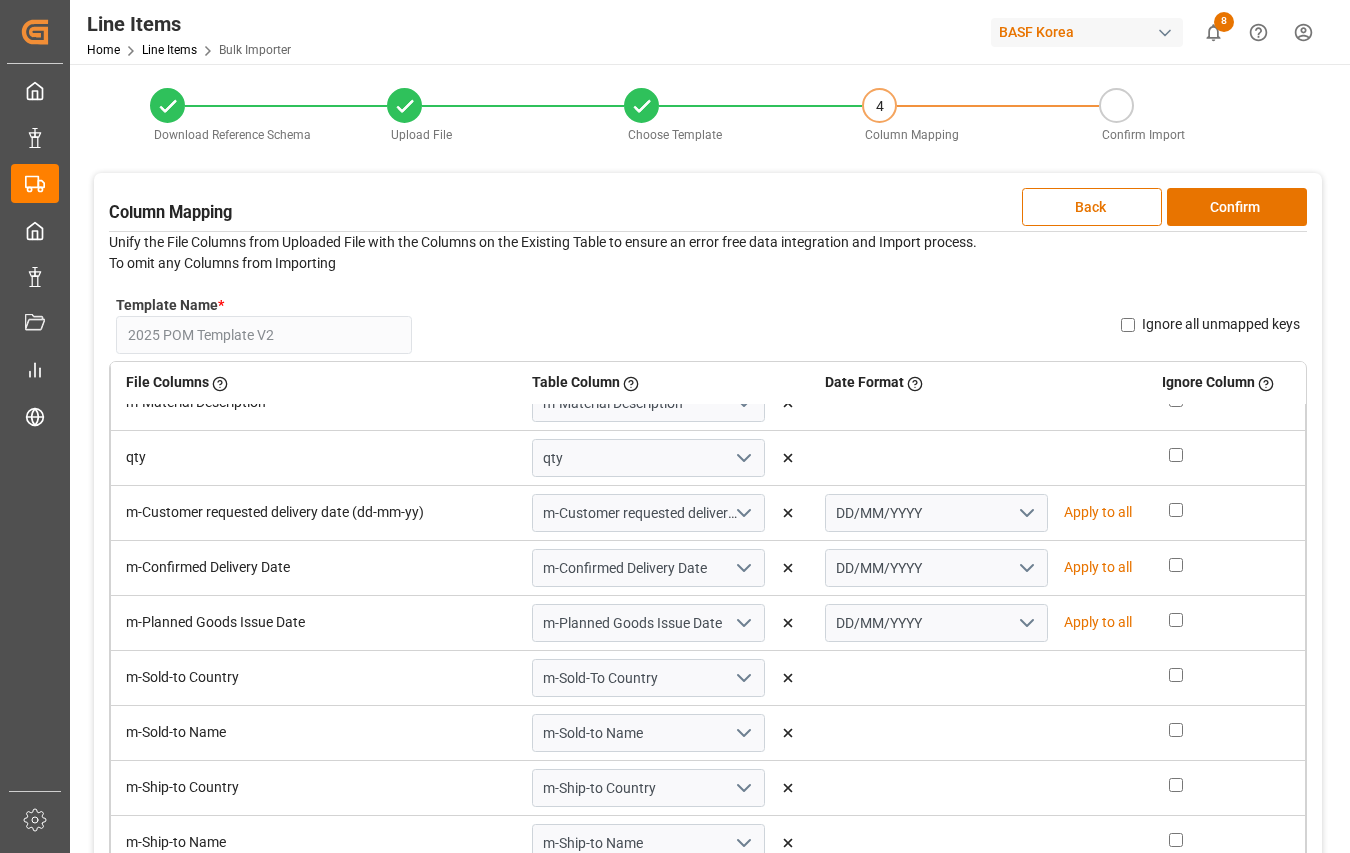 click on "Apply to all" at bounding box center [1098, 512] 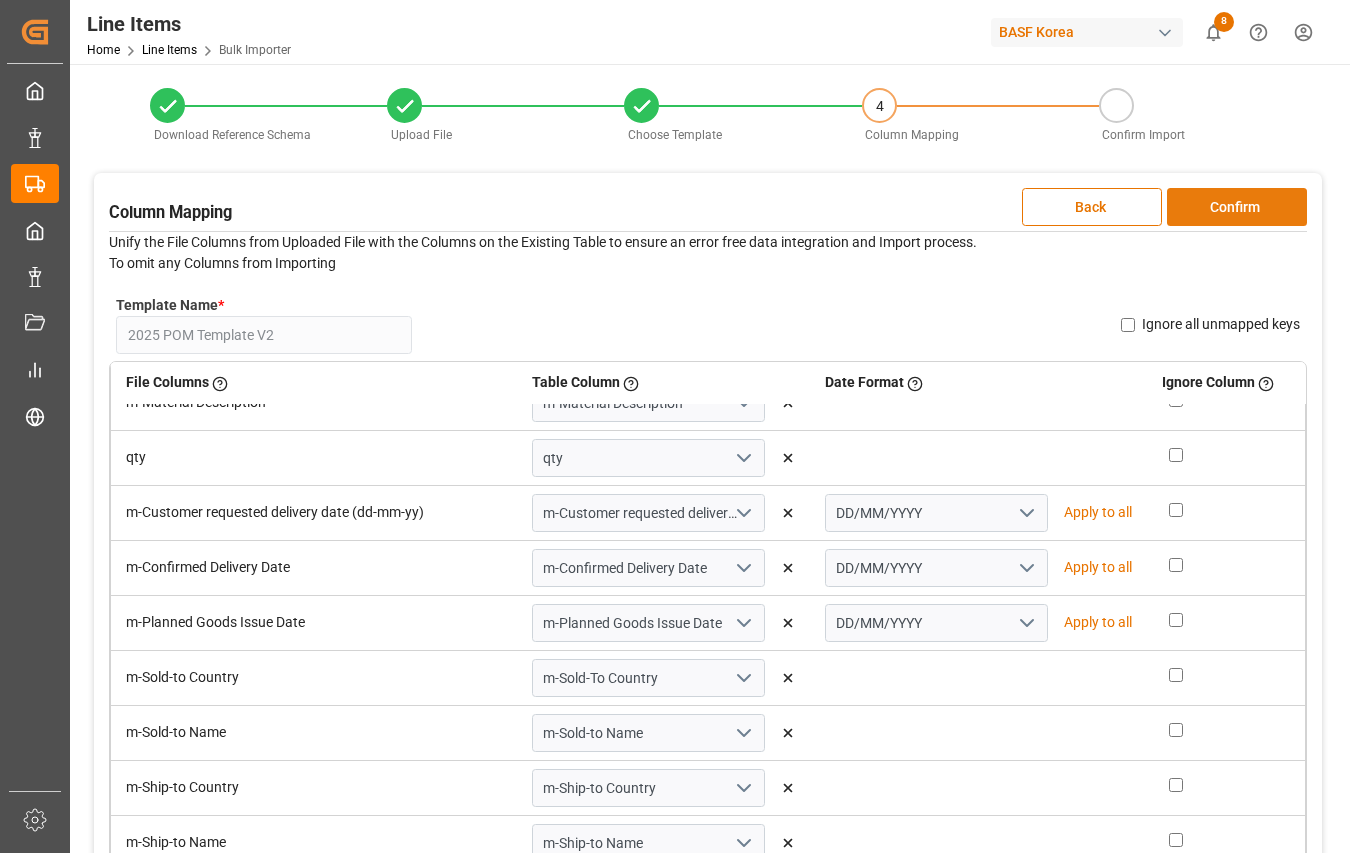 click on "Confirm" at bounding box center (1237, 207) 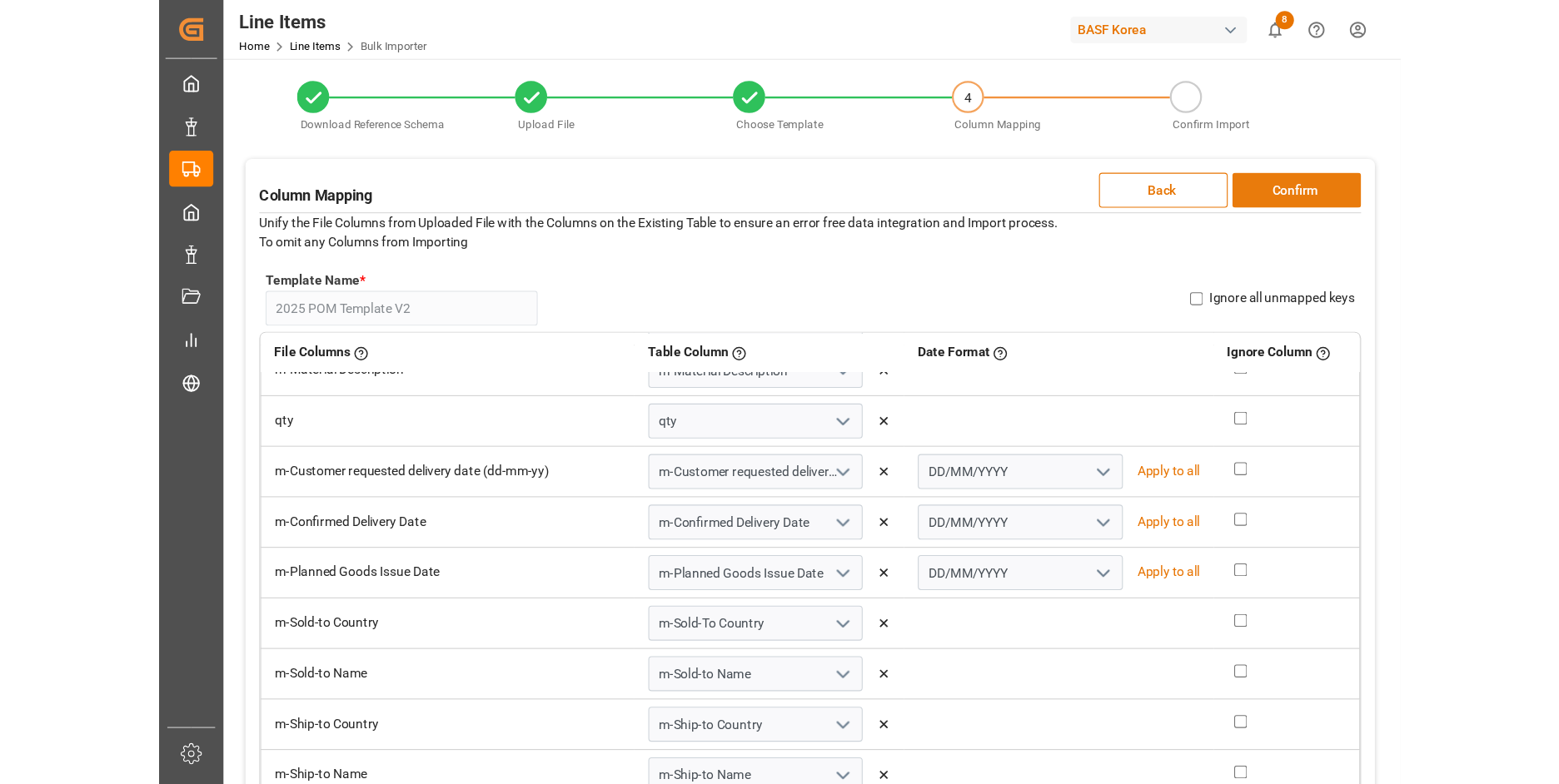 scroll, scrollTop: 532, scrollLeft: 0, axis: vertical 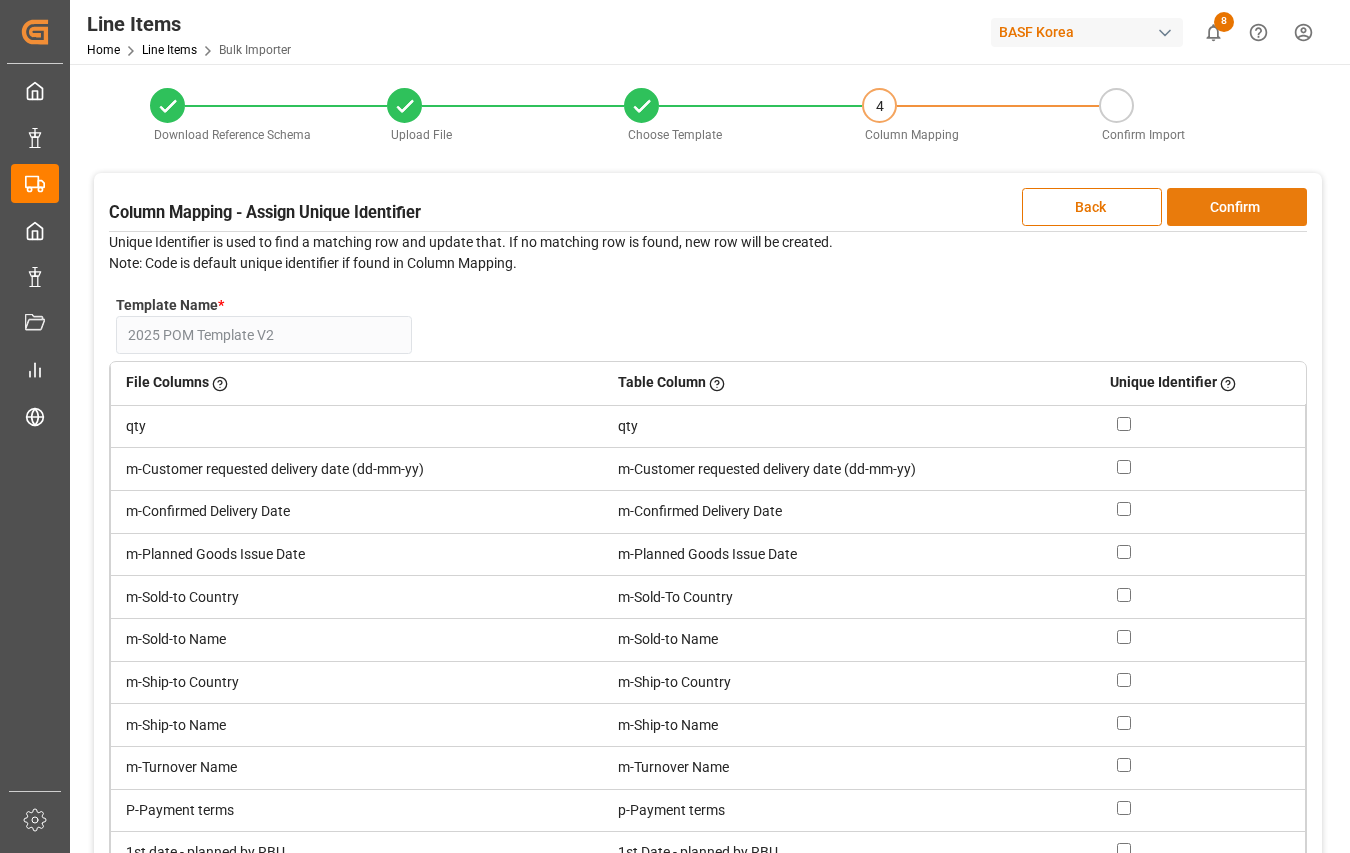 click on "Confirm" at bounding box center (1237, 207) 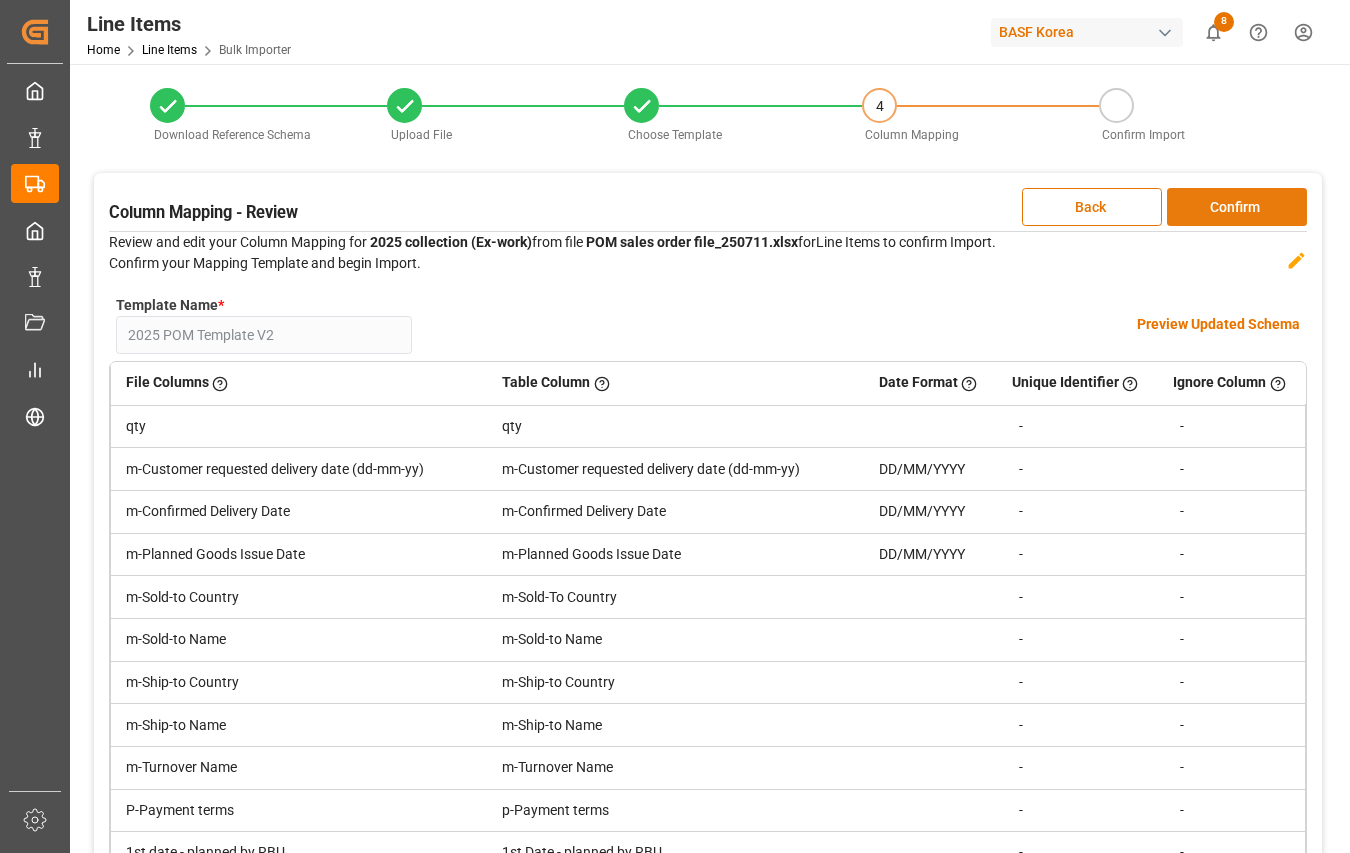 click on "Confirm" at bounding box center (1237, 207) 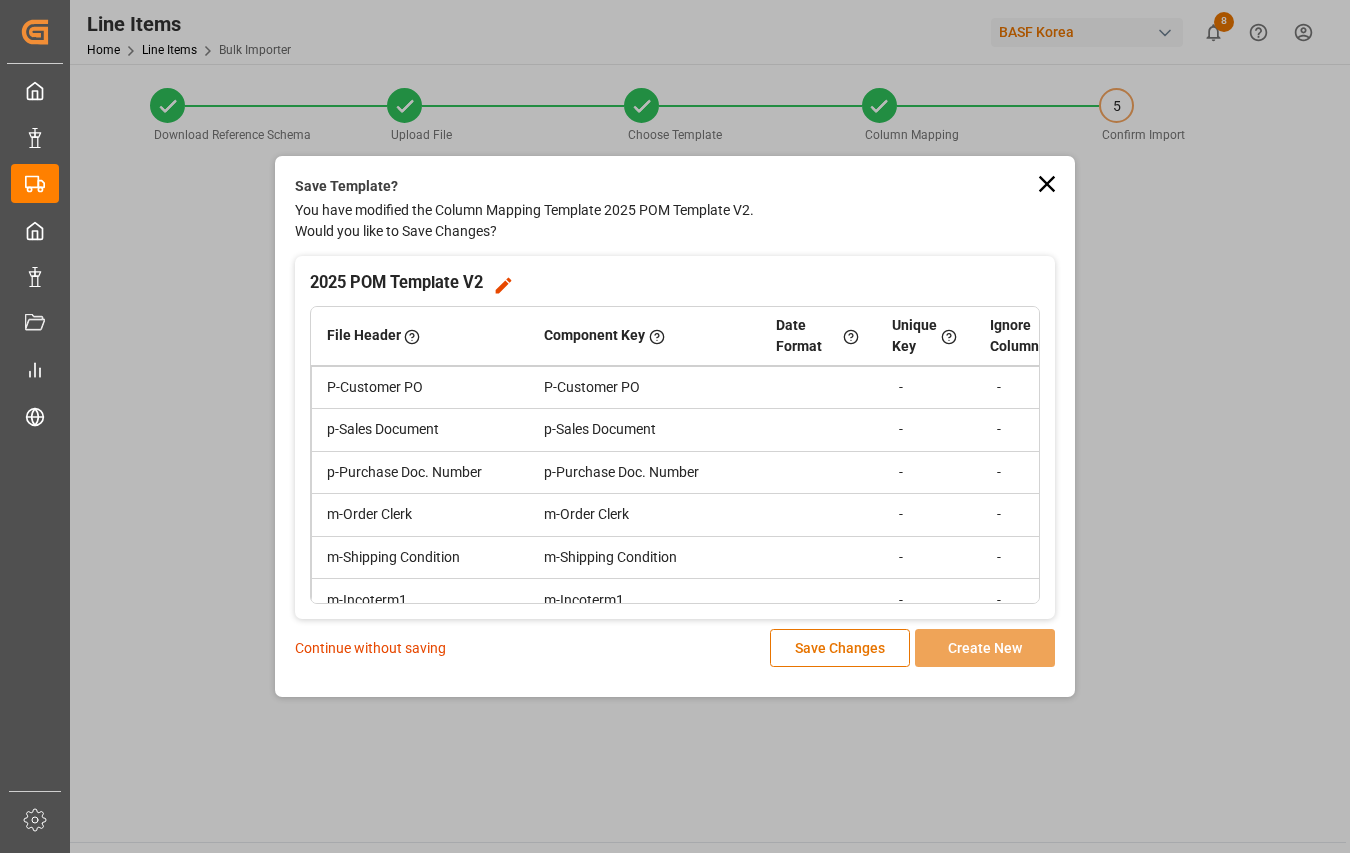 click on "Continue without saving" at bounding box center [370, 648] 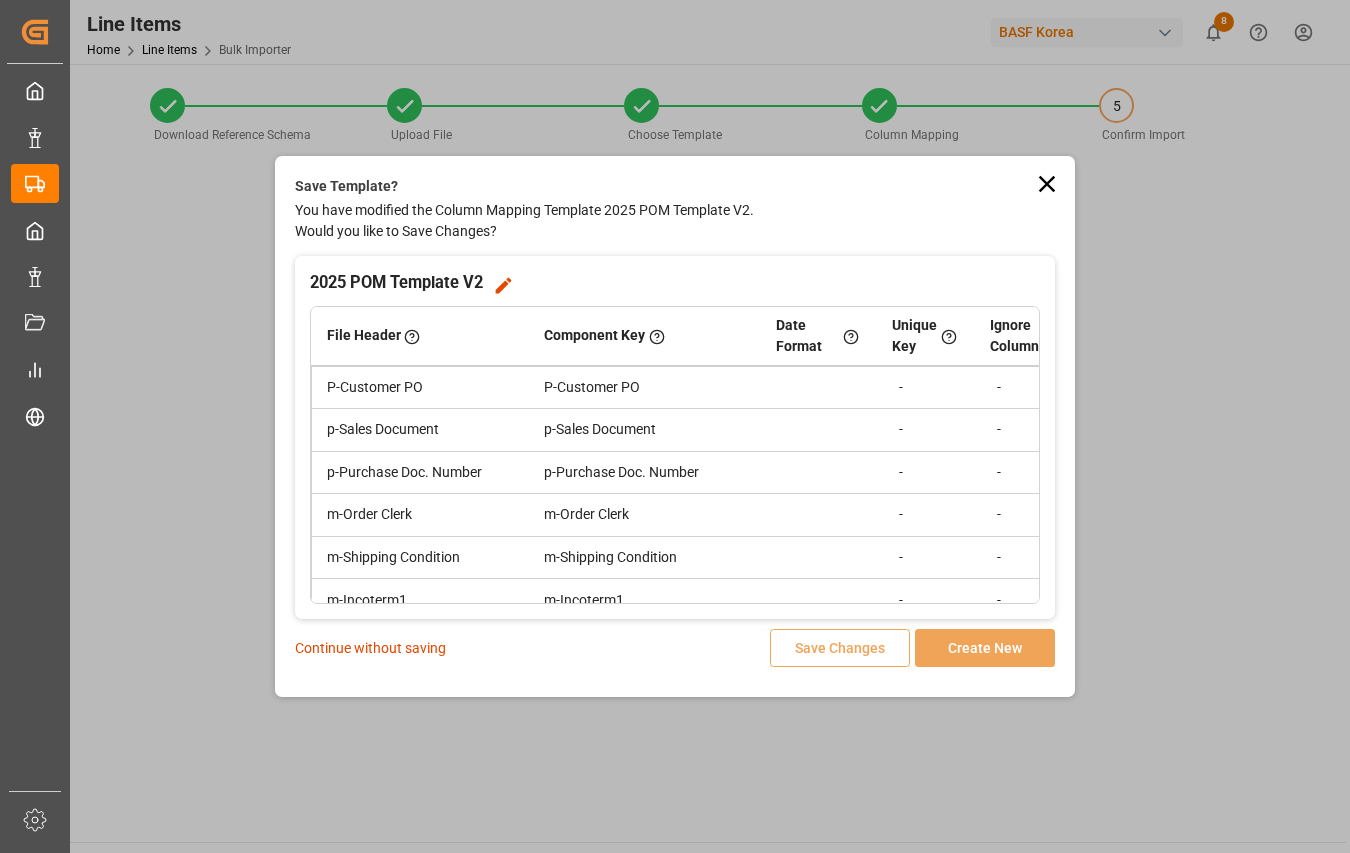 click on "Continue without saving" at bounding box center [370, 648] 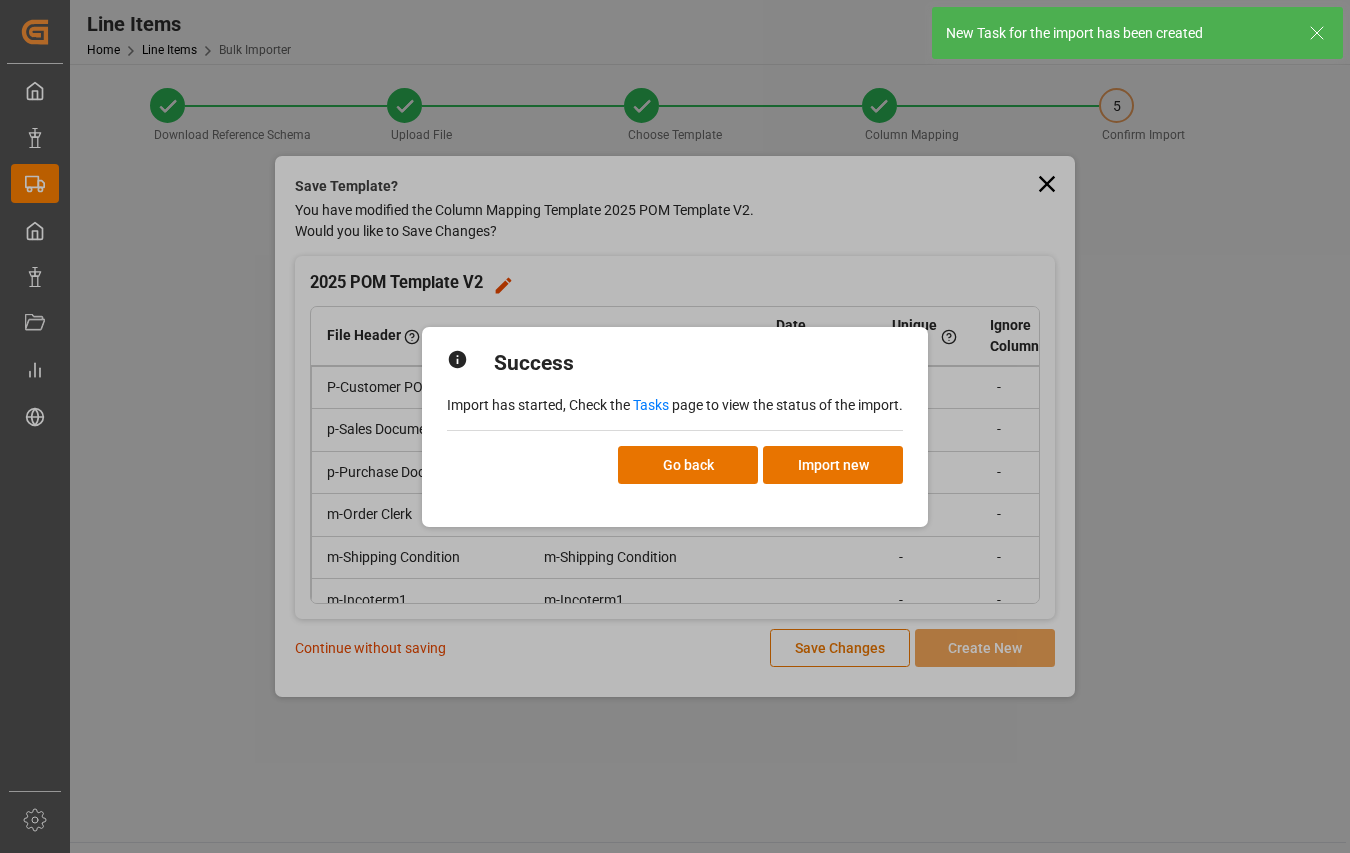 click on "Success Import has started, Check the   Tasks   page to view the status of the import. Go back Import new" at bounding box center [675, 426] 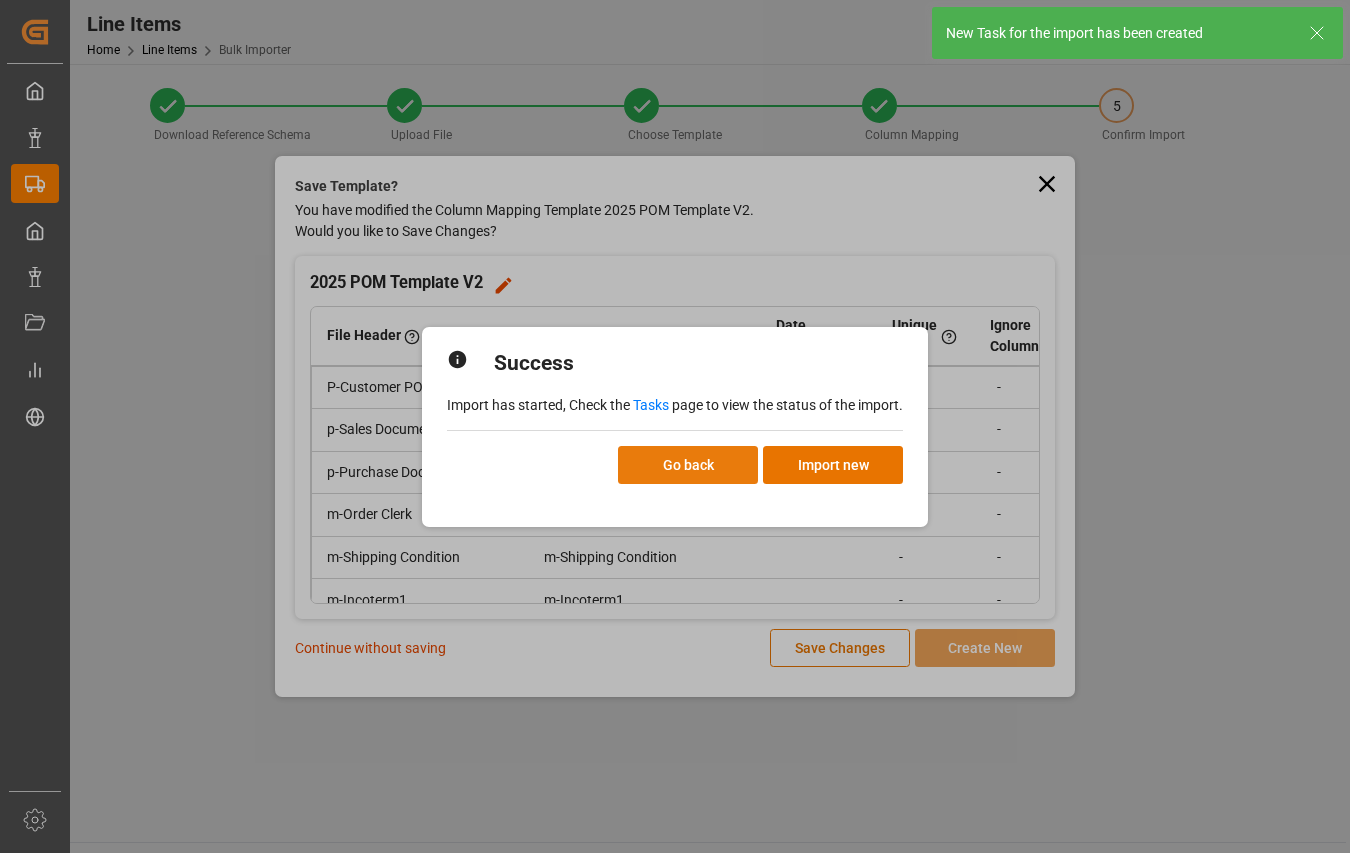 click on "Go back" at bounding box center (688, 465) 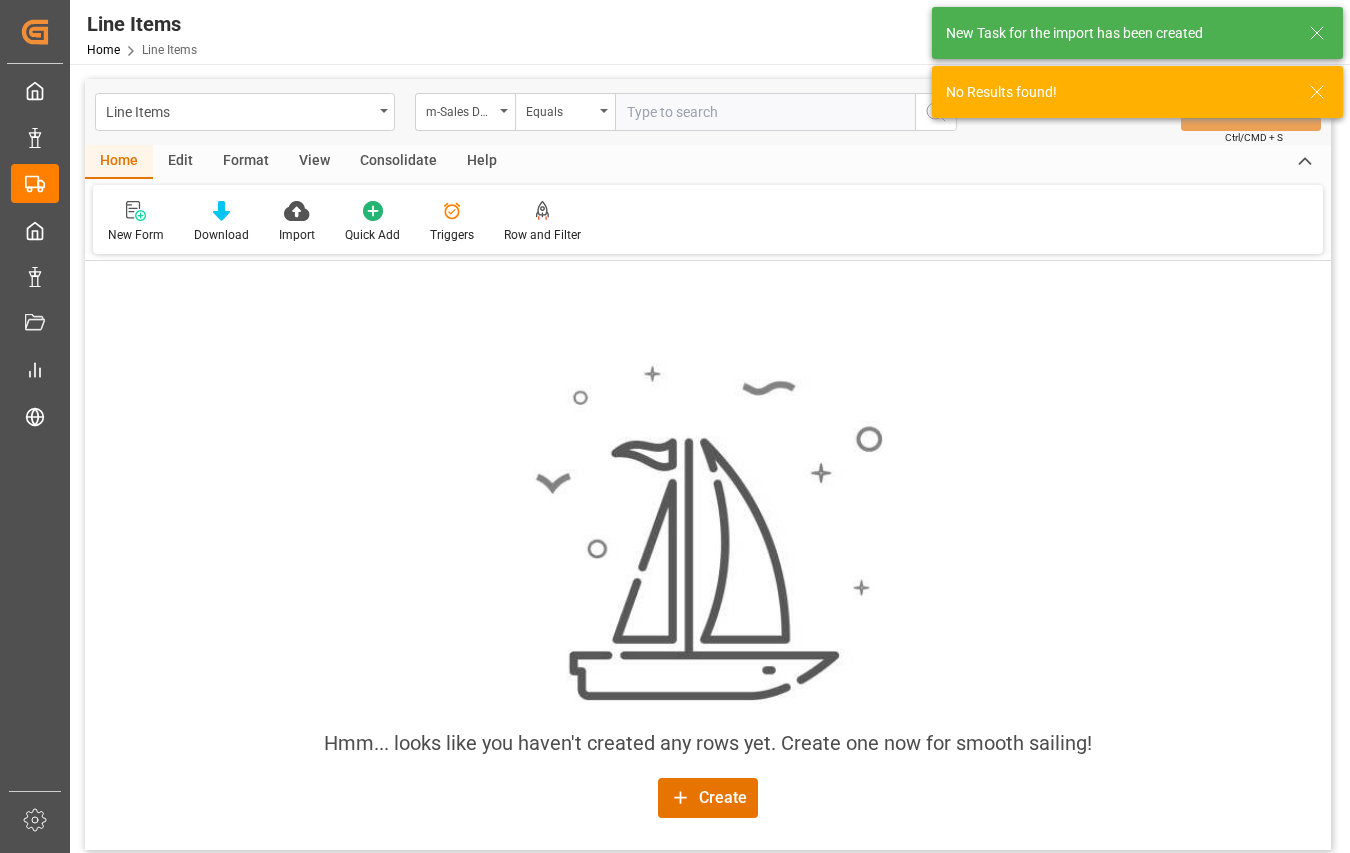click 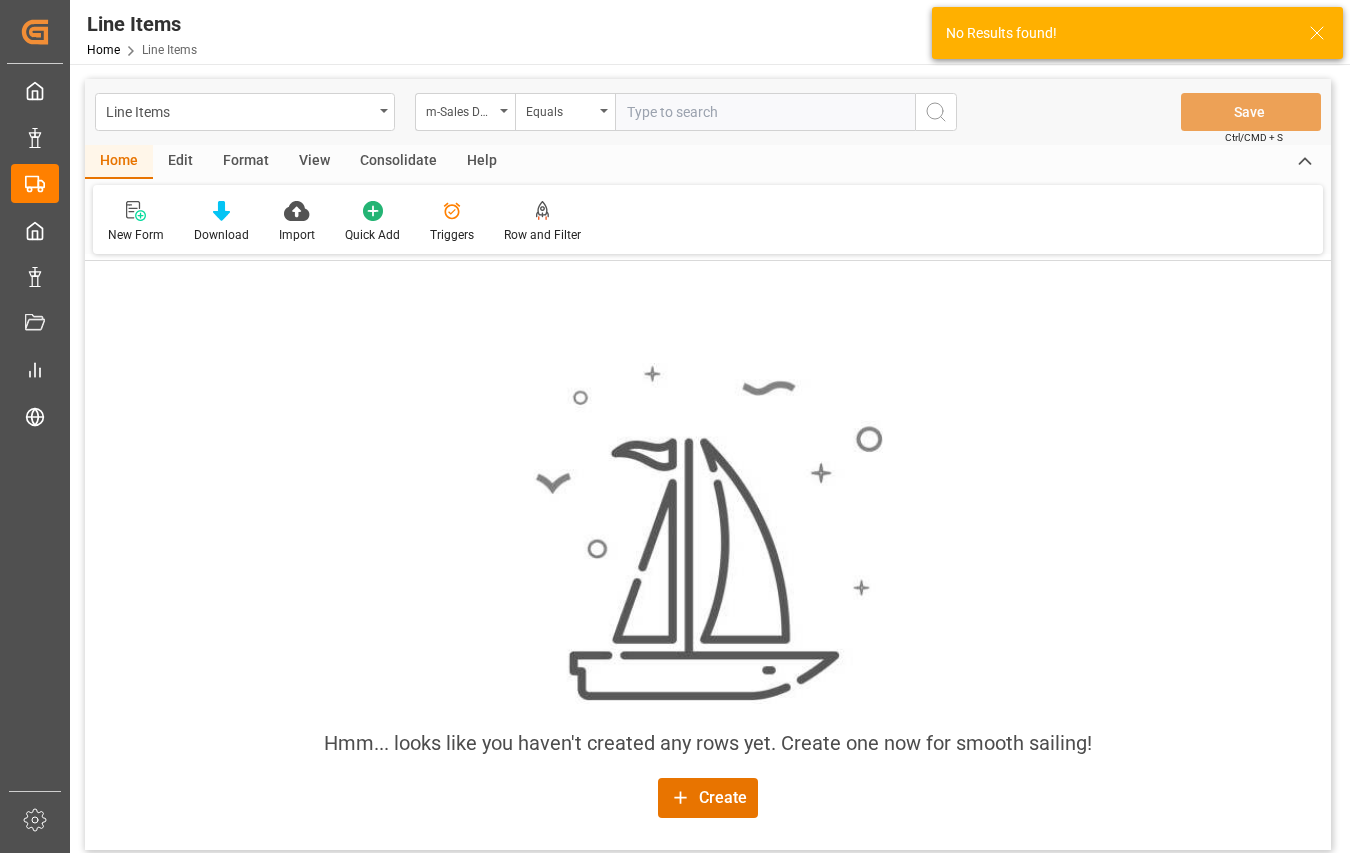click 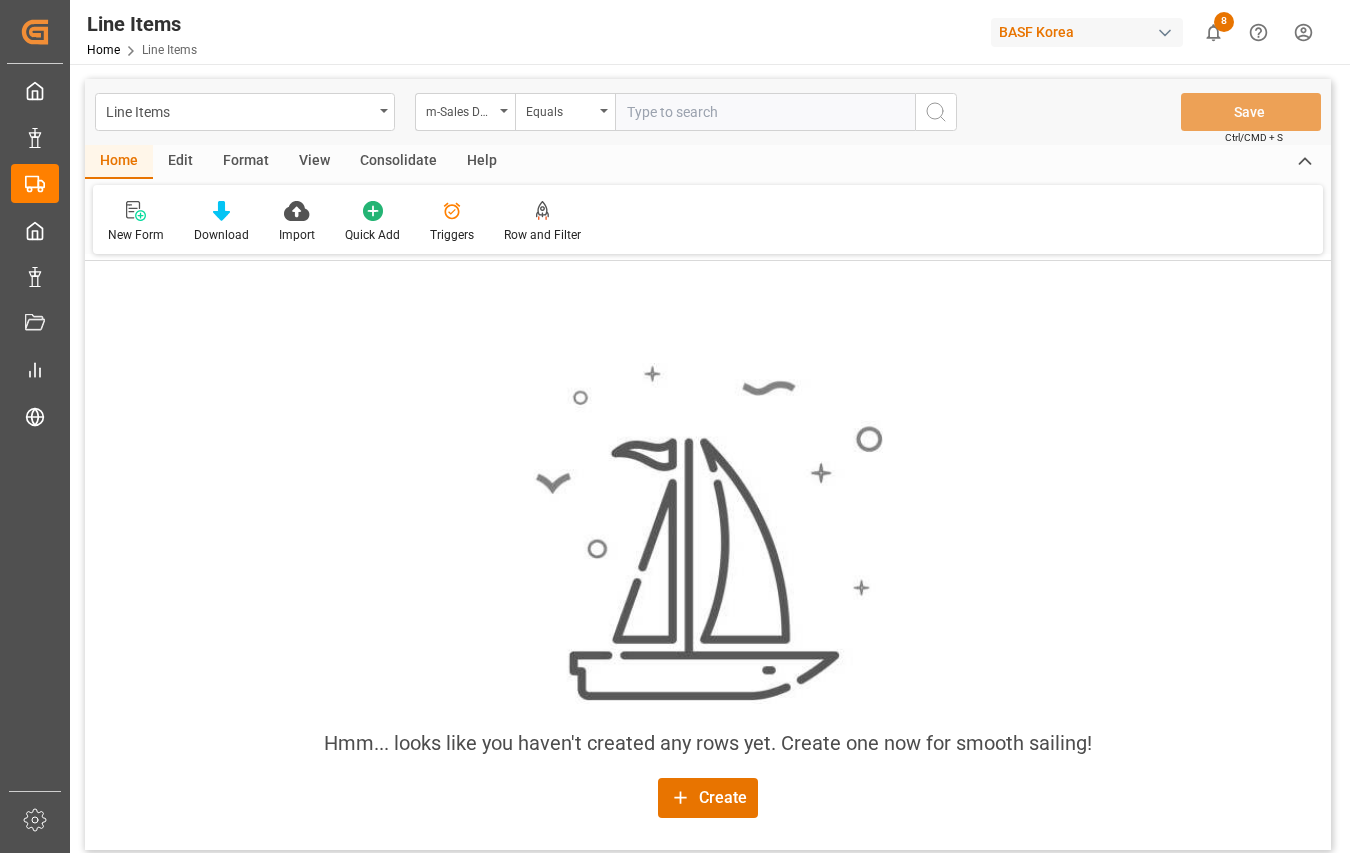 click on "Created by potrace 1.15, written by [PERSON_NAME] [DATE]-[DATE] Created by potrace 1.15, written by [PERSON_NAME] [DATE]-[DATE] My Cockpit My Cockpit Master Data Master Data Tracking DB Tracking DB Domestic Orders Domestic Orders Data Management Data Management Document Management Document Management My Reports My Reports Freebies Freebies Sidebar Settings Back to main menu Line Items Home Line Items BASF Korea 8 Notifications Only show unread All Mark all categories read Uploads Mark all as read Whs Transaction a minute ago 1638 number of rows uploaded Line Items 2 minutes ago Bulk import failed Transport Orders 3 minutes ago 1030 number of rows uploaded Line Items [DATE] 2837 number of rows uploaded Whs Transaction [DATE] Bulk import failed Line Items [DATE] Bulk import failed Transport Orders [DATE] 989 number of rows uploaded Whs Transaction [DATE] Bulk import failed Line Items m-Sales Document Equals Save Ctrl/CMD + S Home Edit Format View Consolidate Help New Form Download Import Quick Add" at bounding box center [675, 426] 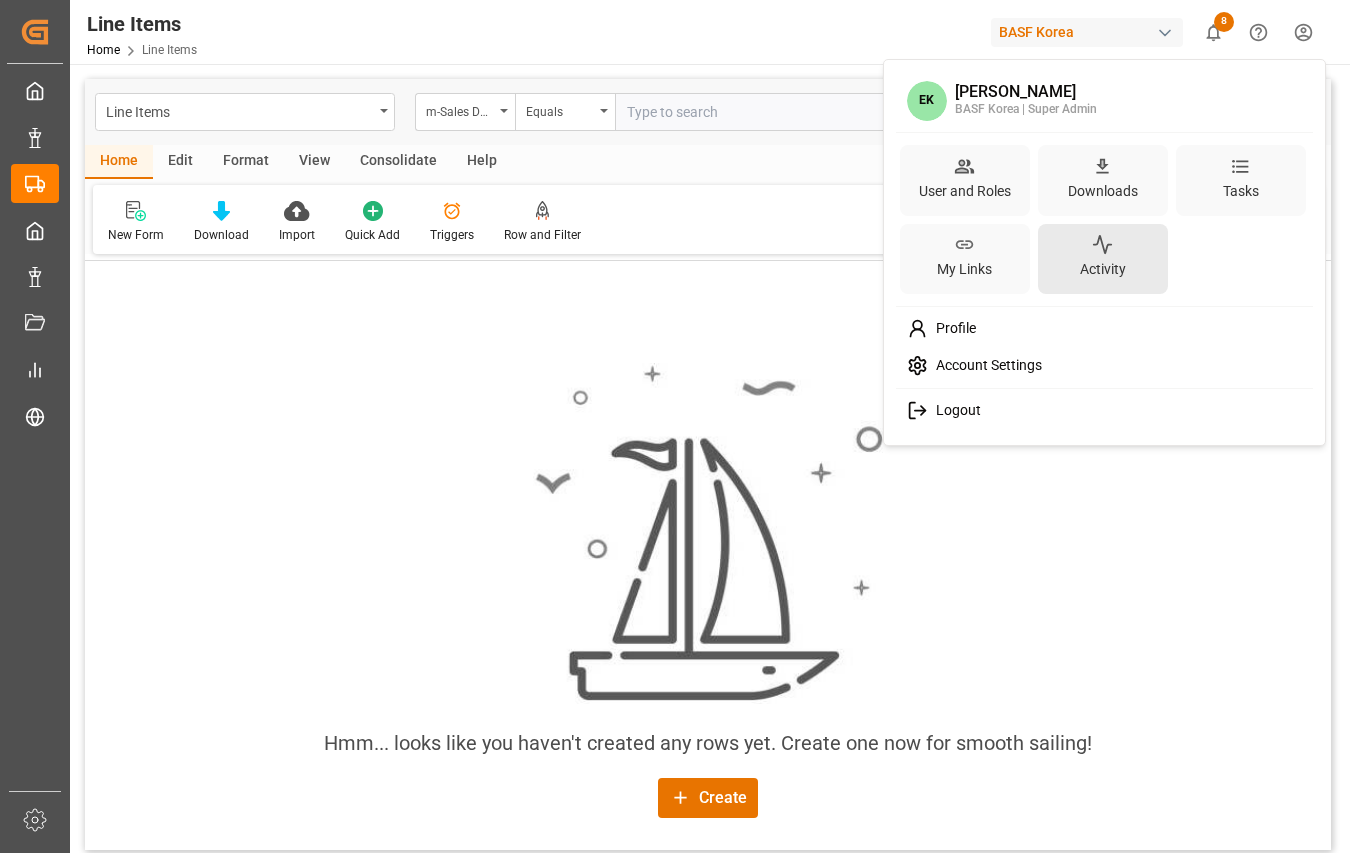 click on "Activity" at bounding box center (1103, 259) 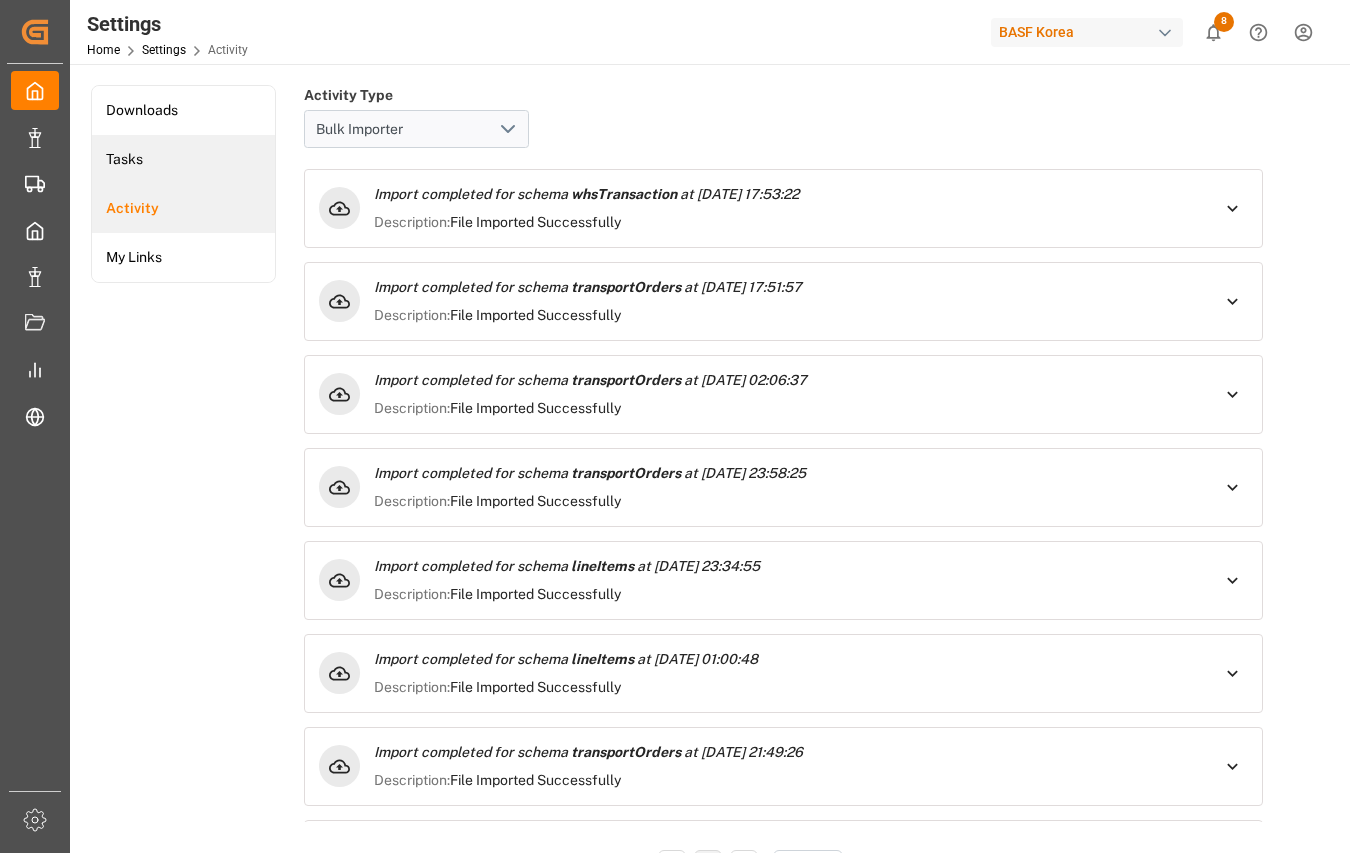click on "Tasks" at bounding box center (183, 159) 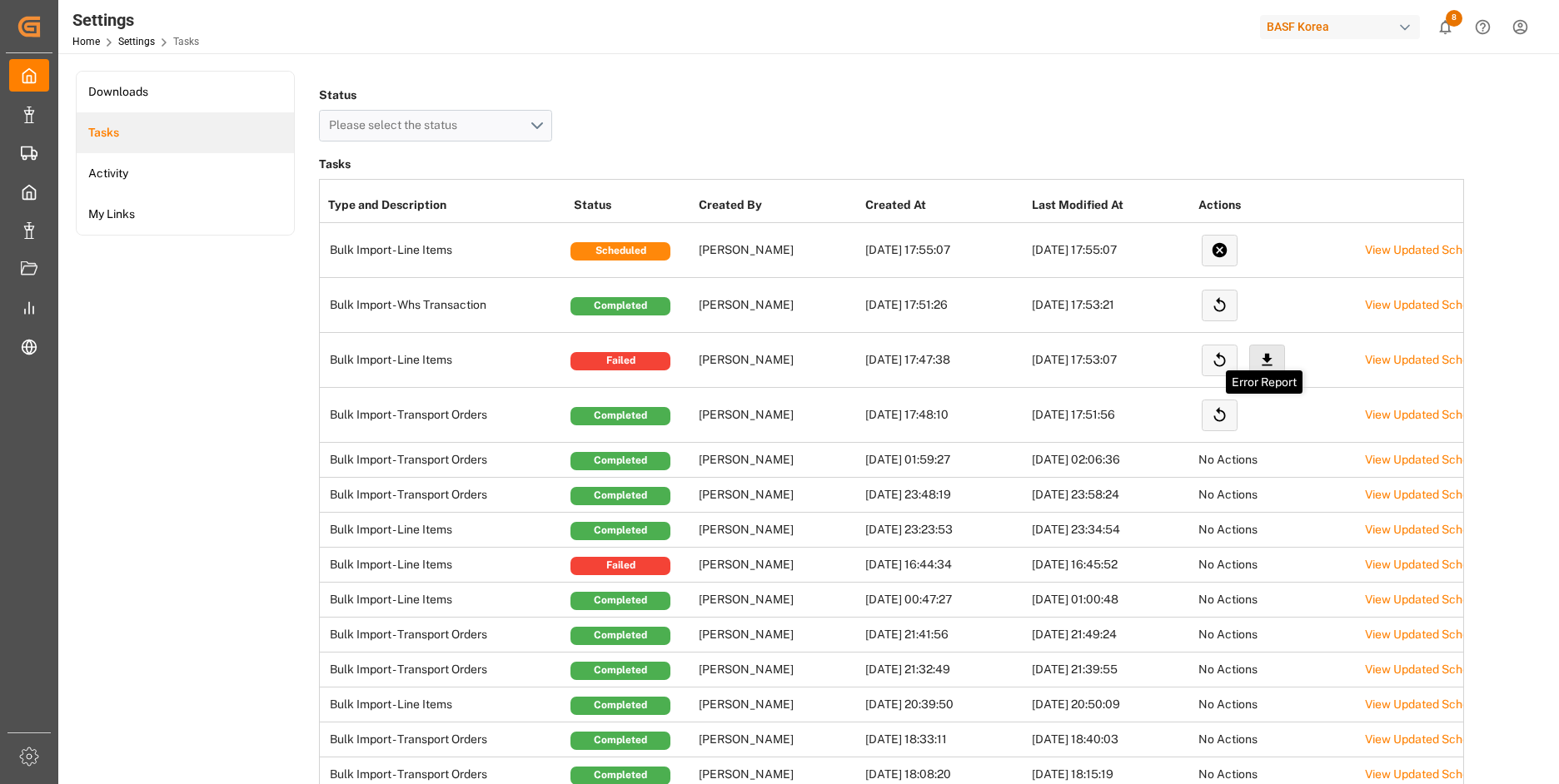 click 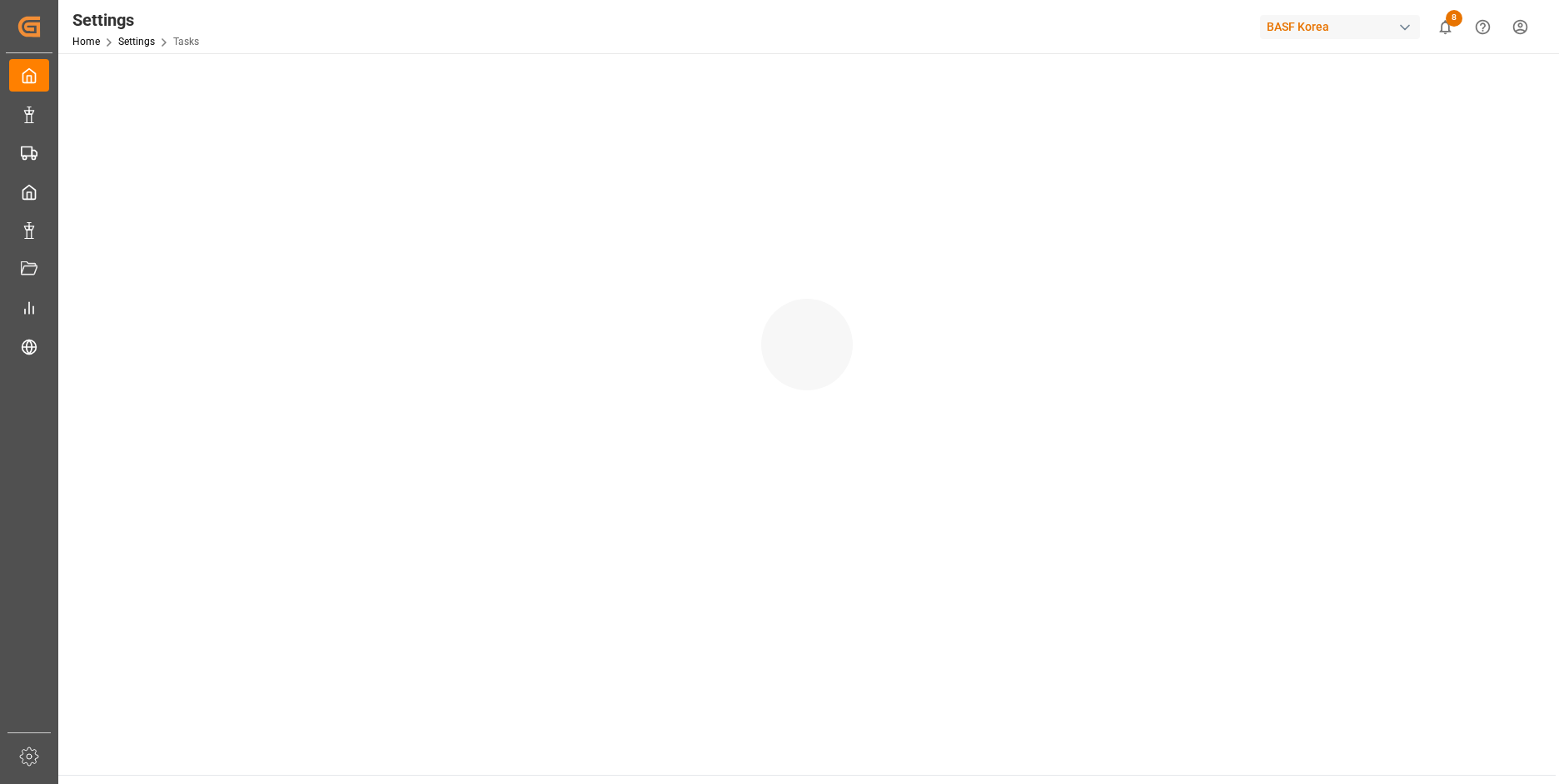 scroll, scrollTop: 0, scrollLeft: 0, axis: both 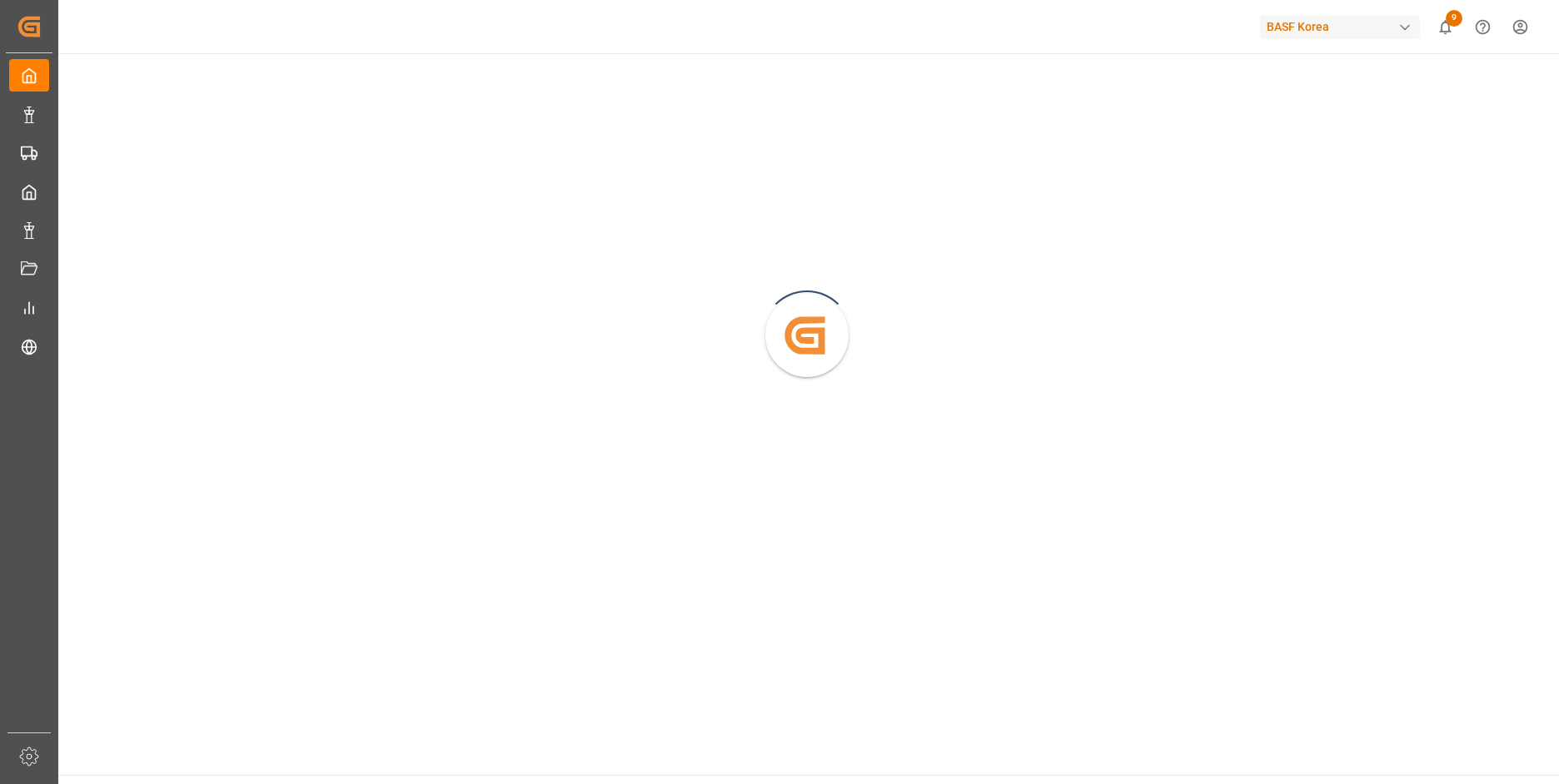 click on "Created by potrace 1.15, written by Peter Selinger 2001-2017 Created by potrace 1.15, written by Peter Selinger 2001-2017 My Cockpit My Cockpit Master Data Master Data Tracking DB Tracking DB Domestic Orders Domestic Orders Data Management Data Management Document Management Document Management My Reports My Reports Freebies Freebies Sidebar Settings Back to main menu BASF Korea 9 Notifications Only show unread All Mark all categories read Created by potrace 1.15, written by Peter Selinger 2001-2017 Created by potrace 1.15, written by Peter Selinger 2001-2017 ©  2025  Logward. All rights reserved. Version 1.1.82 Company Home About Us Partnerships Get in Touch Legal Imprint Privacy Policy Contact support@logward.com +49 40 239 692 540 Rödingsmarkt 9, 20459, Hamburg, Germany Click here to exit role preview. By clicking "Accept All Cookies”,  you agree to the storing of first and third-party cookies on your device to enhance site navigation,  analyze site usage,  and assist in our marketing efforts. Profile" at bounding box center (780, 392) 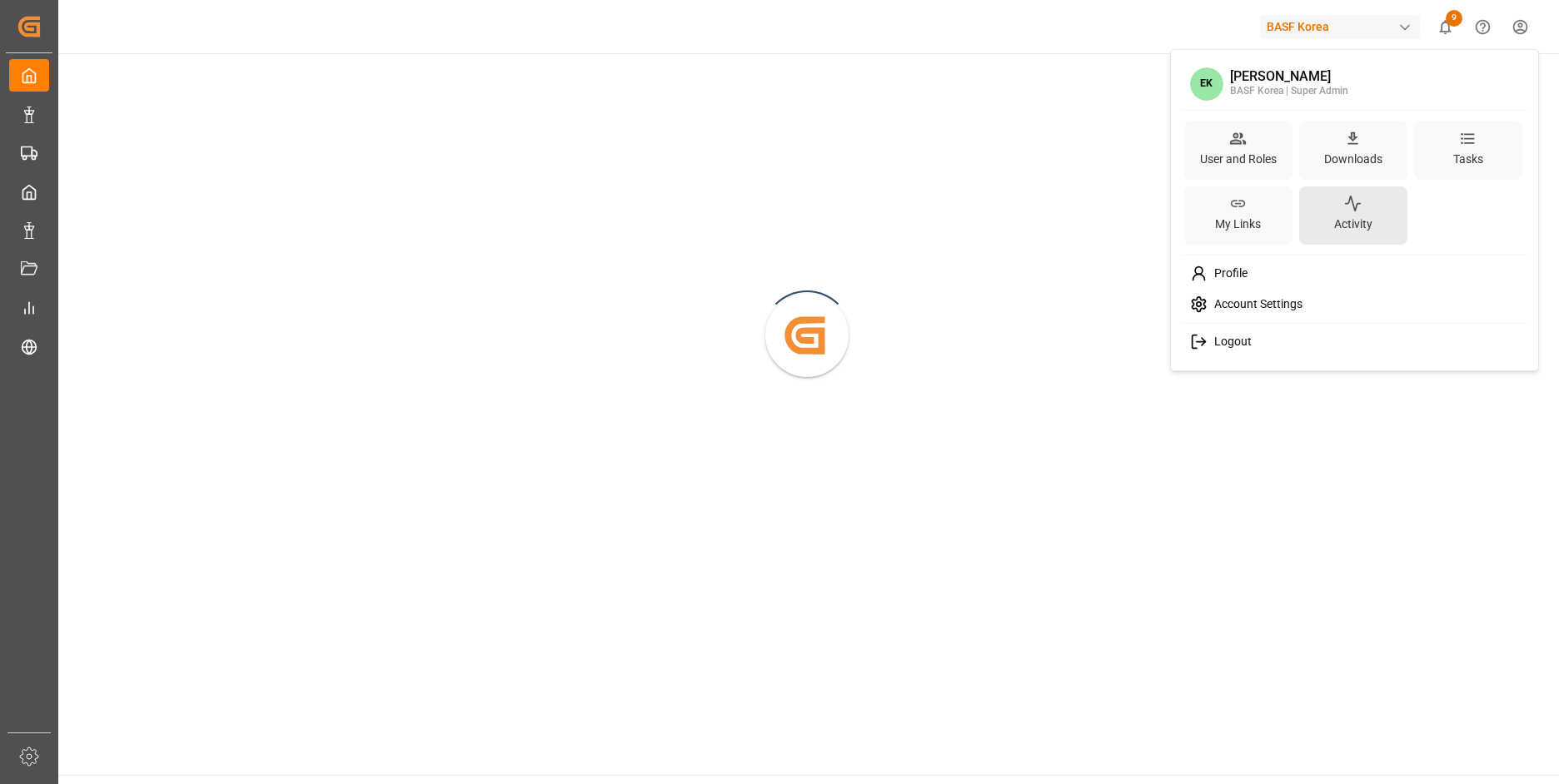 click on "Activity" at bounding box center (1353, 224) 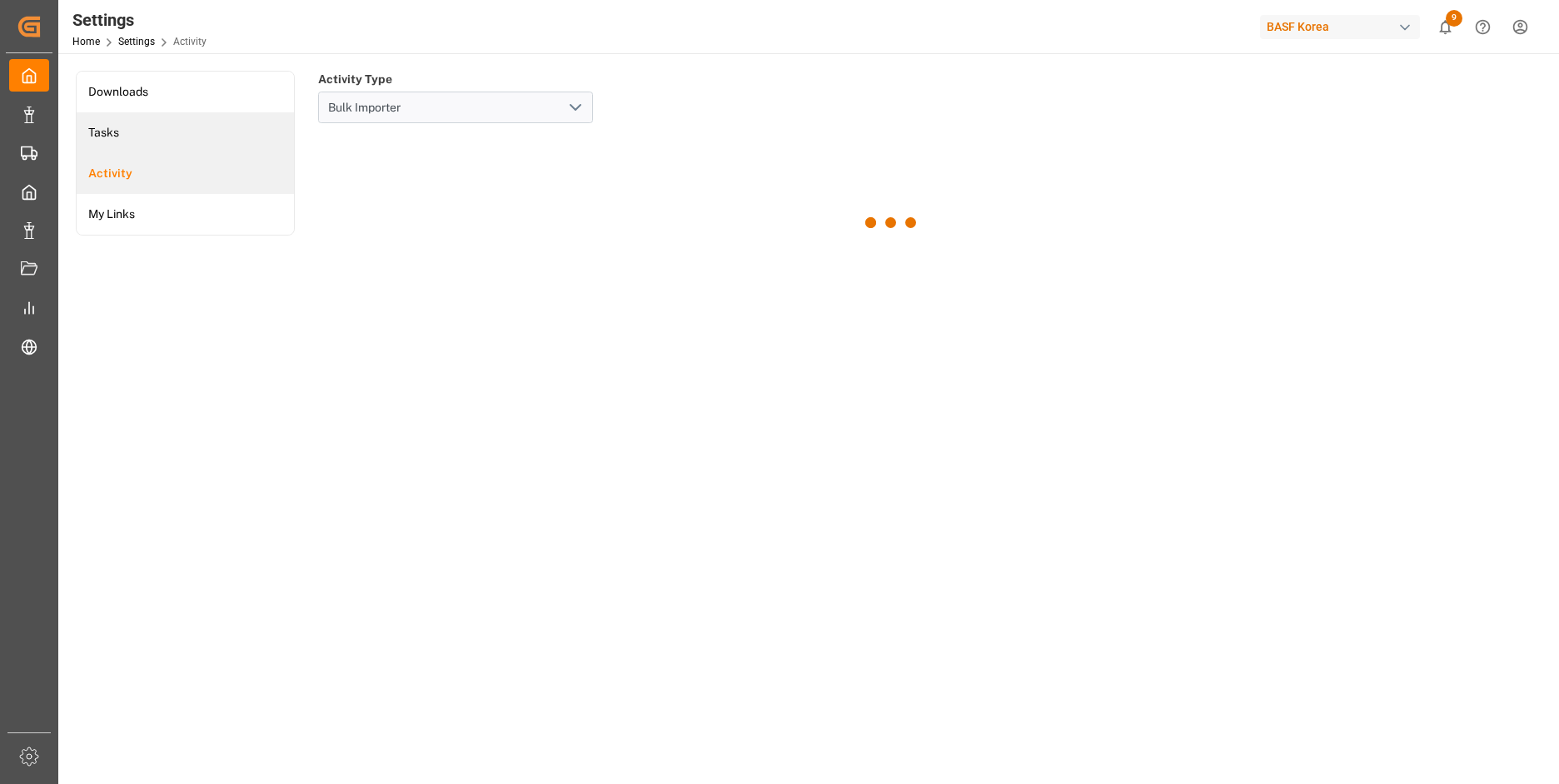 click on "Tasks" at bounding box center (185, 132) 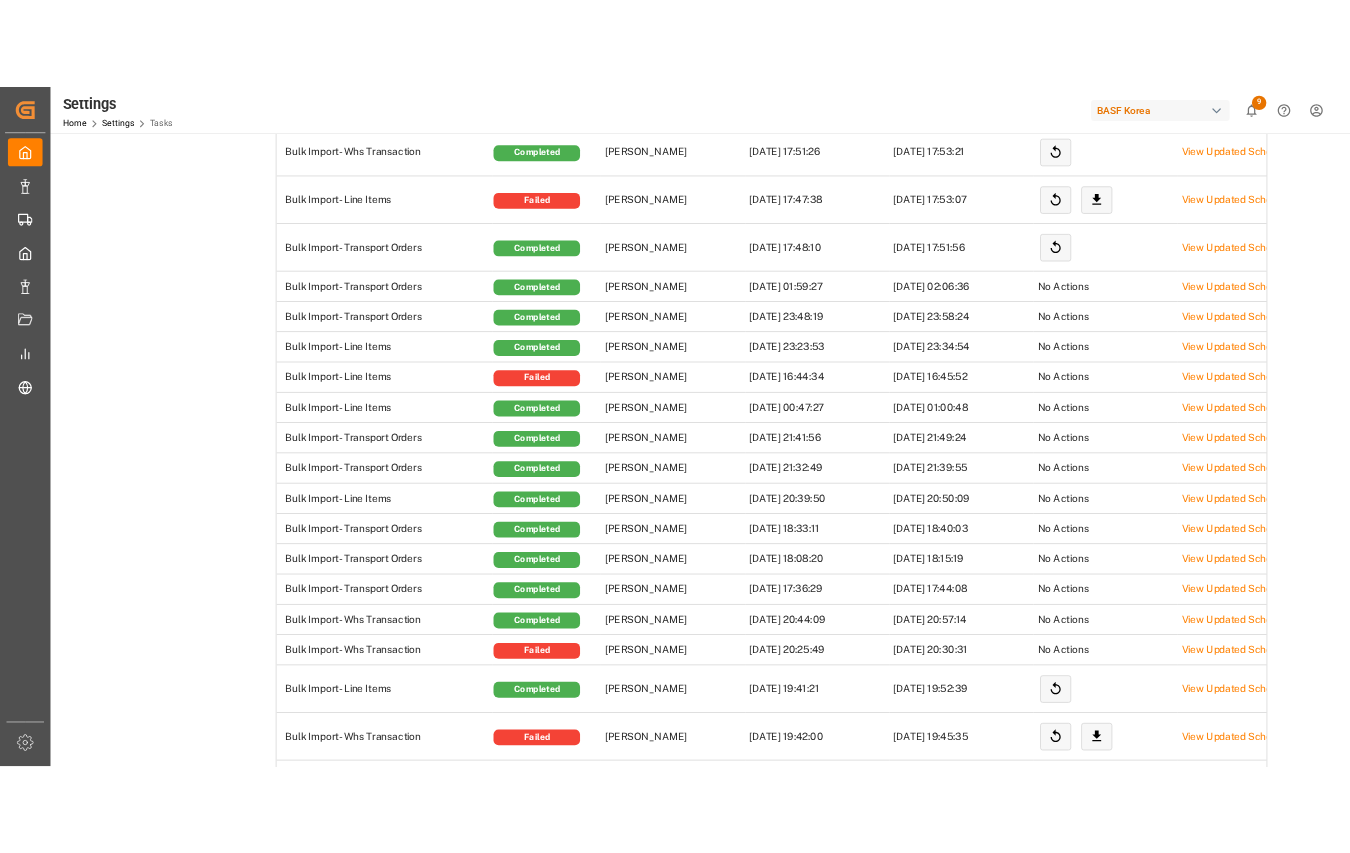 scroll, scrollTop: 0, scrollLeft: 0, axis: both 